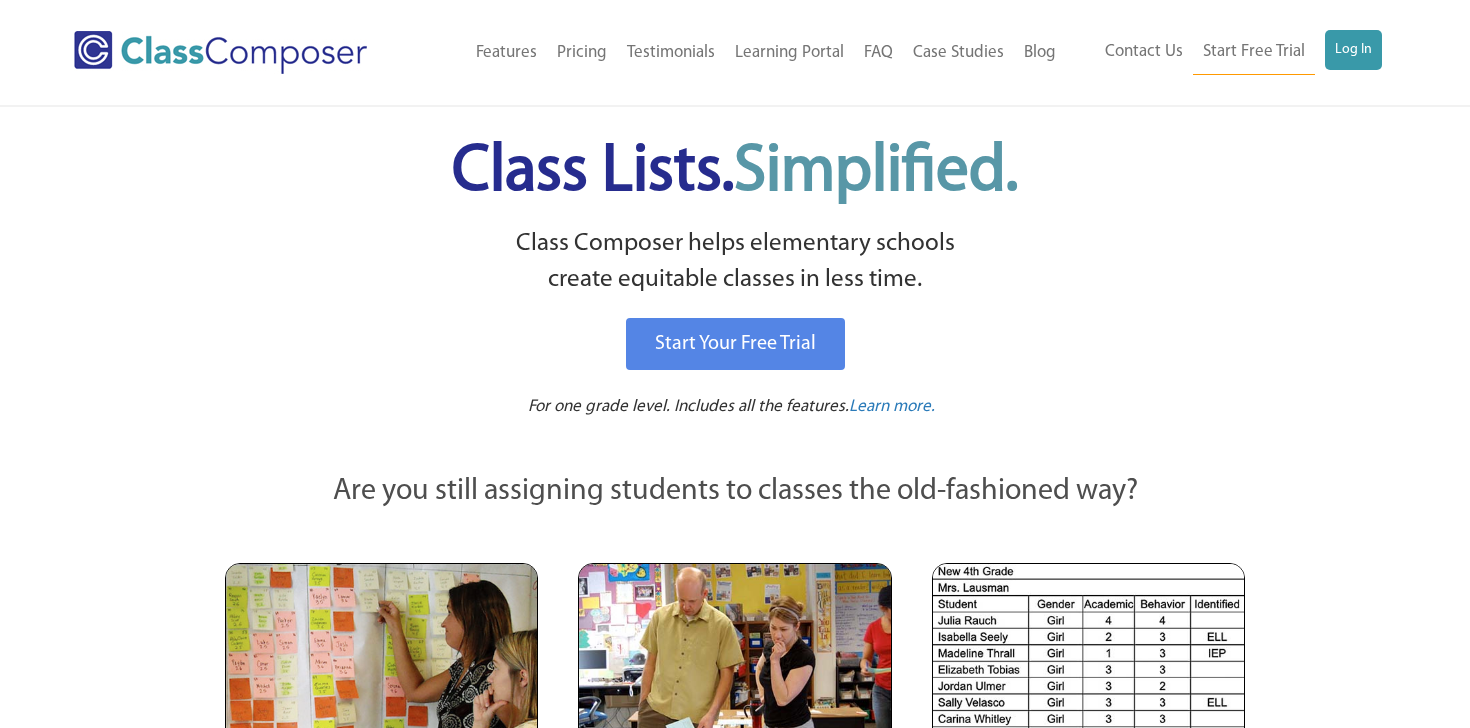scroll, scrollTop: 0, scrollLeft: 0, axis: both 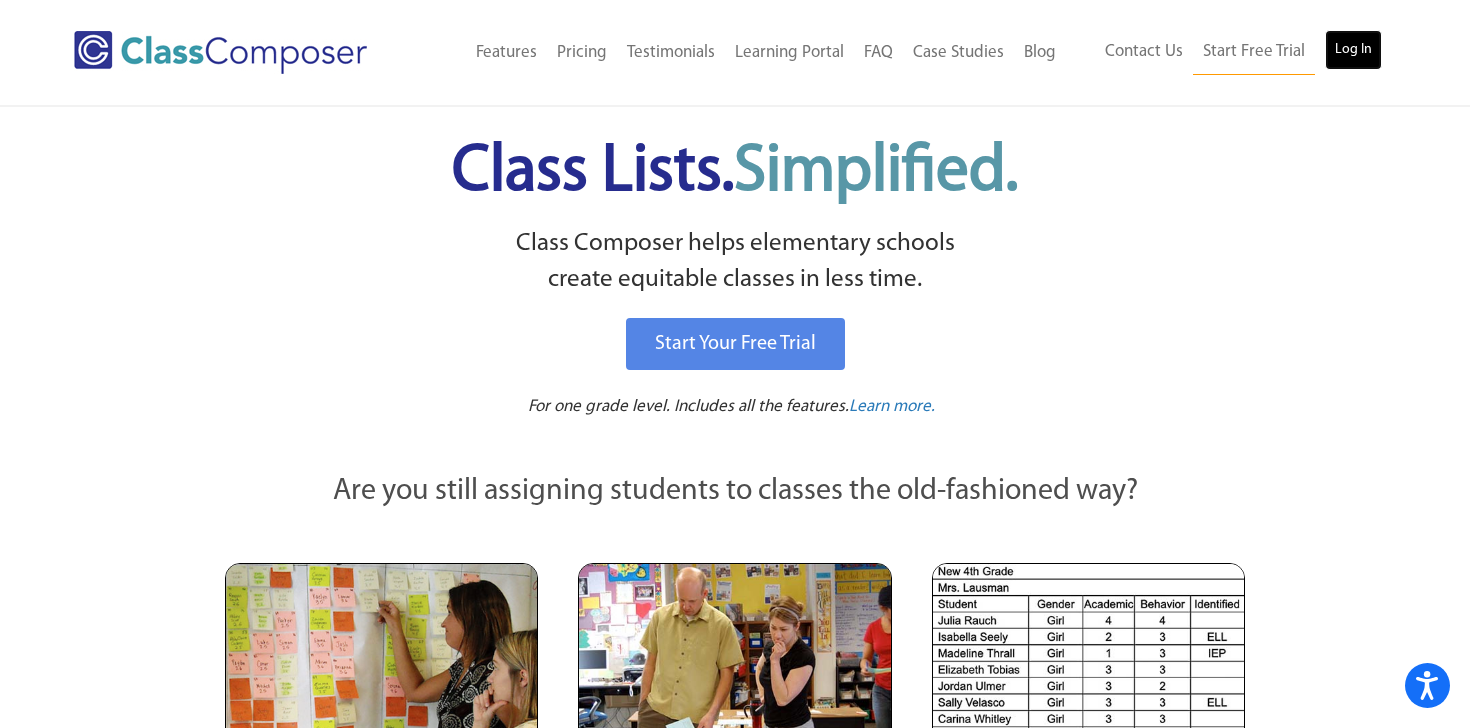 click on "Log In" at bounding box center [1353, 50] 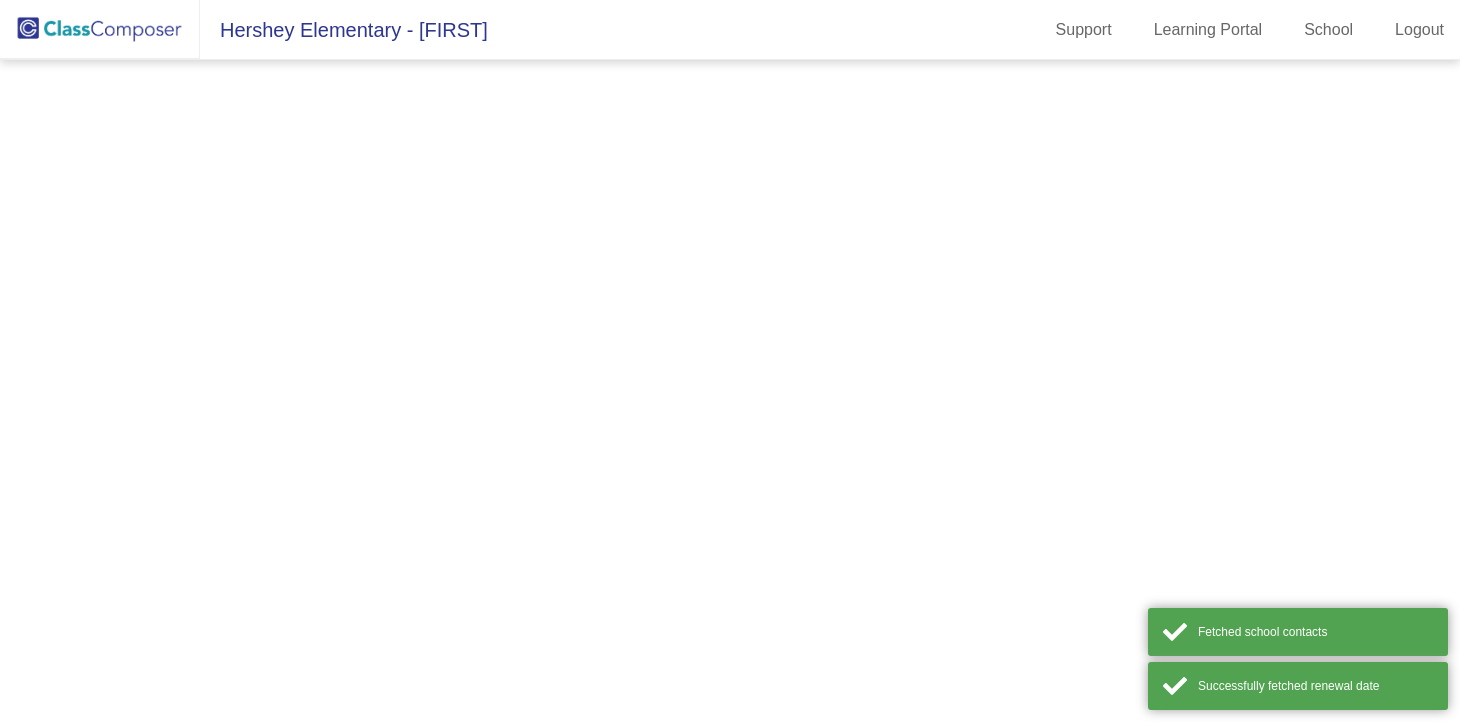 scroll, scrollTop: 0, scrollLeft: 0, axis: both 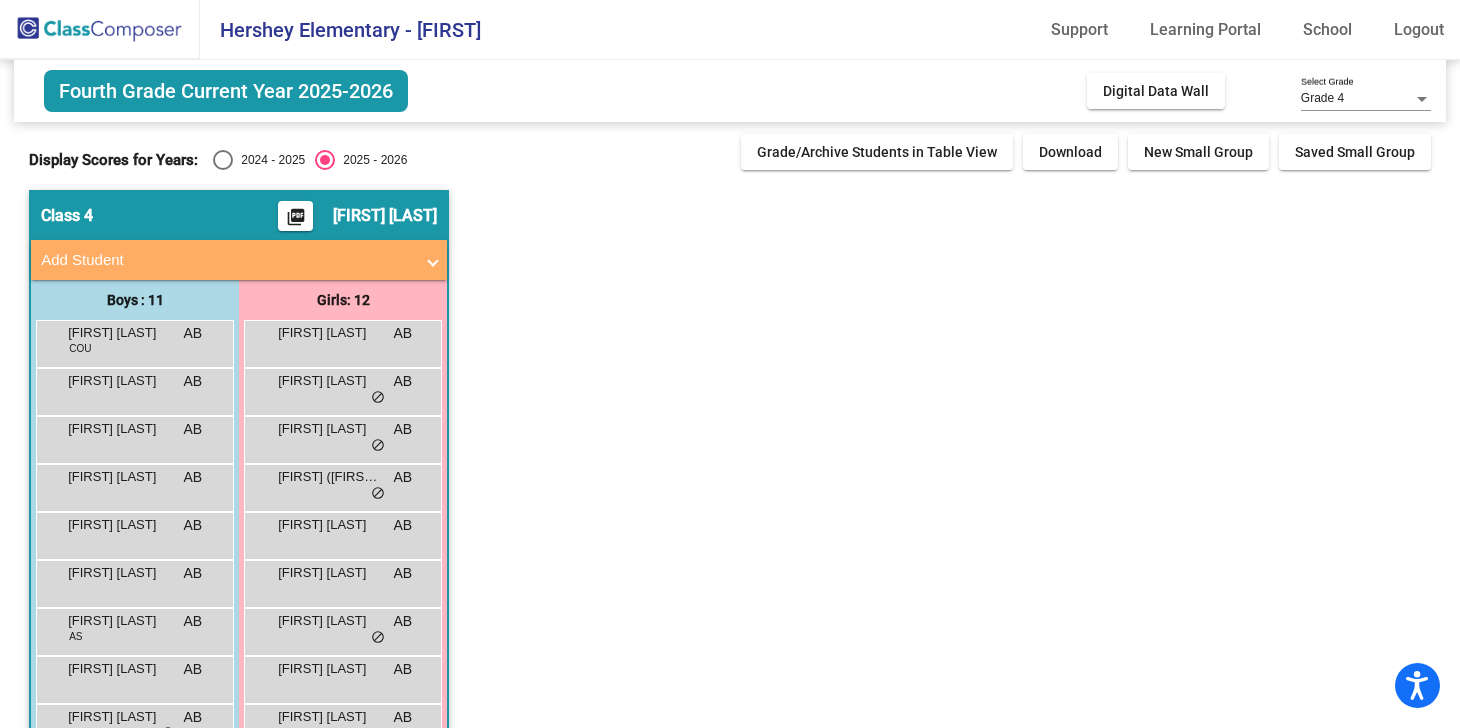 click at bounding box center [223, 160] 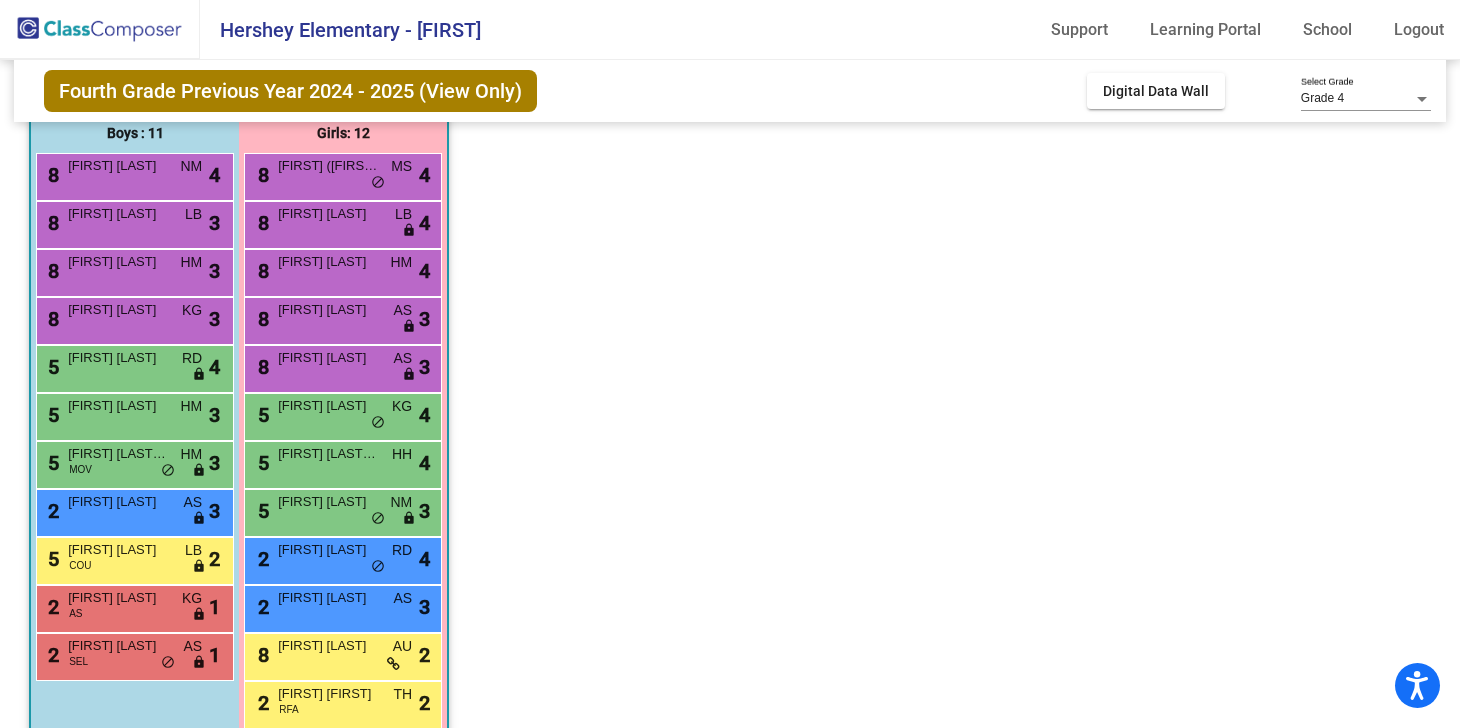 scroll, scrollTop: 168, scrollLeft: 0, axis: vertical 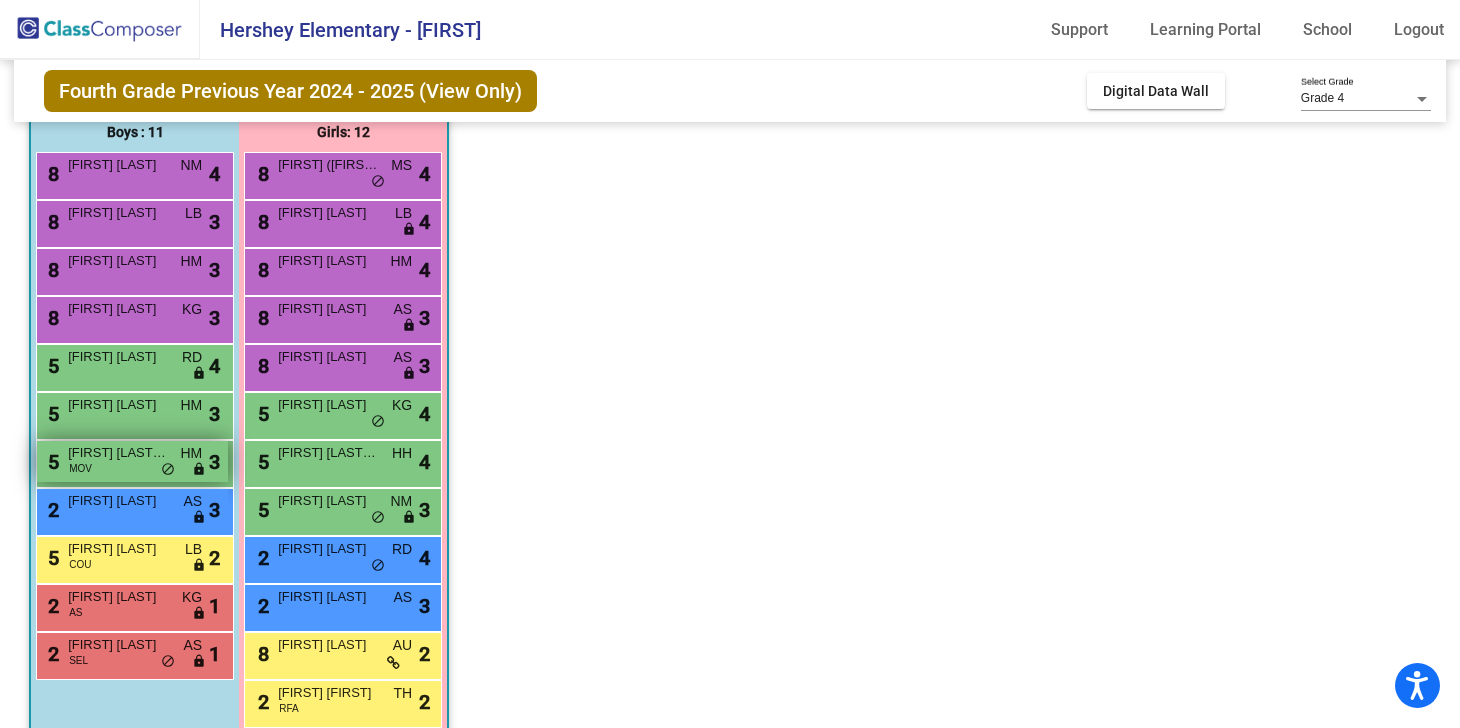 click on "[FIRST] [LAST]-[LAST]" at bounding box center [118, 453] 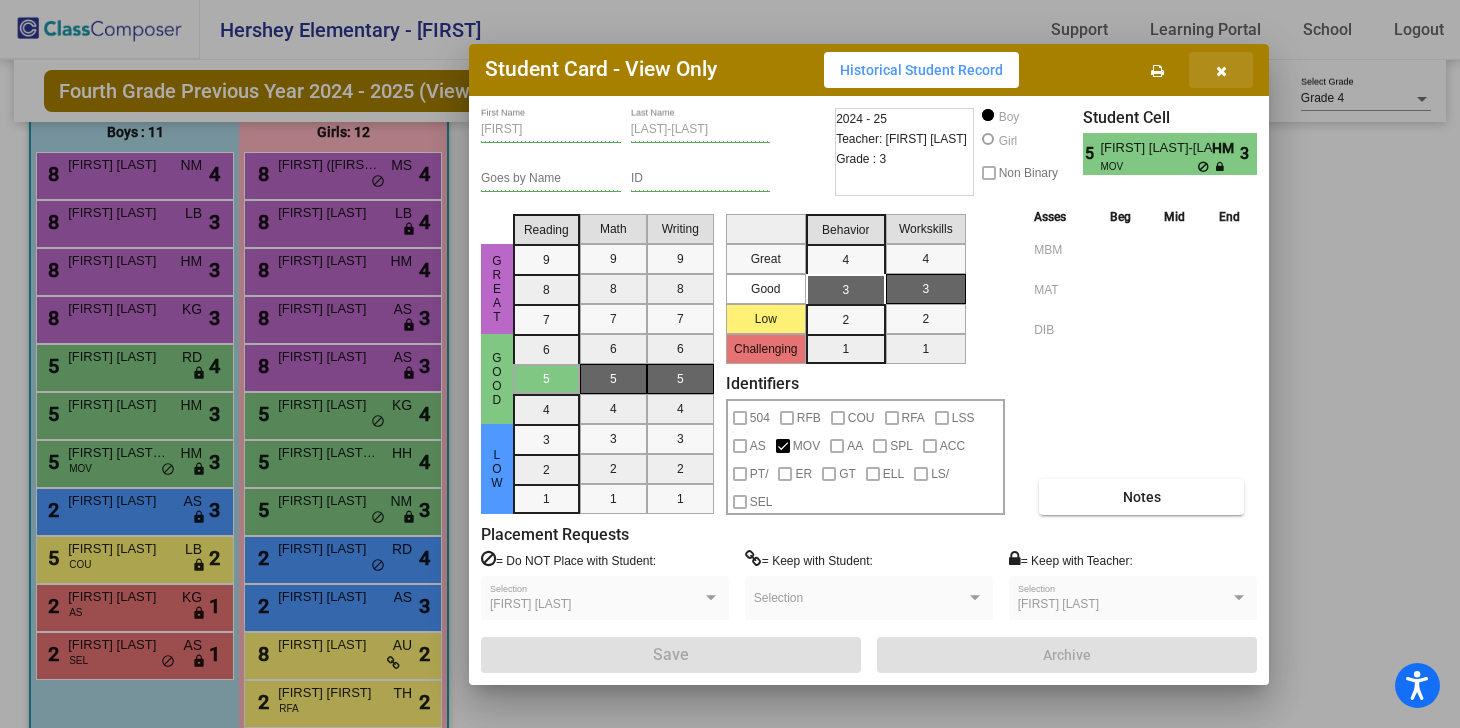 click at bounding box center [1221, 70] 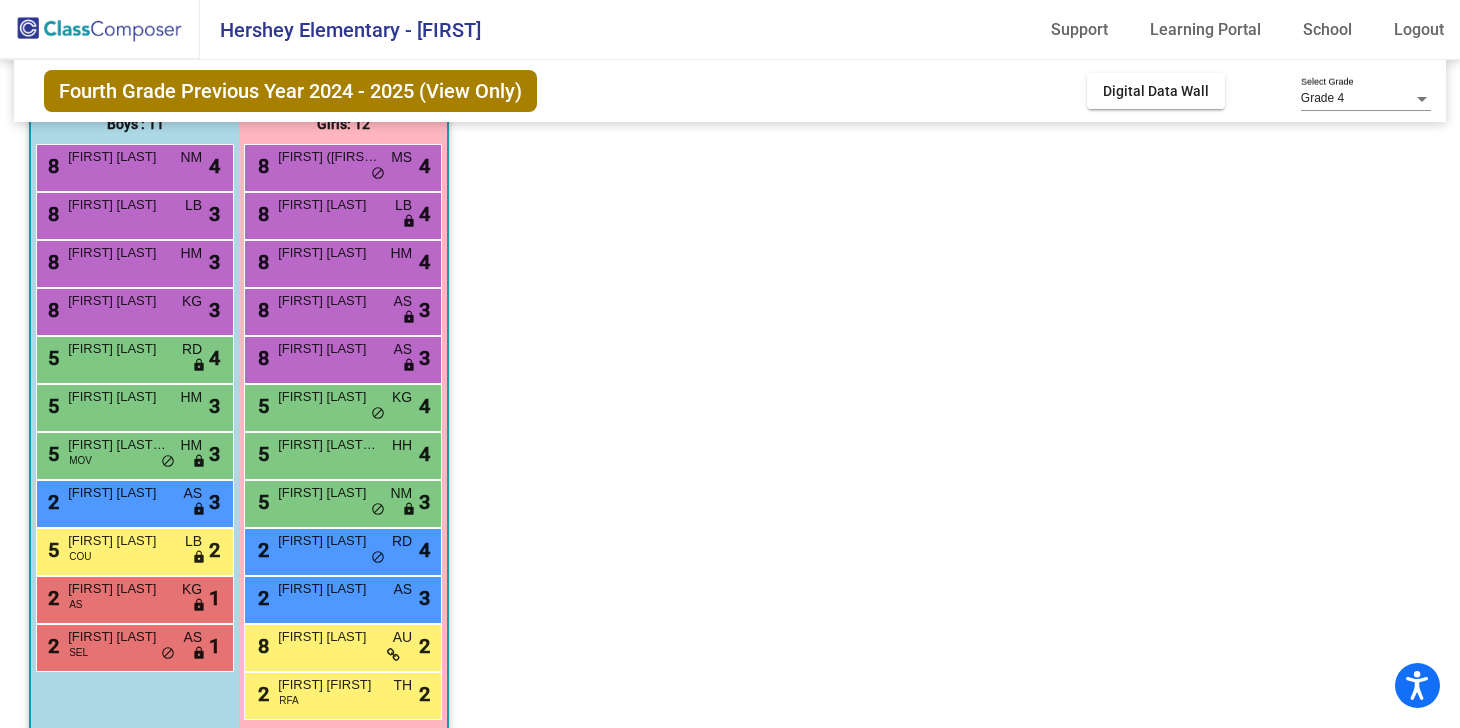 scroll, scrollTop: 178, scrollLeft: 0, axis: vertical 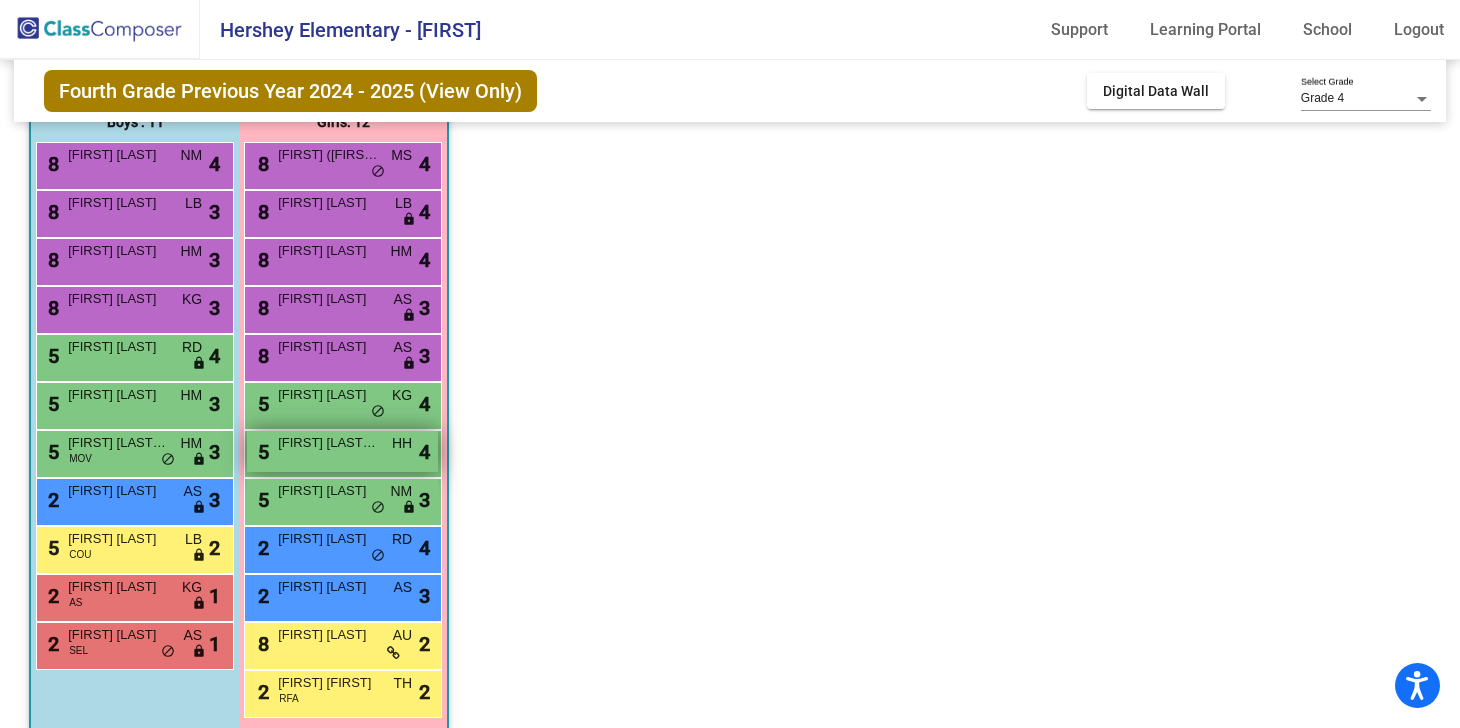 click on "[NUMBER] [FIRST] [LAST] [CODE] [CODE] [CODE]" at bounding box center (342, 451) 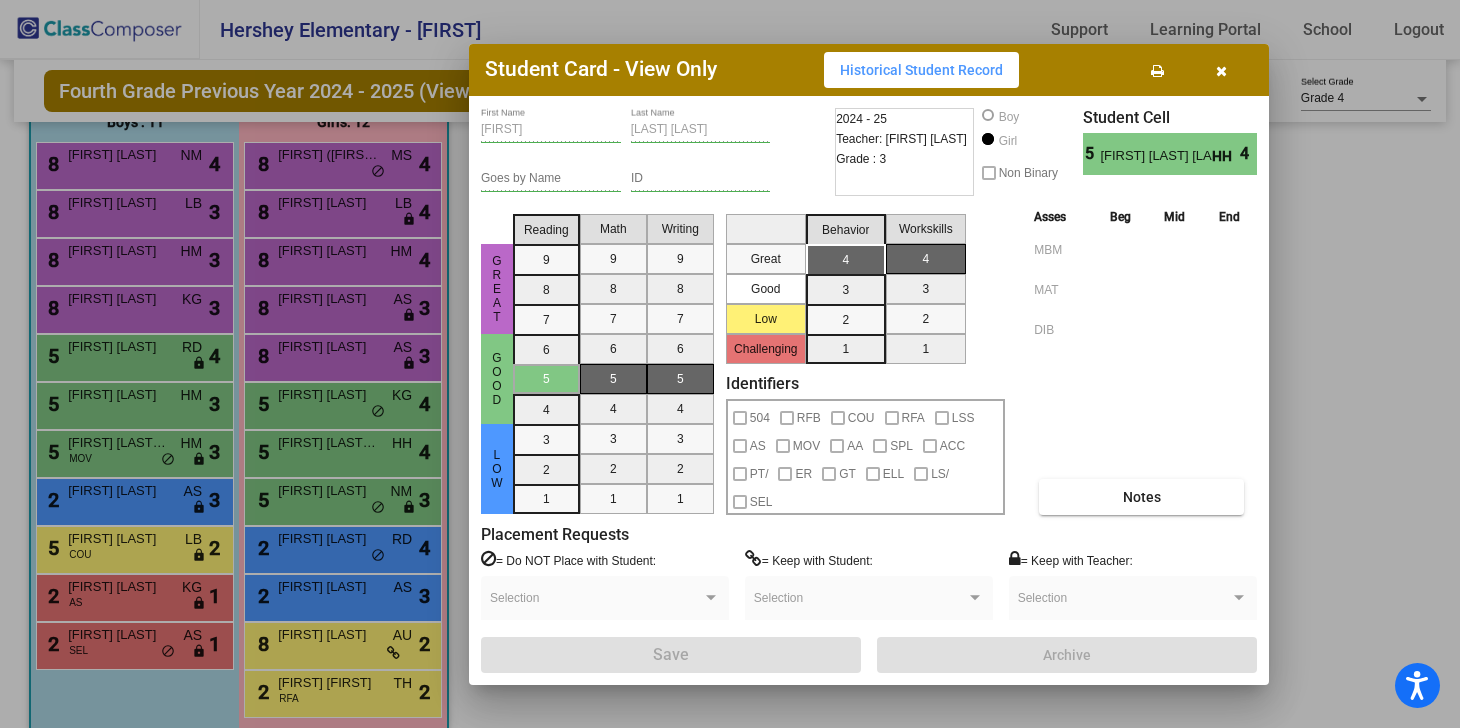 click at bounding box center [1221, 71] 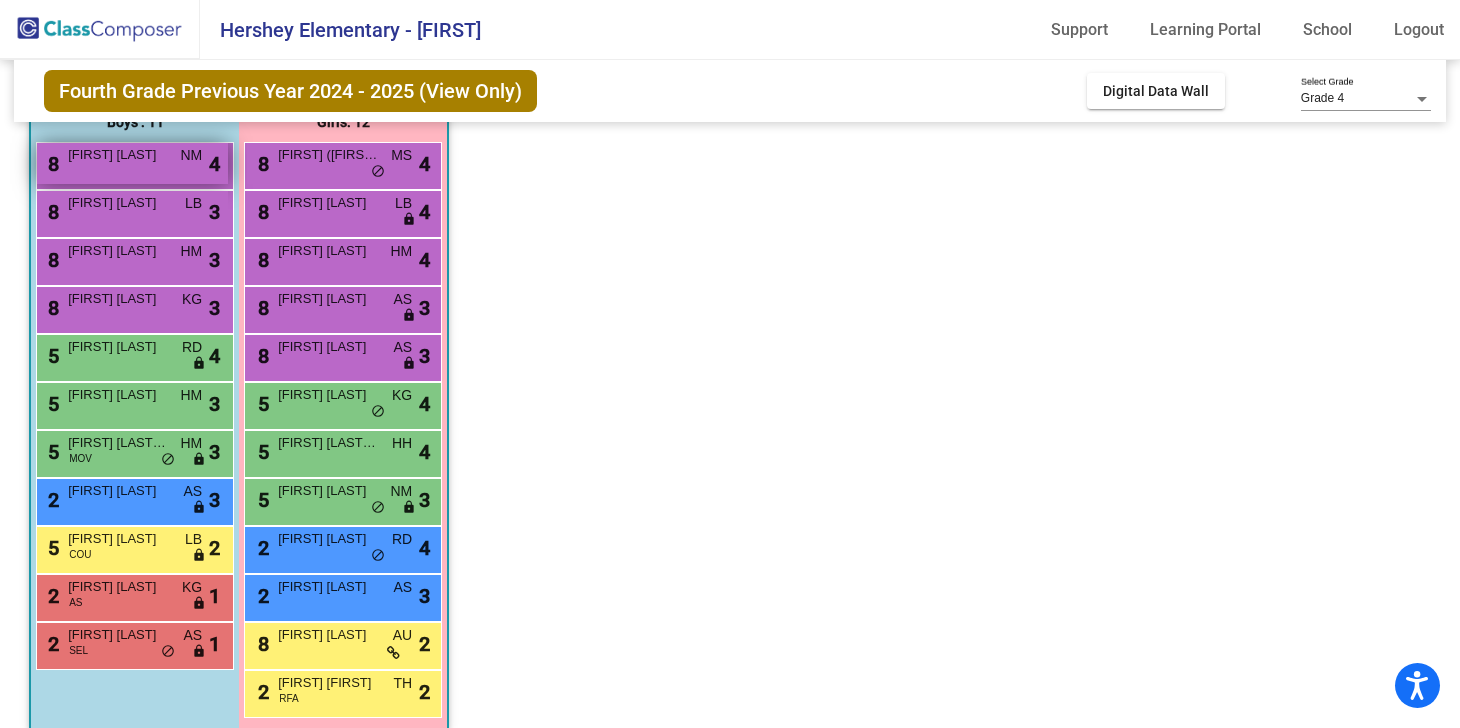 click on "8 [FIRST] [LAST] NM lock do_not_disturb_alt 4" at bounding box center (132, 163) 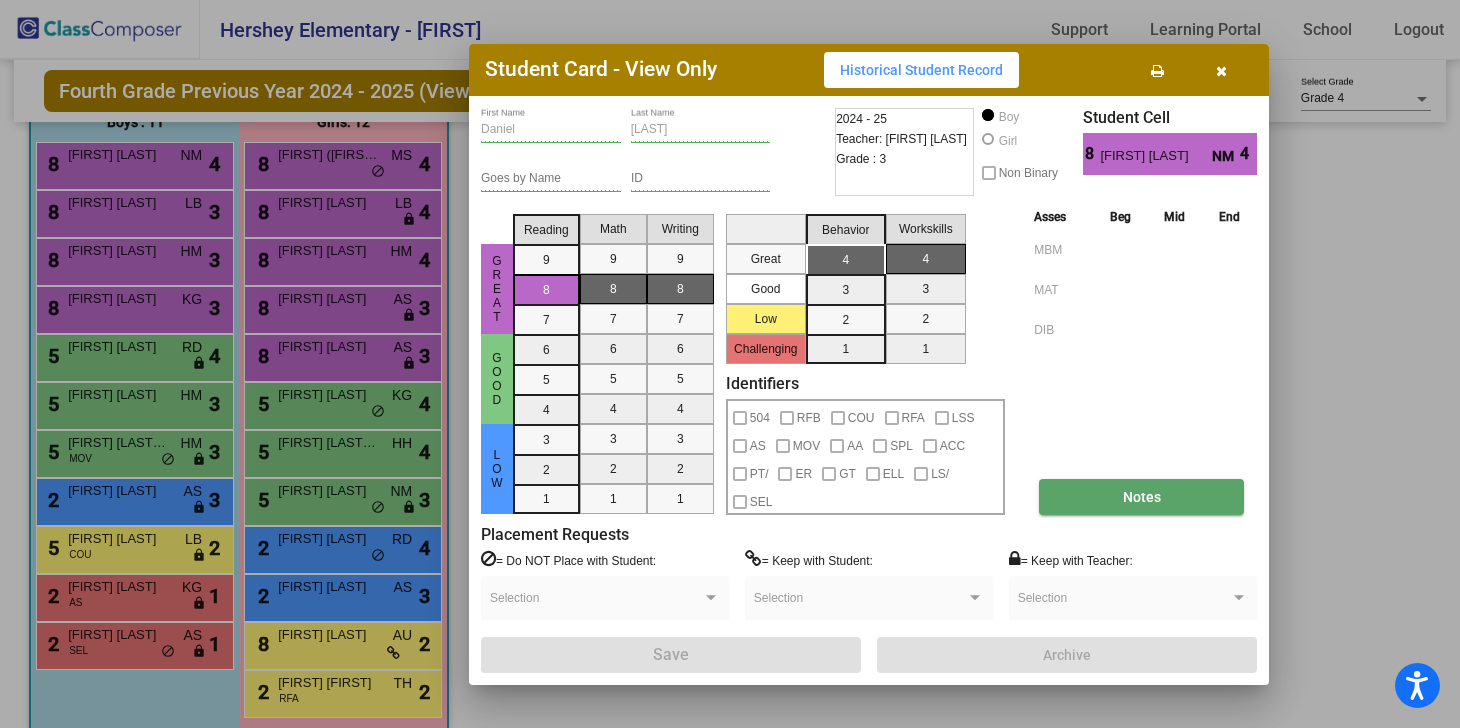 click on "Notes" at bounding box center [1142, 497] 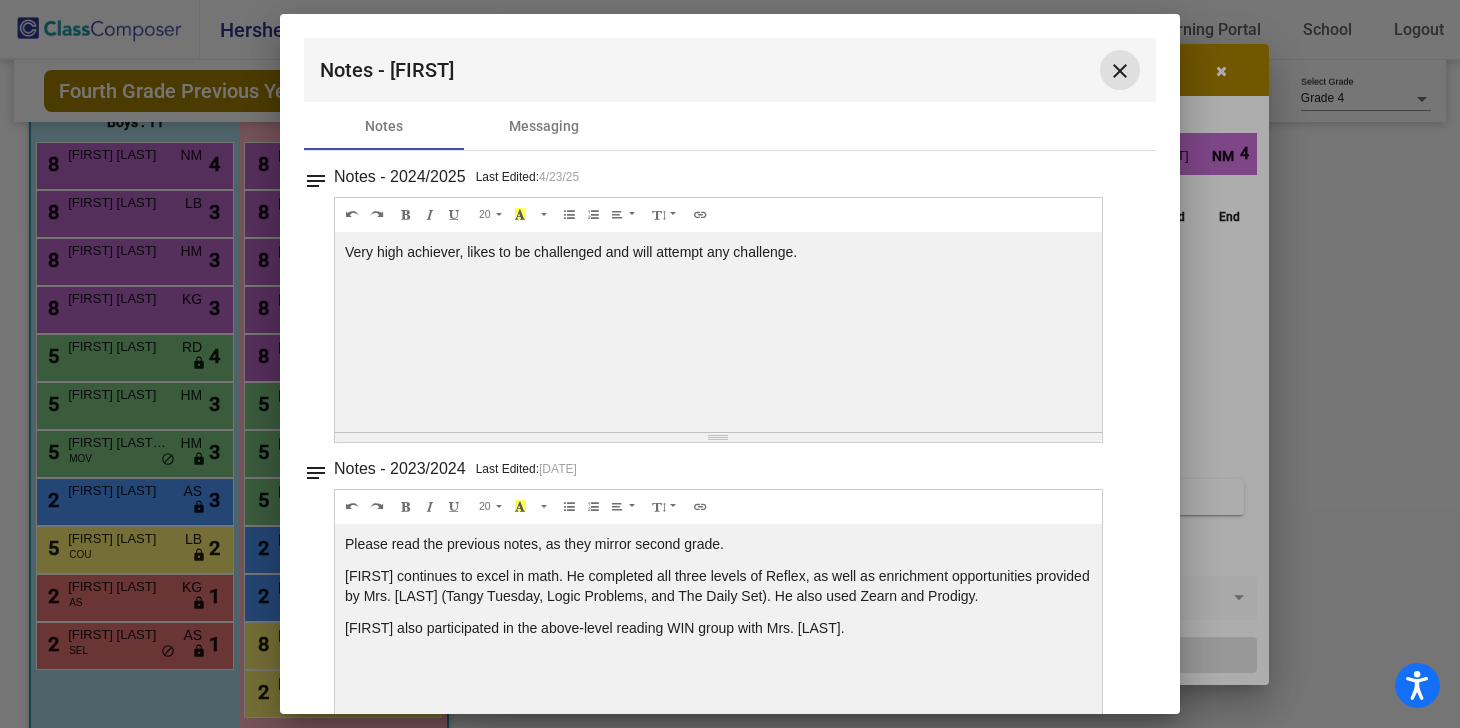 click on "close" at bounding box center [1120, 71] 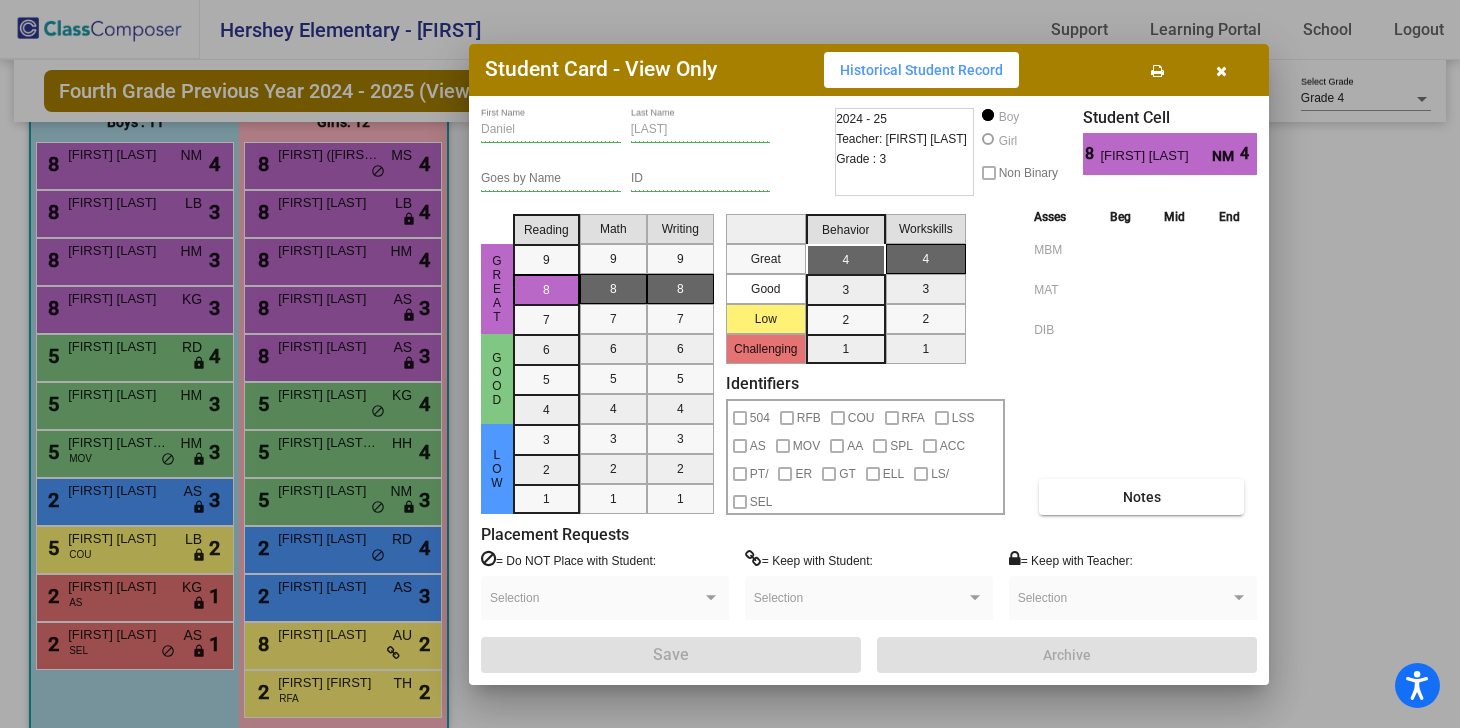click at bounding box center [1221, 71] 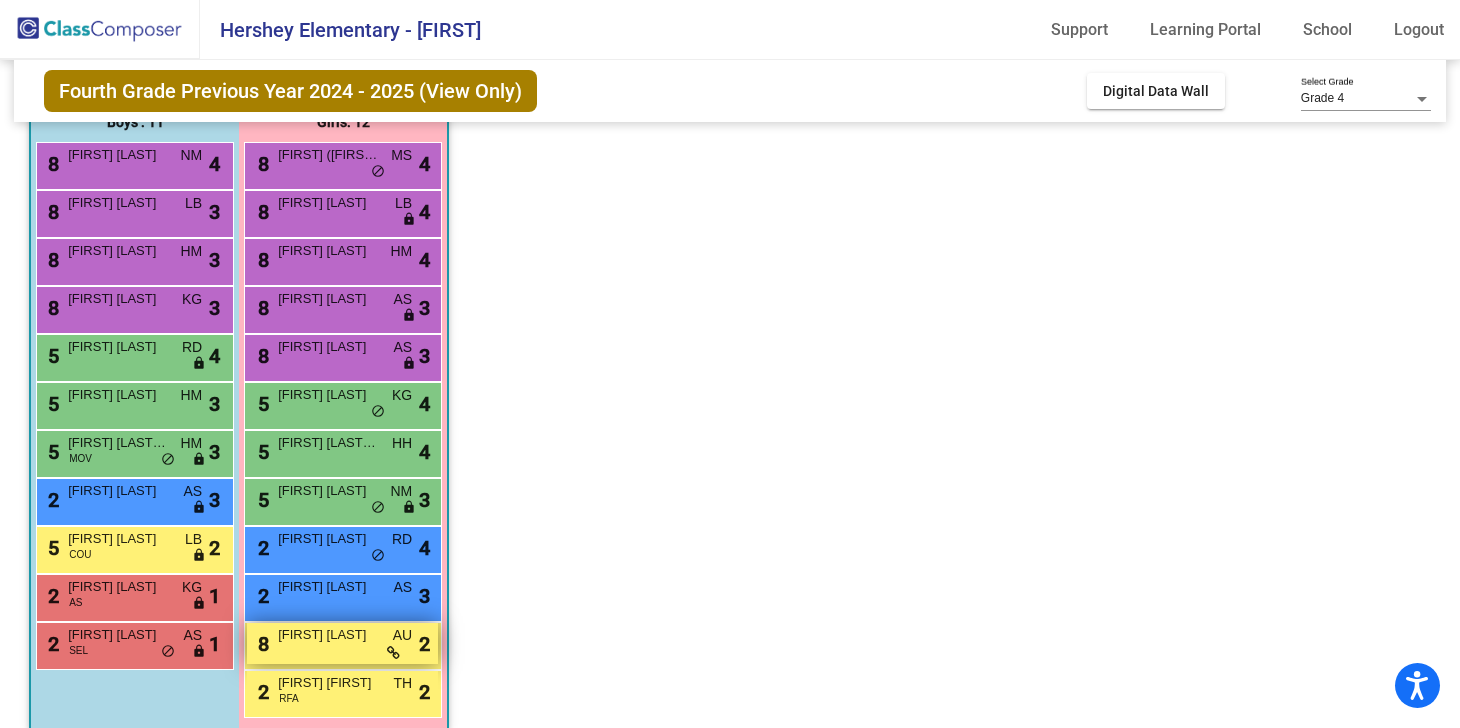 click on "[FIRST] [LAST]" at bounding box center (328, 635) 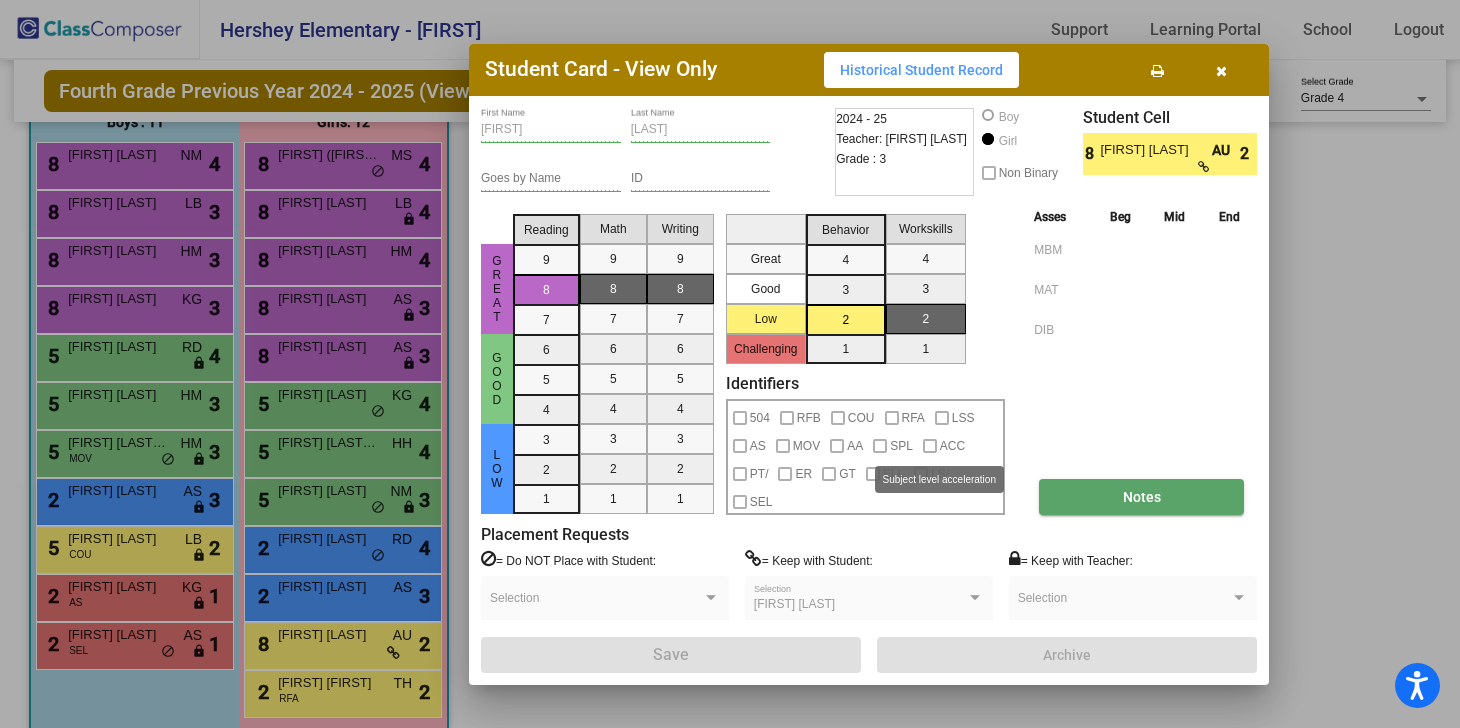 click on "Notes" at bounding box center (1141, 497) 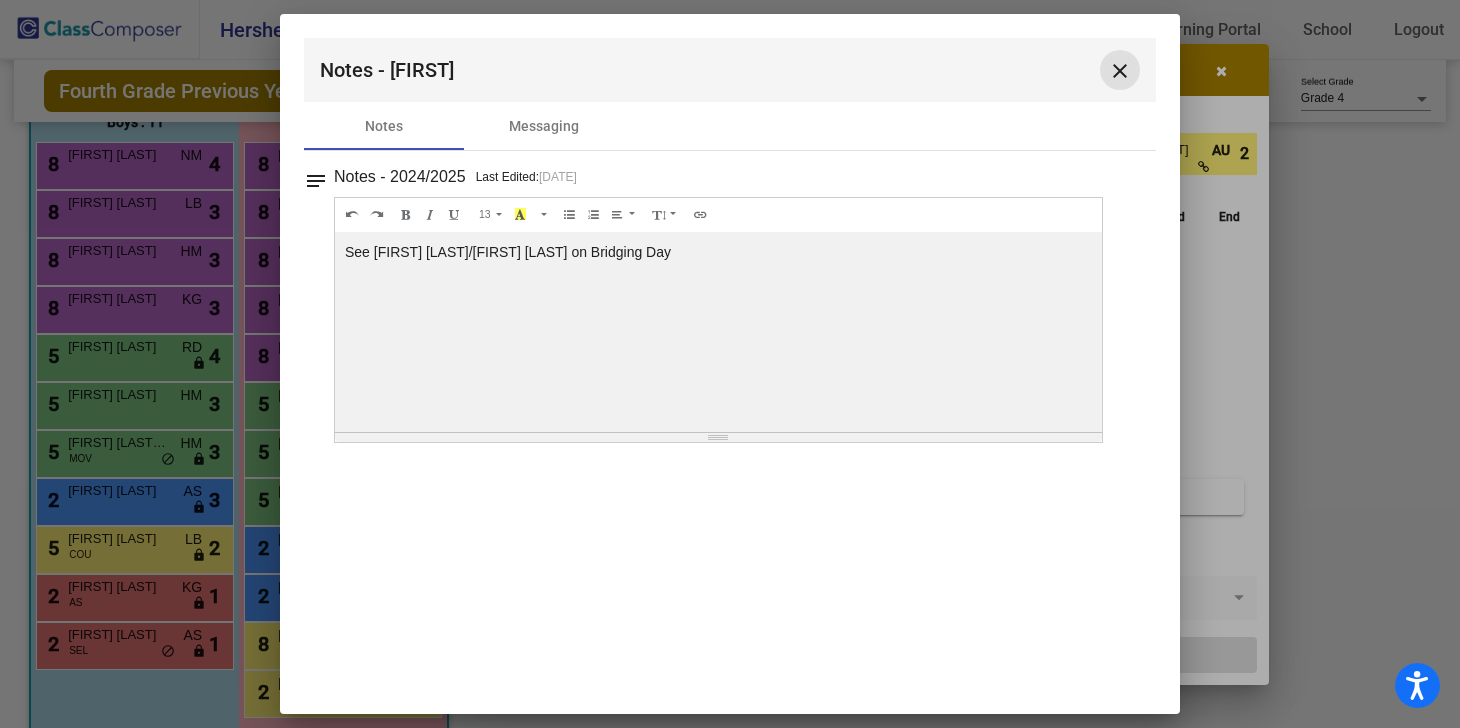 click on "close" at bounding box center (1120, 71) 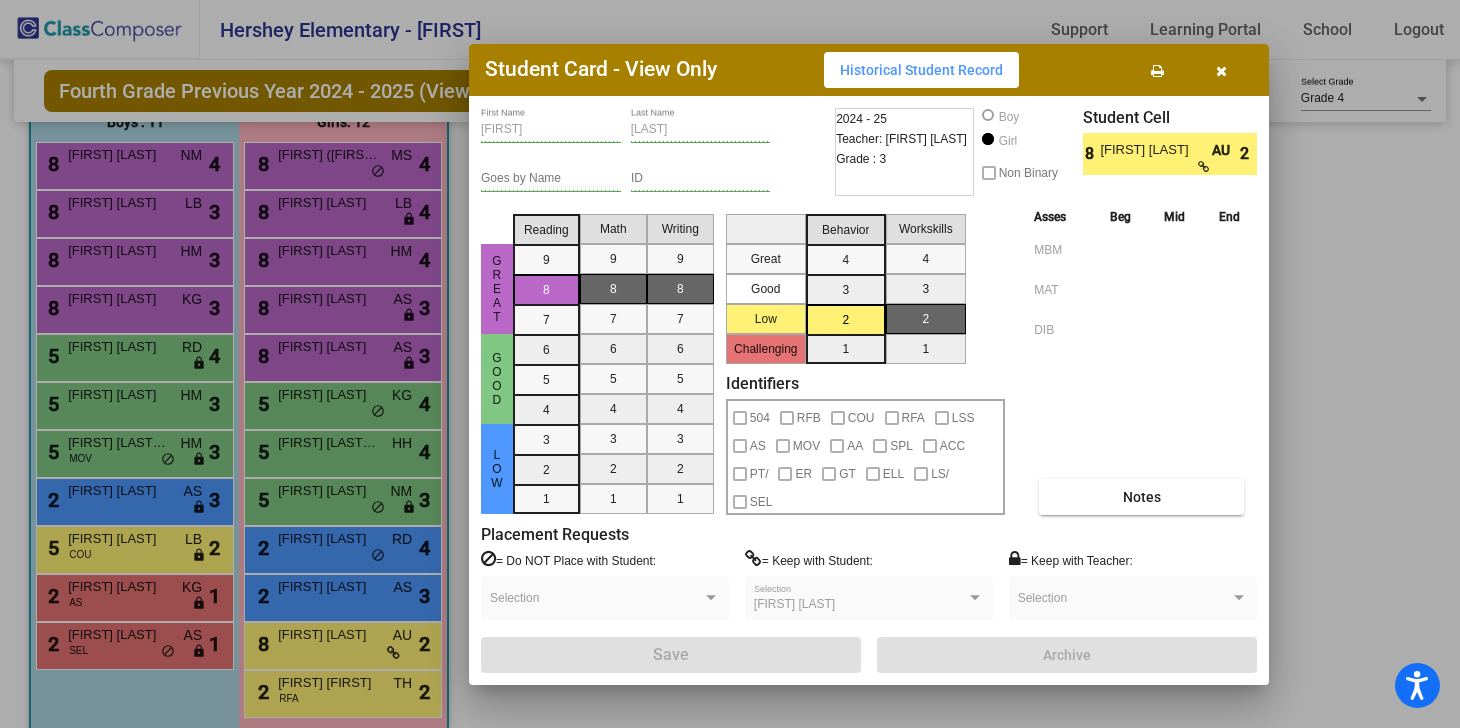 click at bounding box center [1221, 70] 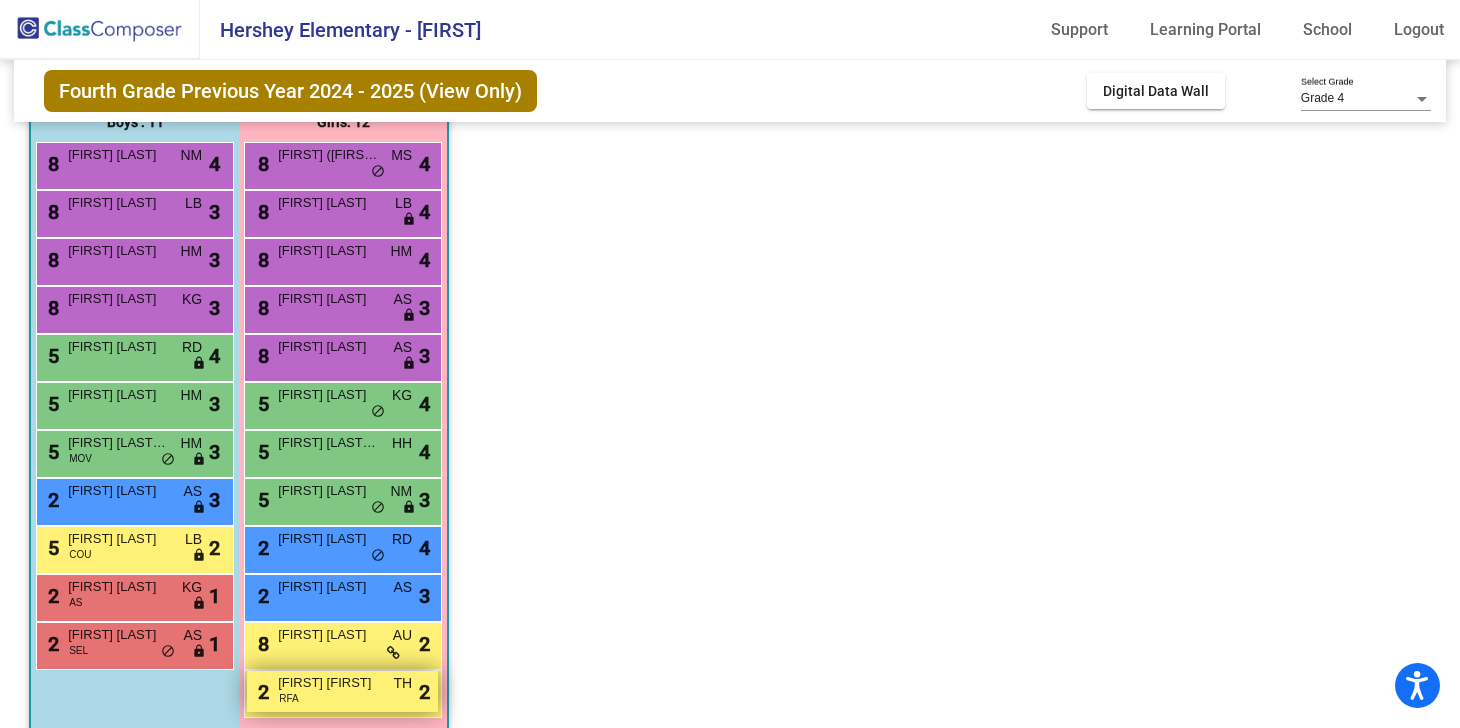 click on "2 [FIRST] [LAST] RFA TH lock do_not_disturb_alt 2" at bounding box center [342, 691] 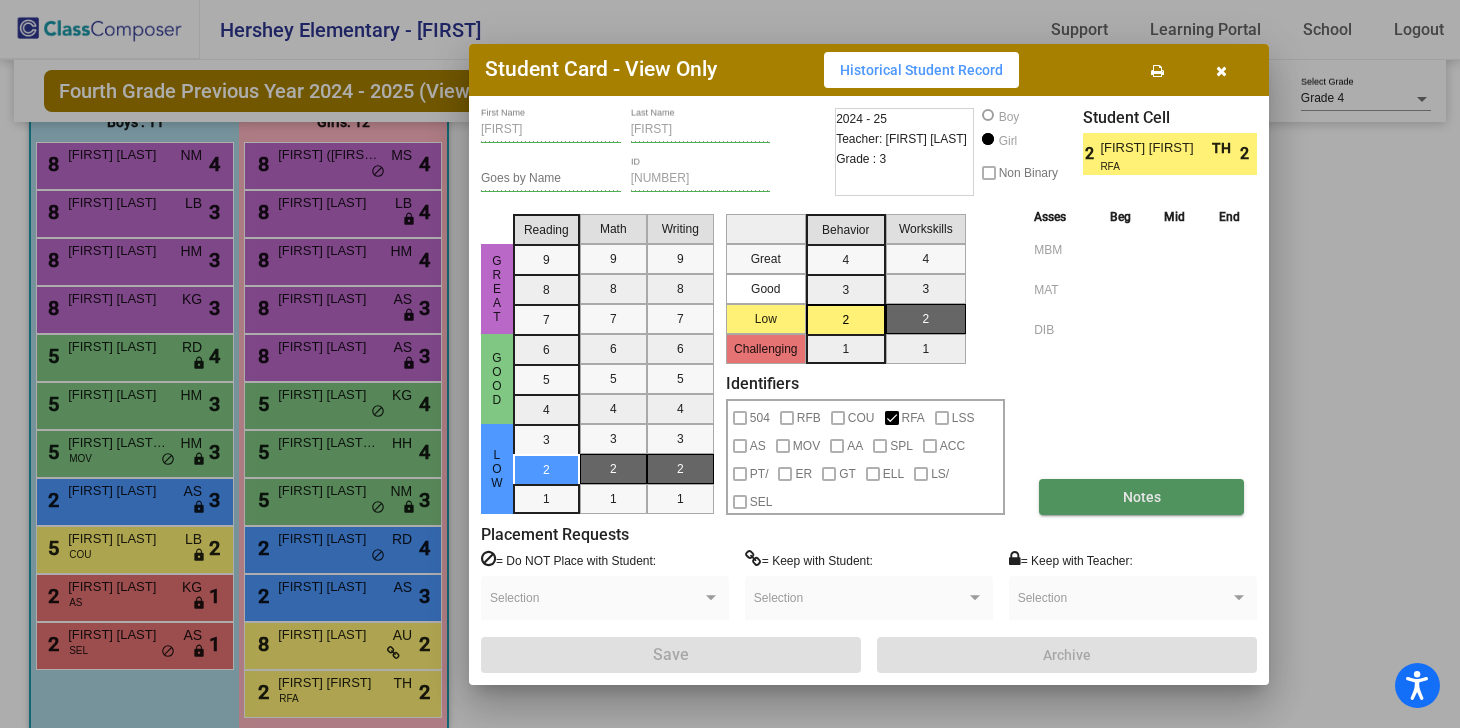 click on "Notes" at bounding box center (1142, 497) 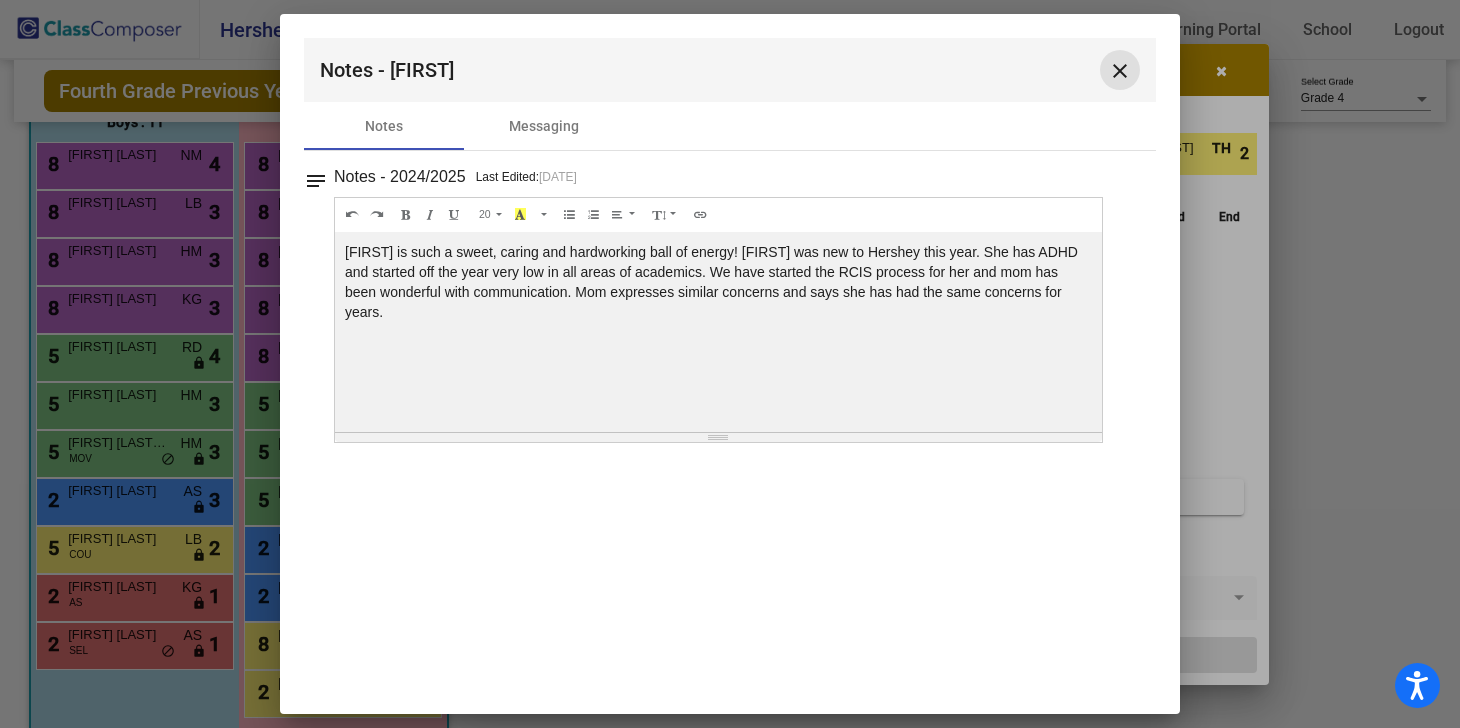 click on "close" at bounding box center [1120, 70] 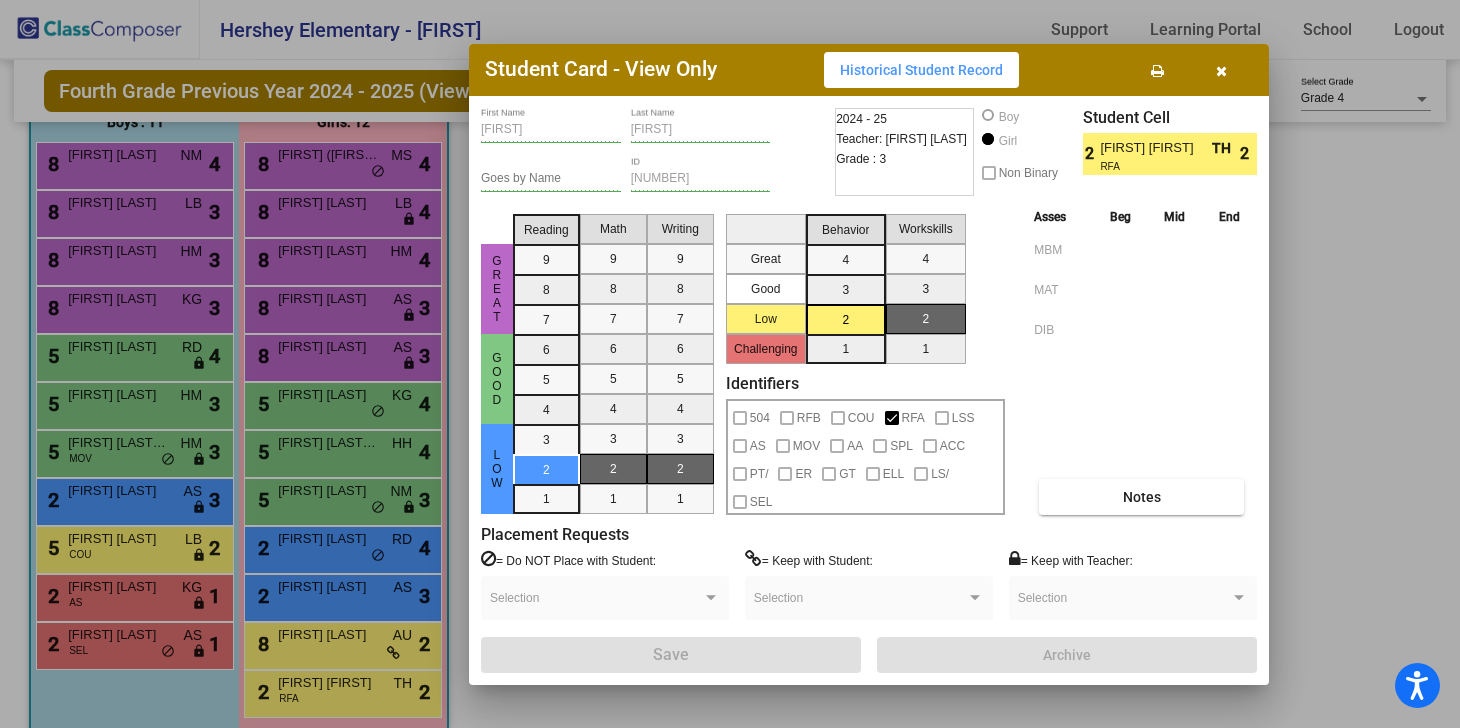 click at bounding box center (1221, 71) 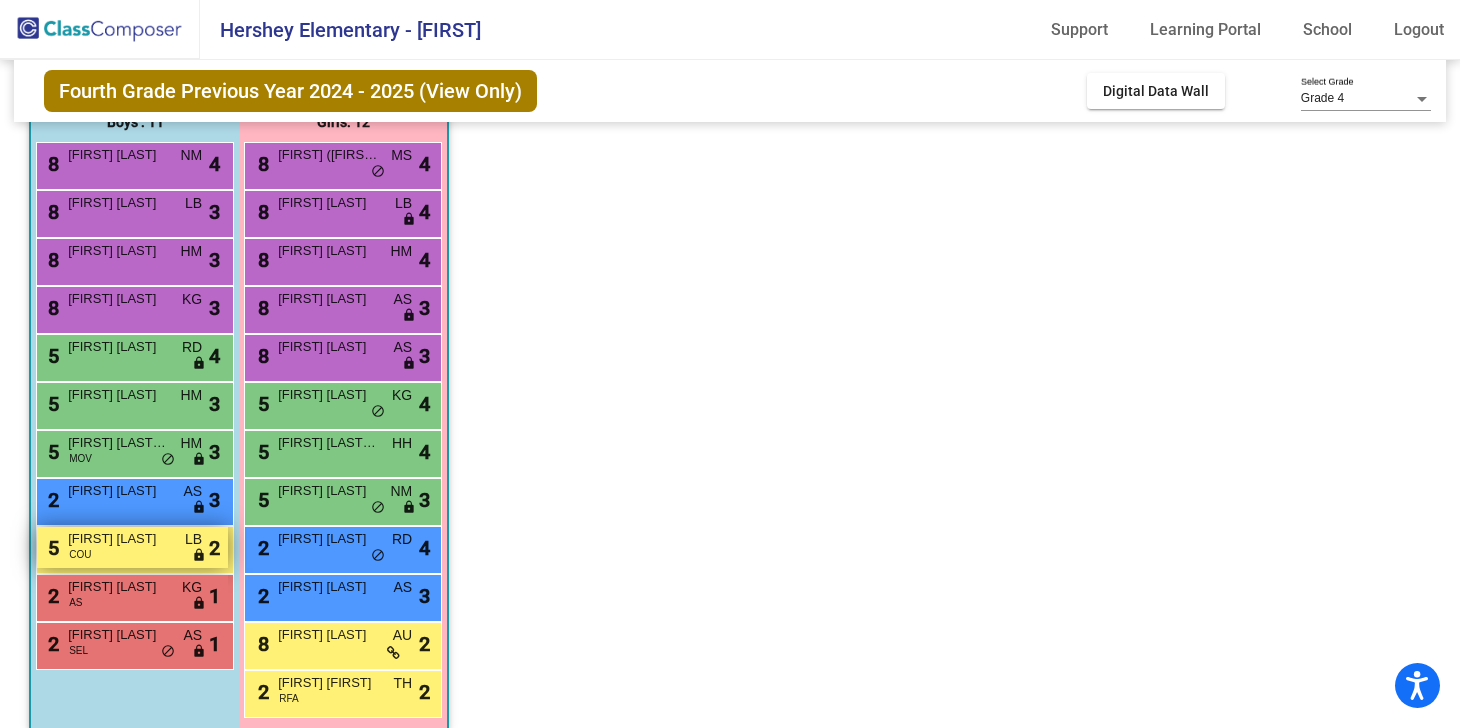 click on "[FIRST] [LAST]" at bounding box center (118, 539) 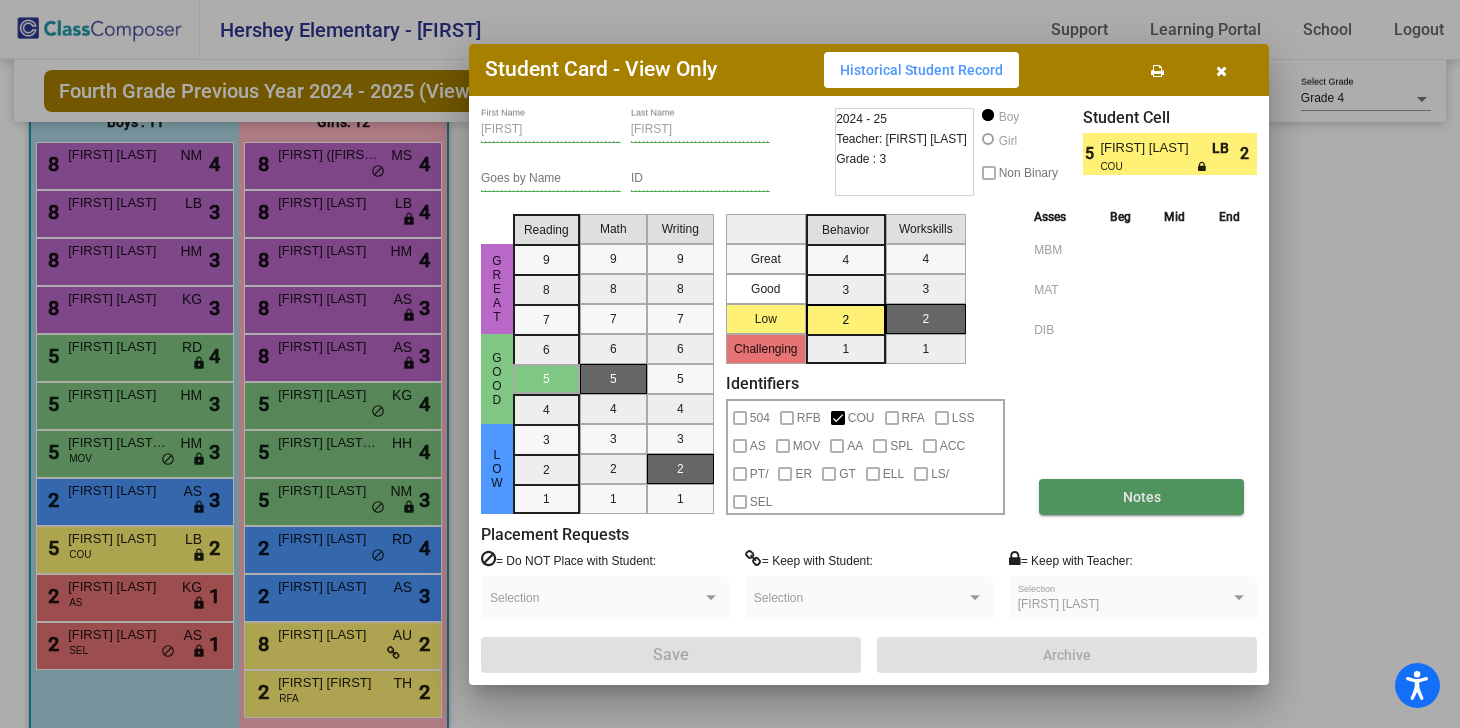 click on "Notes" at bounding box center [1141, 497] 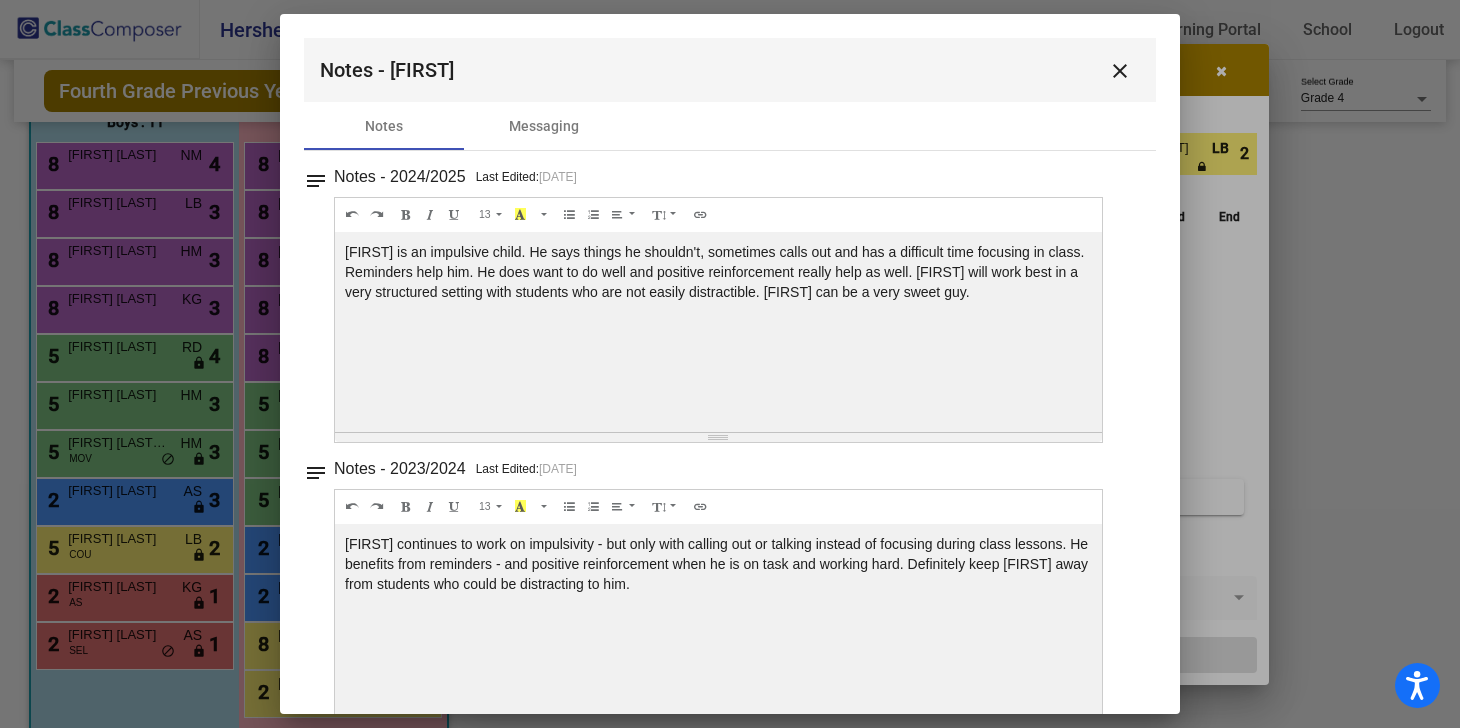 click on "close" at bounding box center [1120, 70] 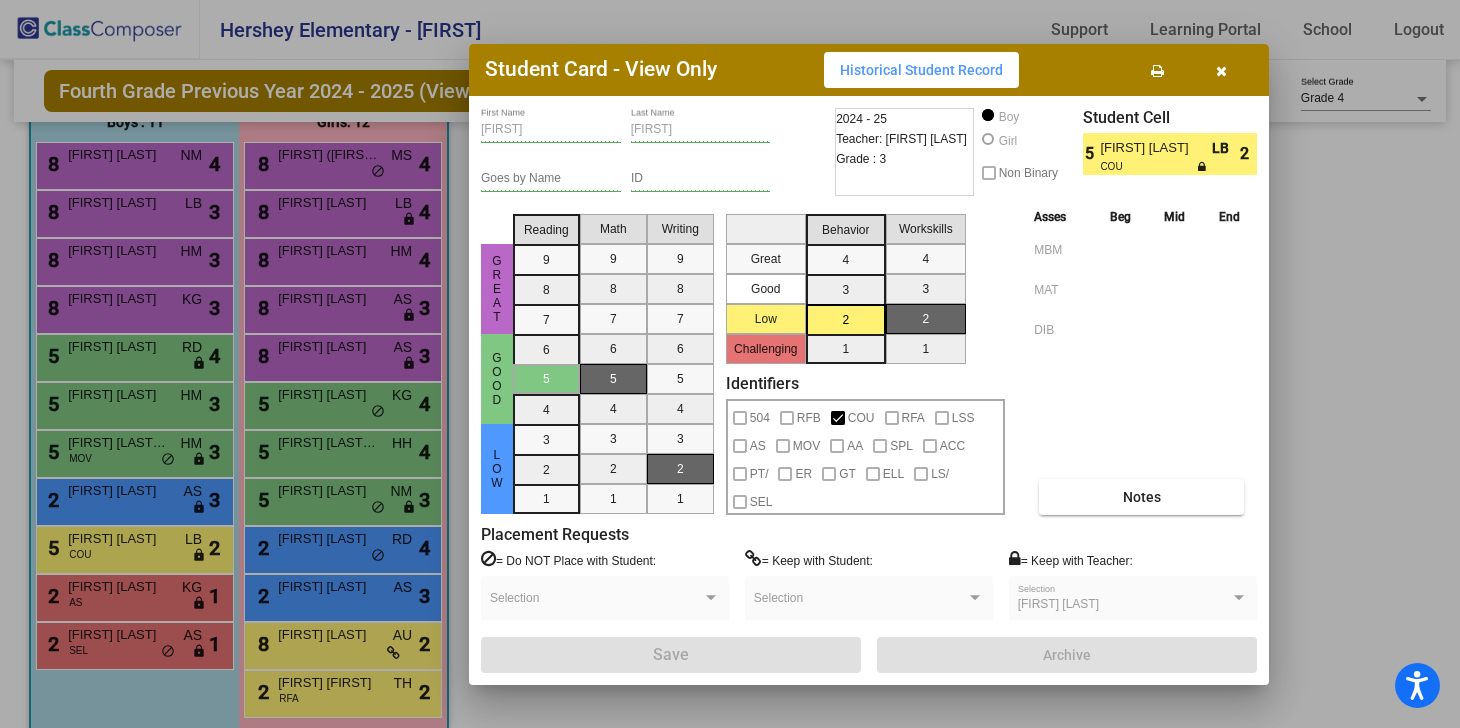 click at bounding box center (1221, 70) 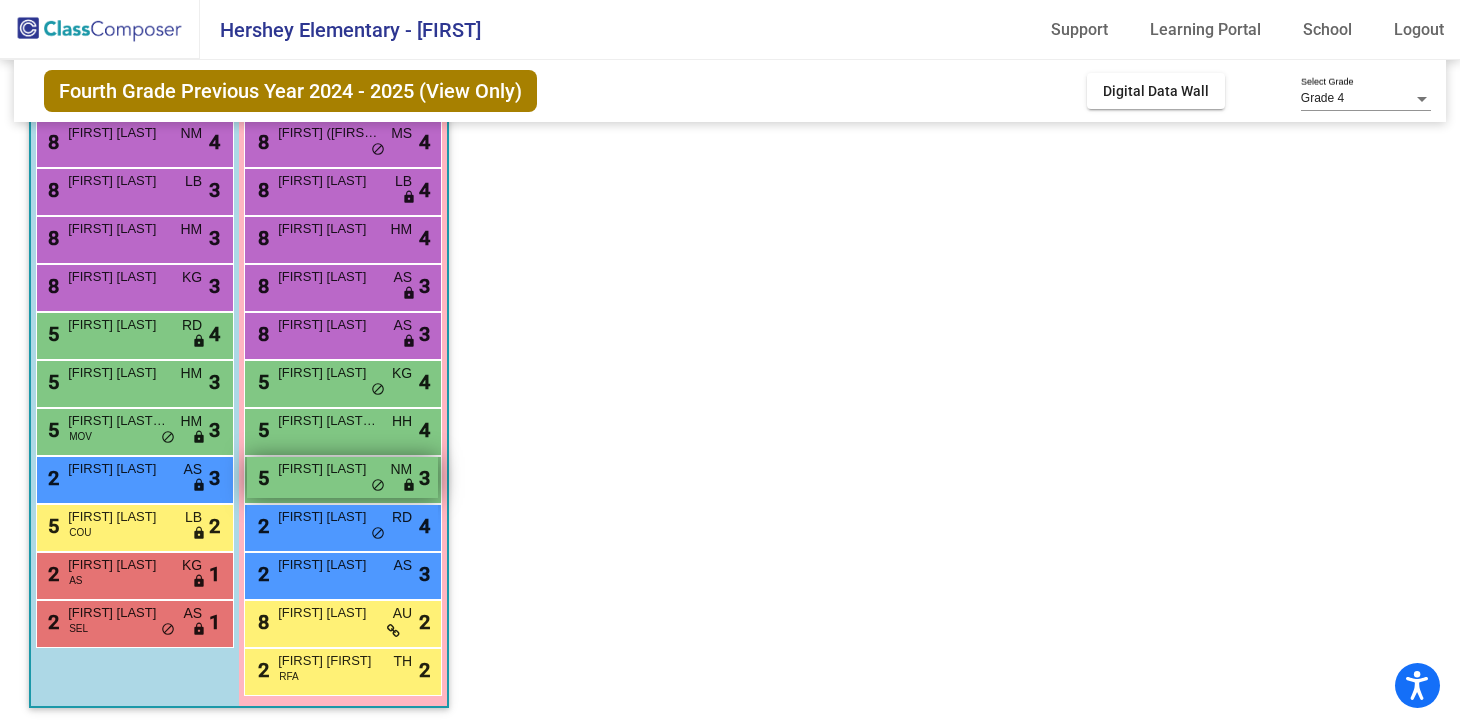 scroll, scrollTop: 0, scrollLeft: 0, axis: both 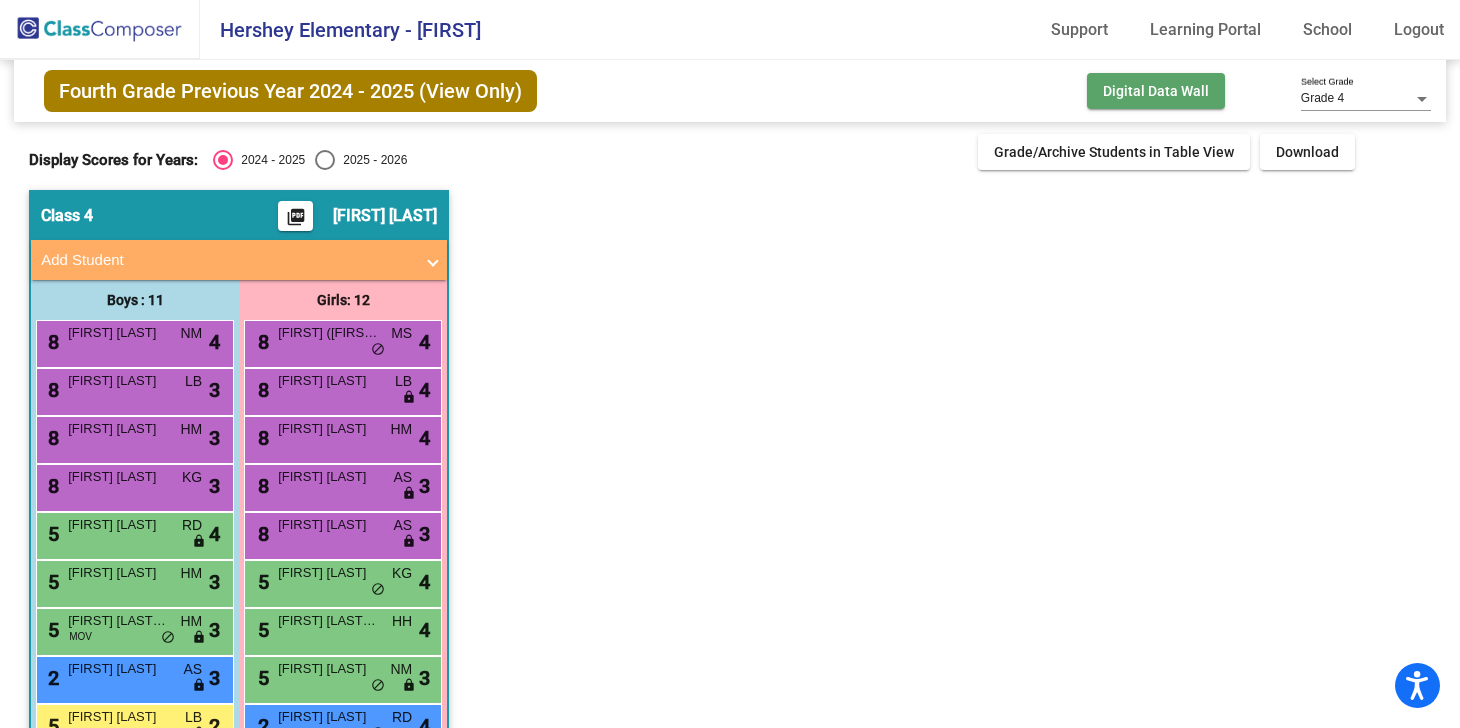 click on "Digital Data Wall" 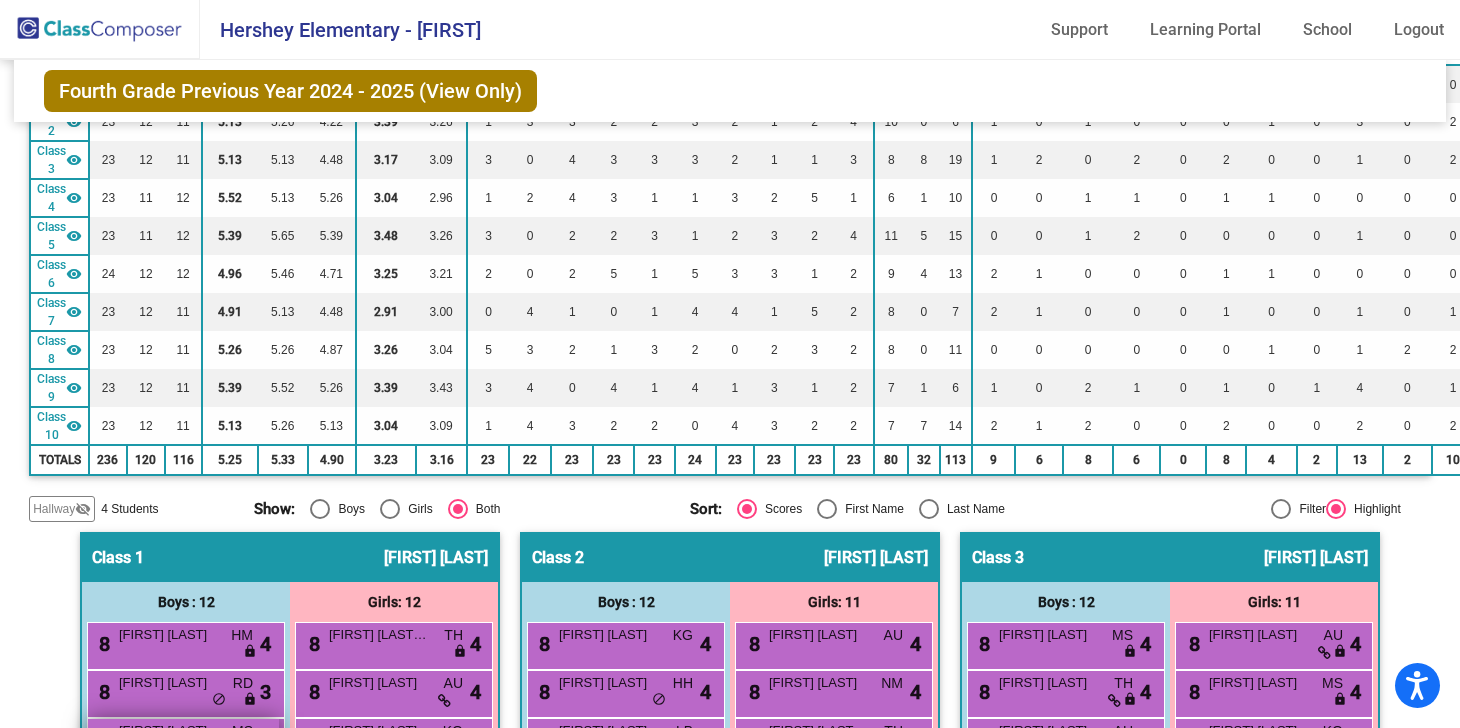 scroll, scrollTop: 0, scrollLeft: 0, axis: both 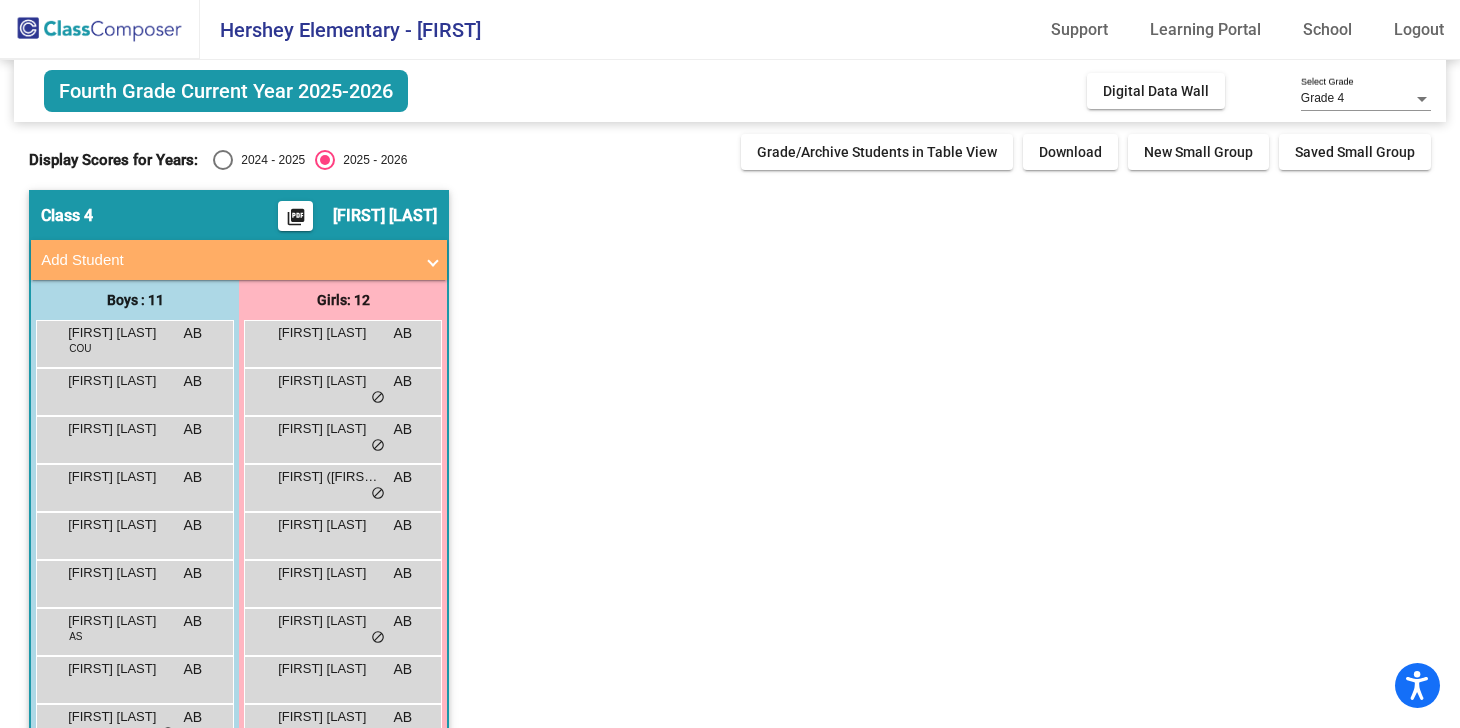 click on "2024 - 2025" at bounding box center (269, 160) 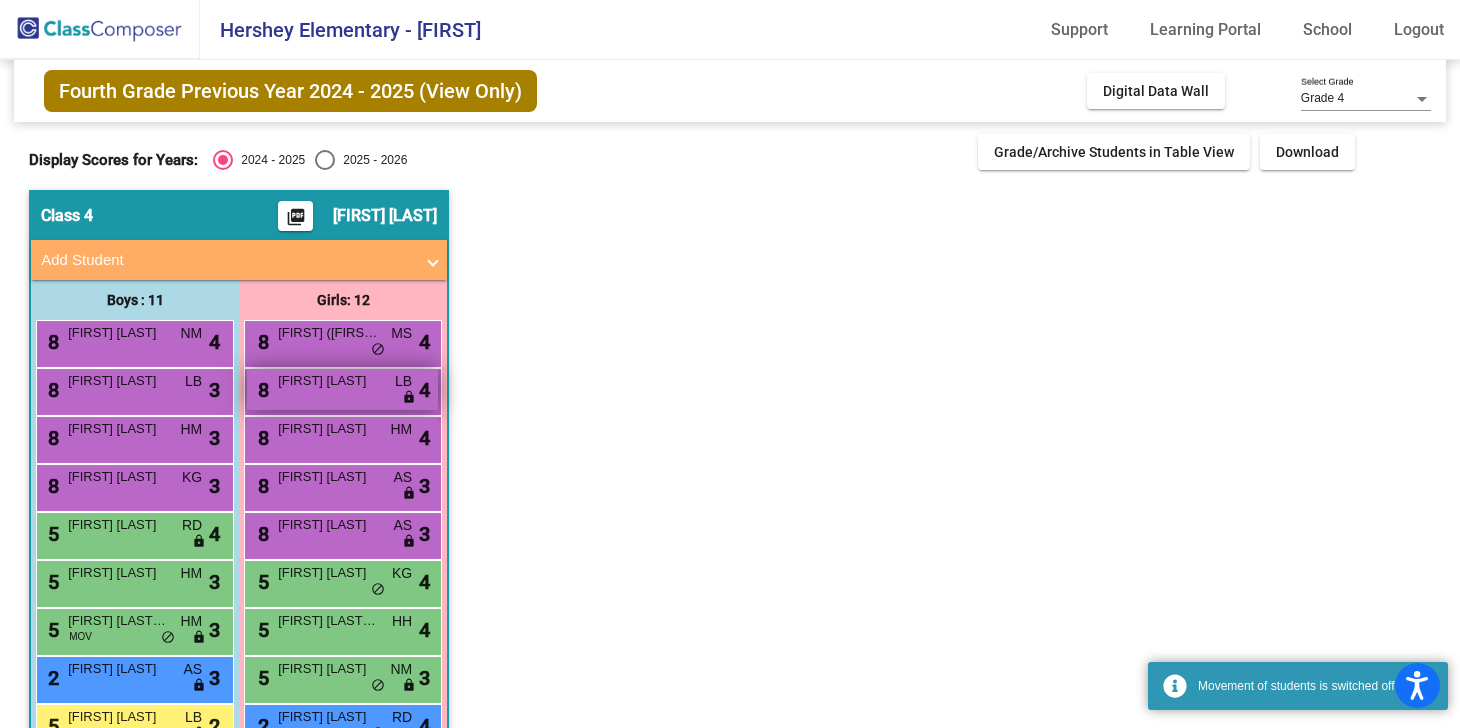 scroll, scrollTop: 61, scrollLeft: 0, axis: vertical 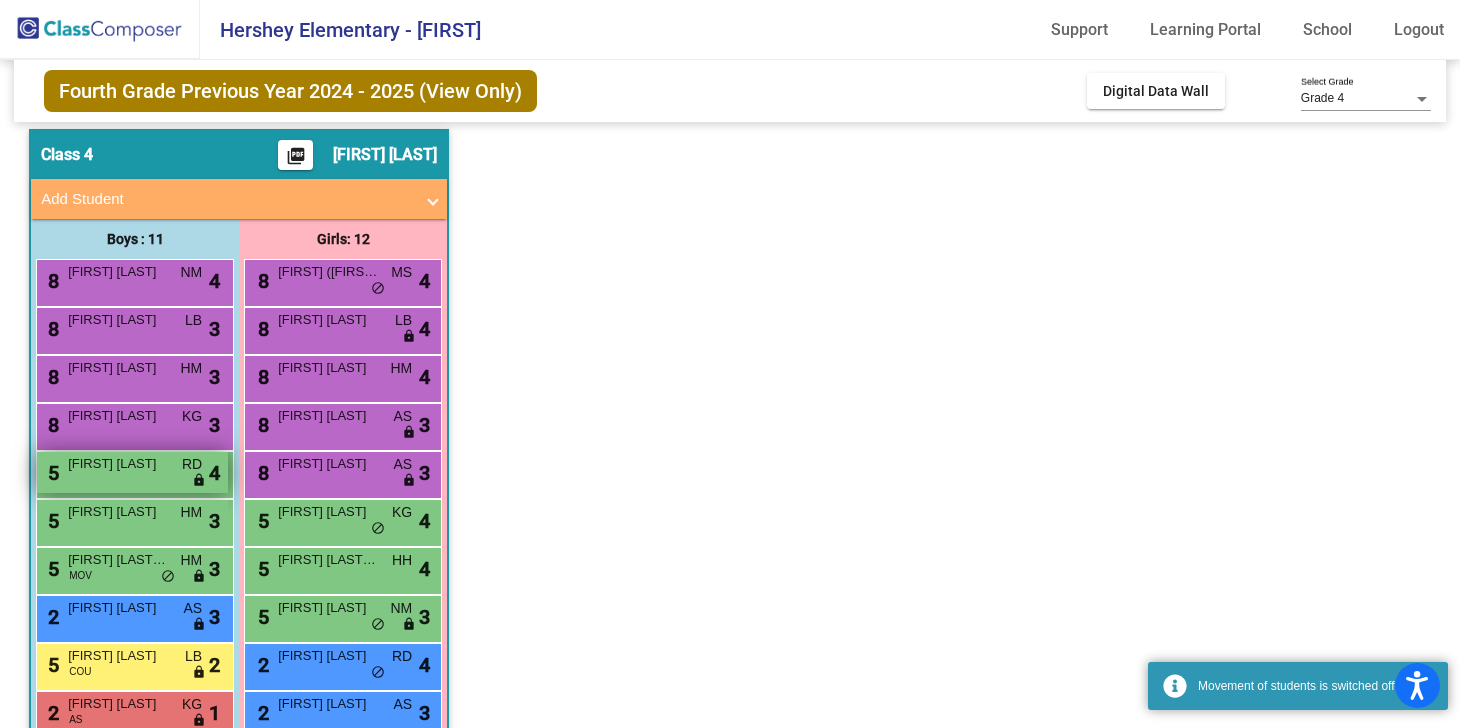 click on "[NUMBER] [STREET] [CITY] [STATE]" at bounding box center [132, 472] 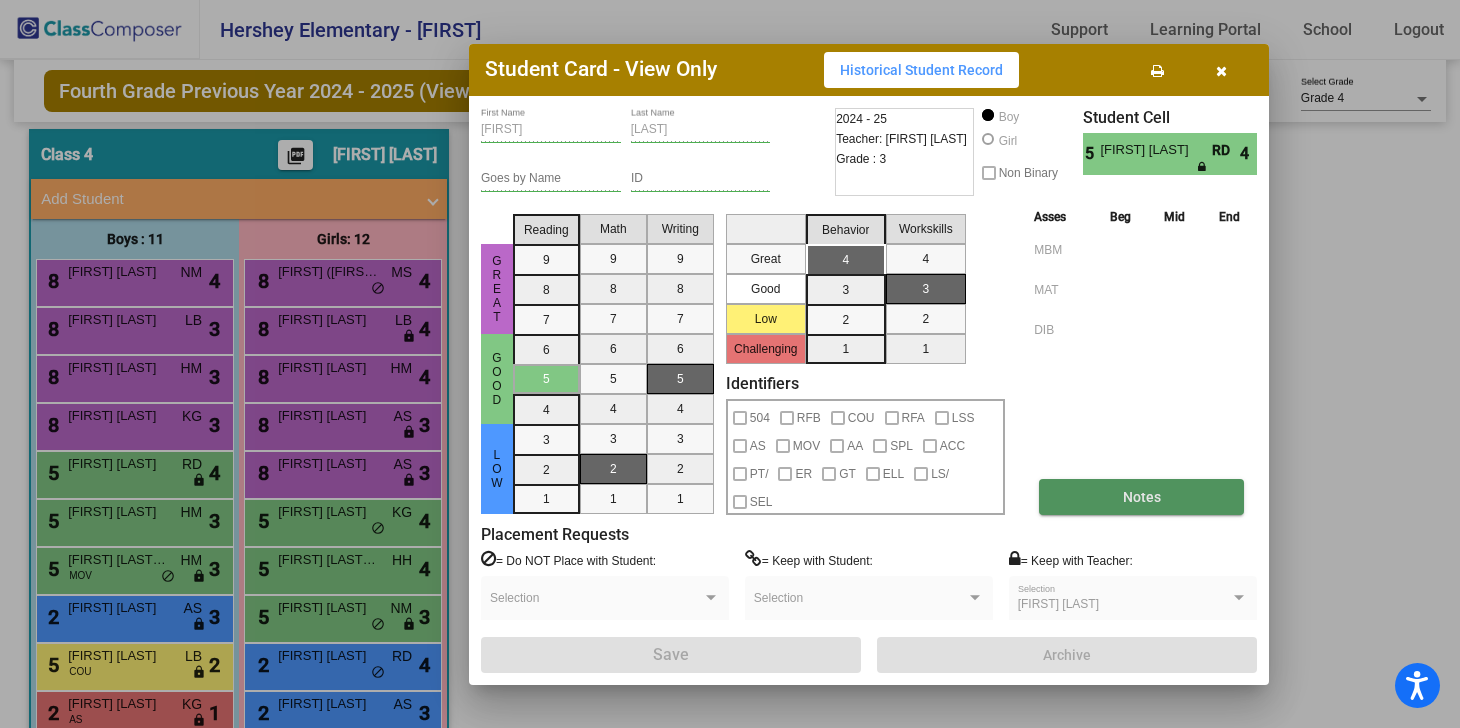 click on "Notes" at bounding box center (1141, 497) 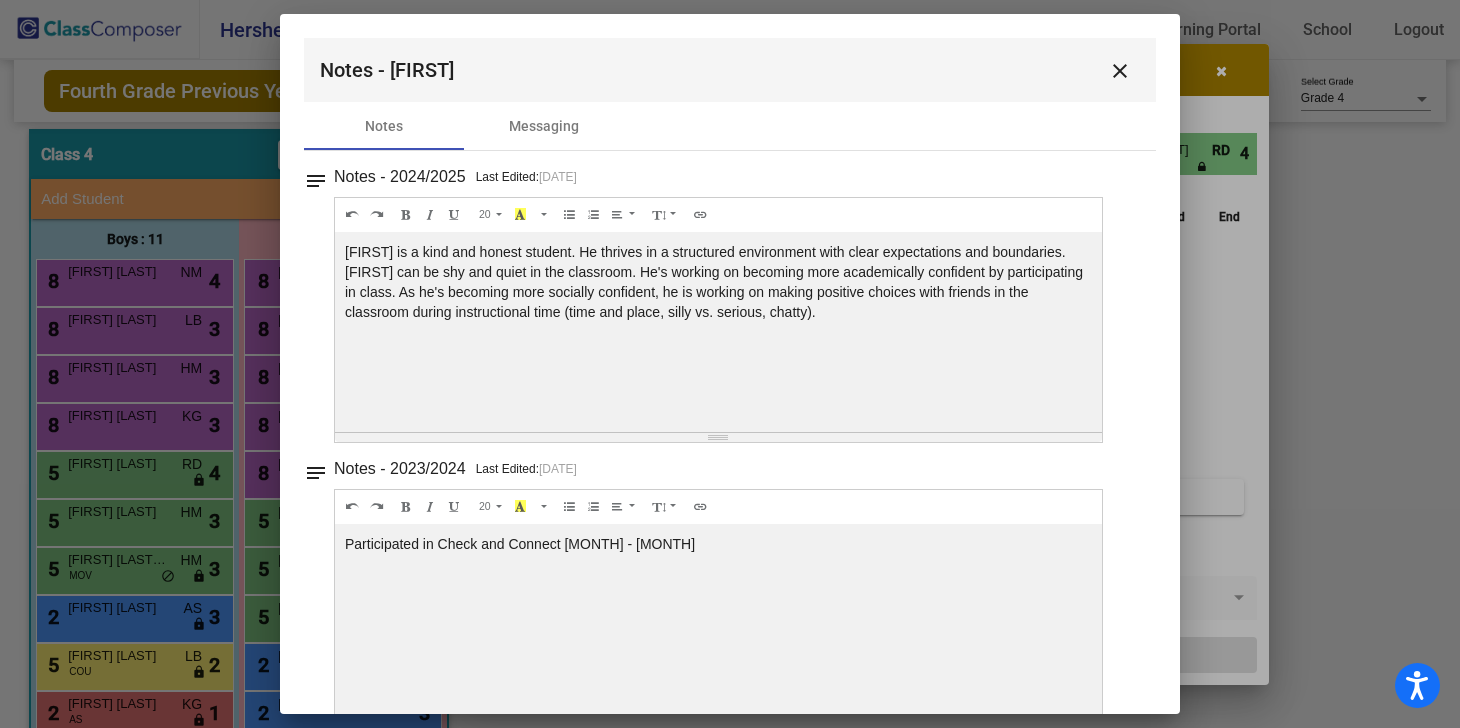 click on "close" at bounding box center [1120, 71] 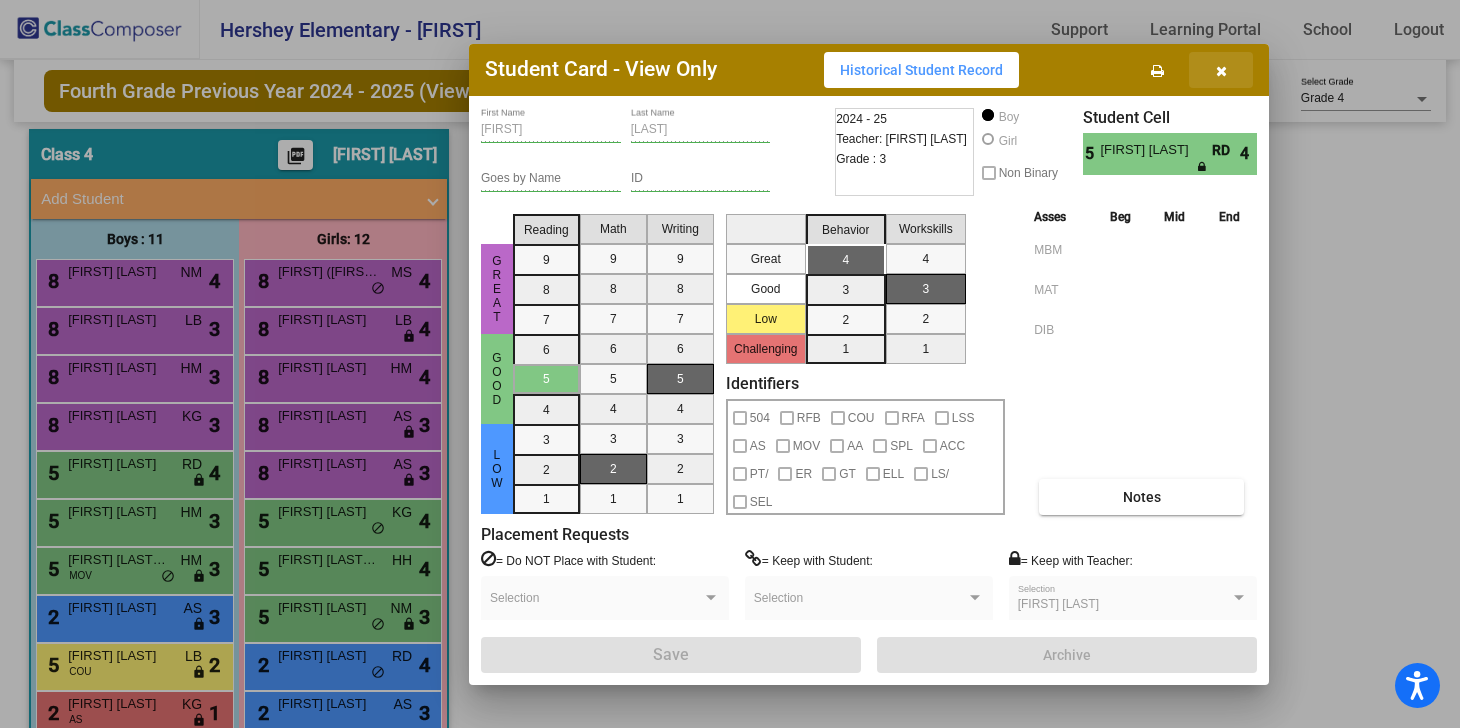 click at bounding box center (1221, 70) 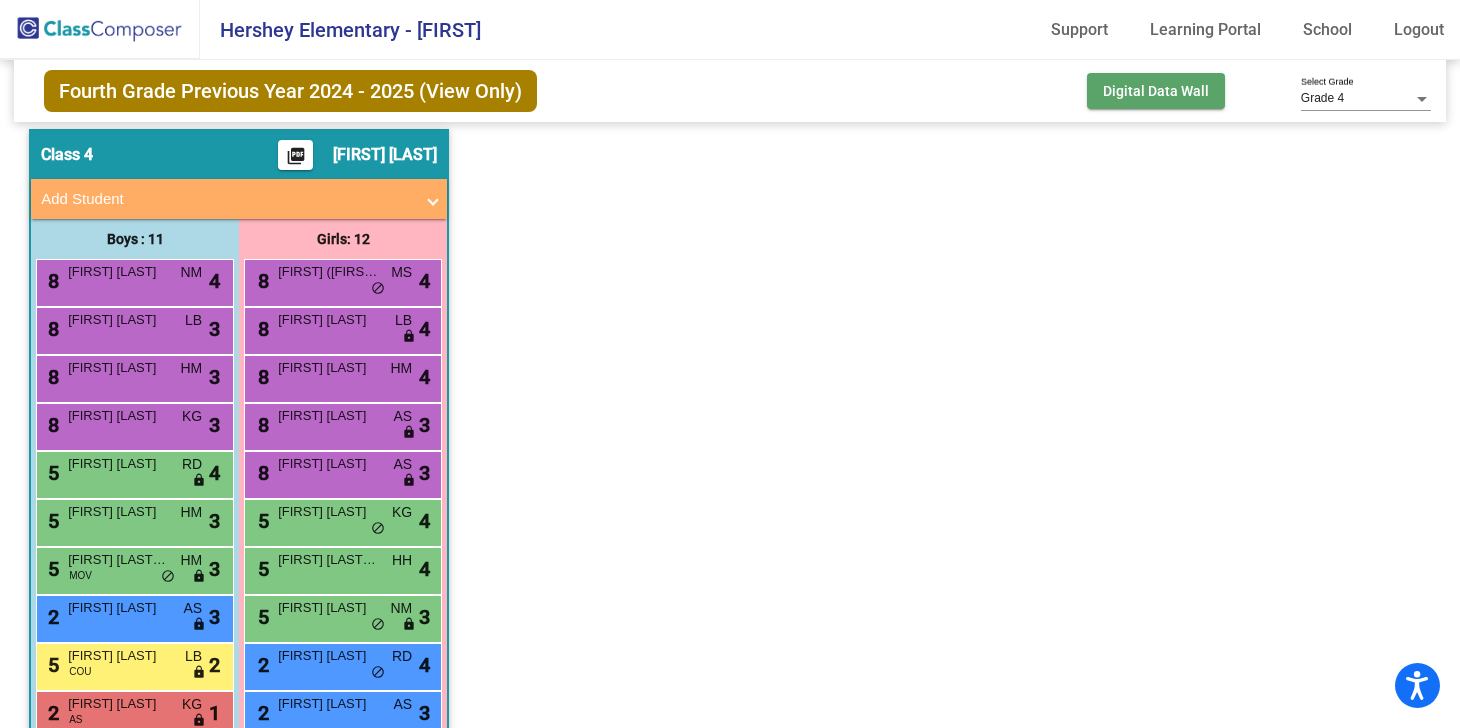 click on "Digital Data Wall" 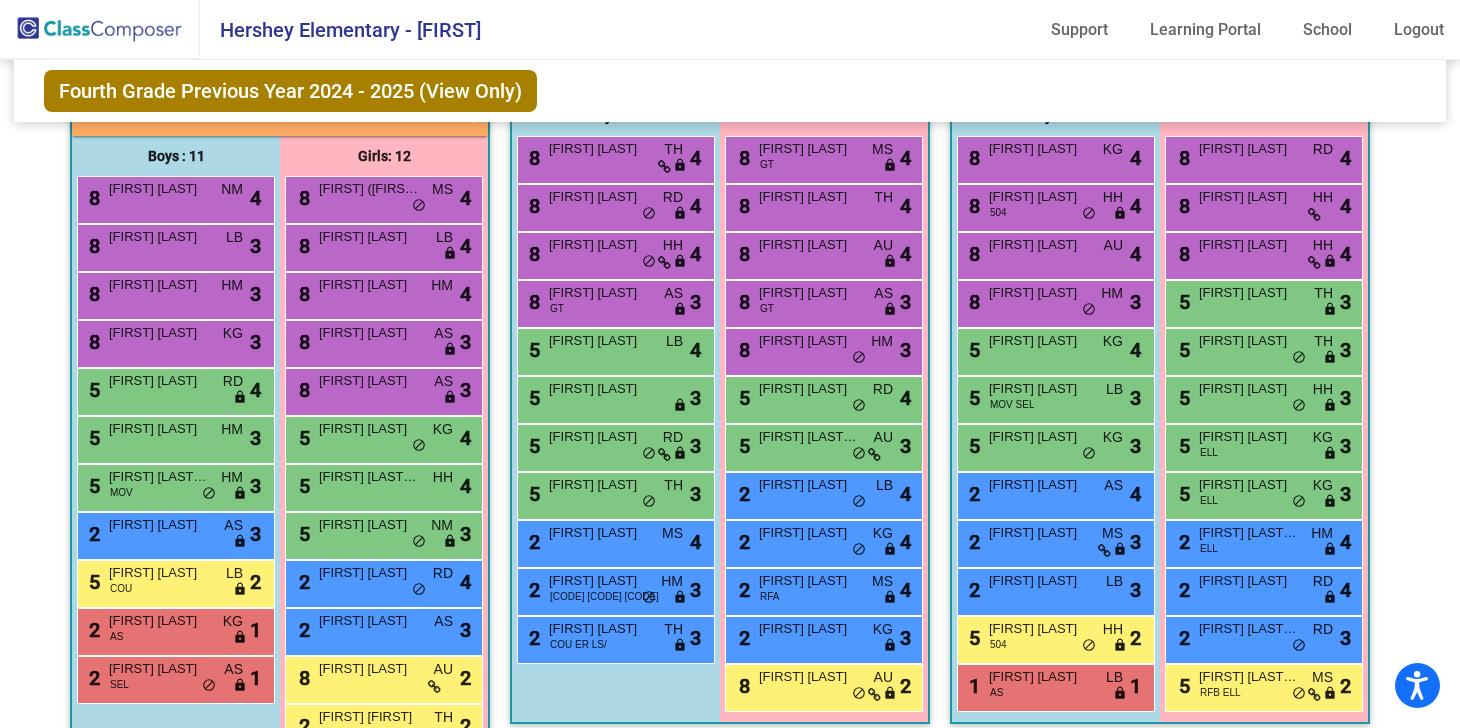 scroll, scrollTop: 1498, scrollLeft: 0, axis: vertical 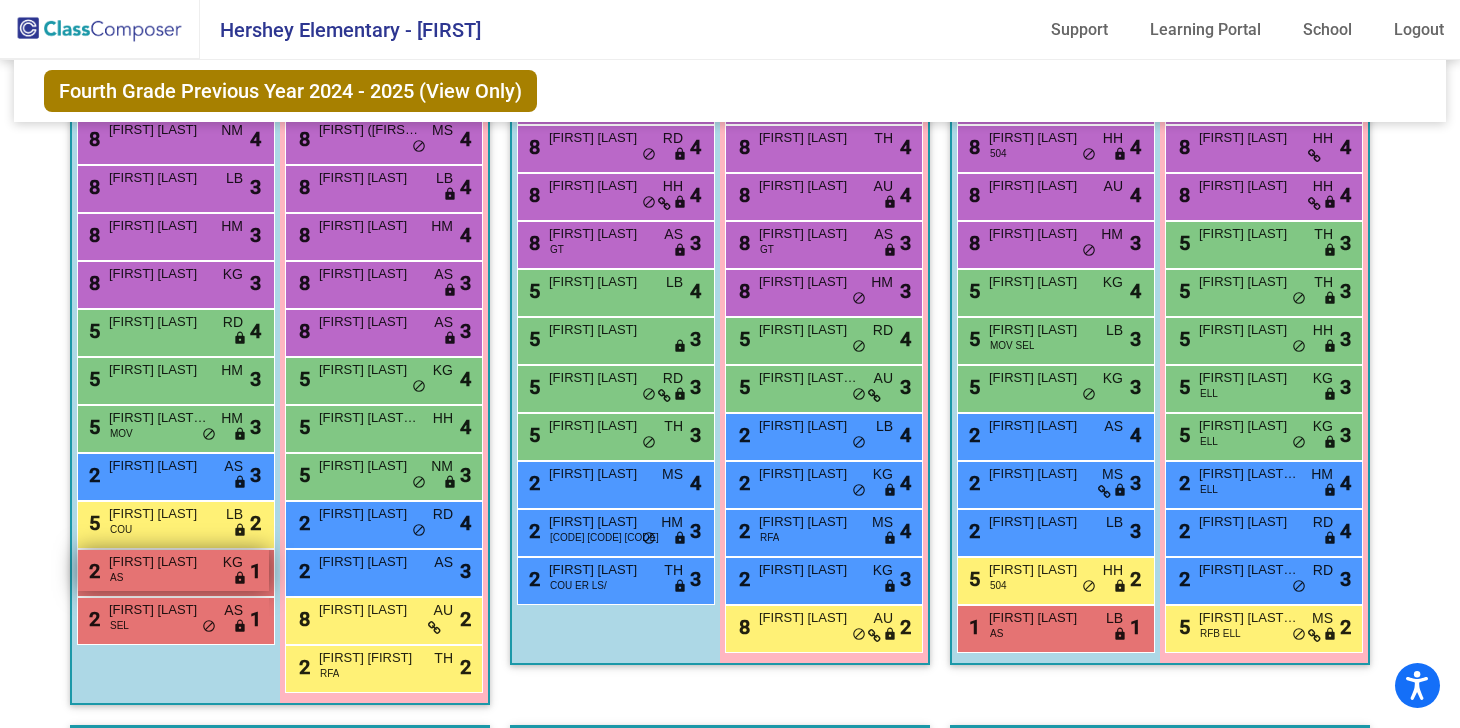 click on "[NUMBER] [FIRST] [LAST] [CODE] [CODE] [CODE] [CODE]" at bounding box center [173, 570] 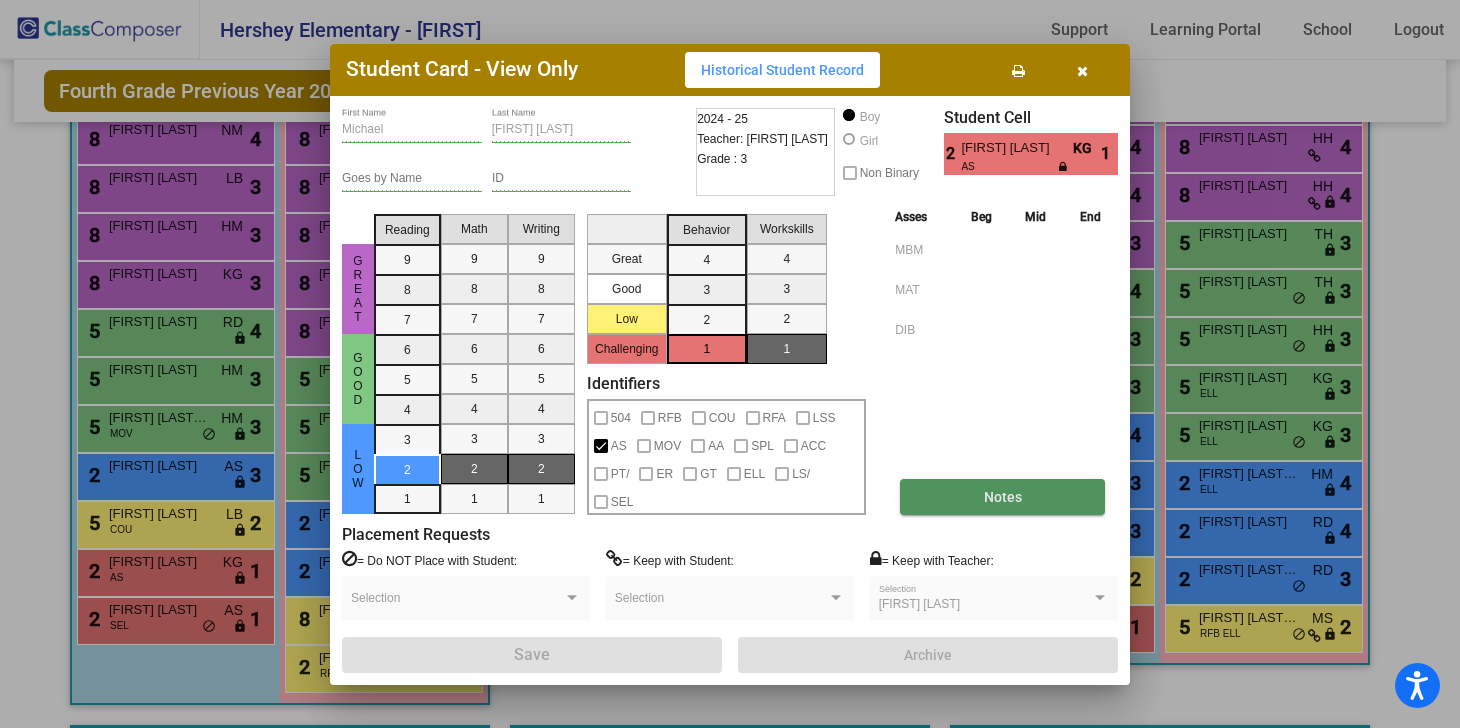 click on "Notes" at bounding box center (1002, 497) 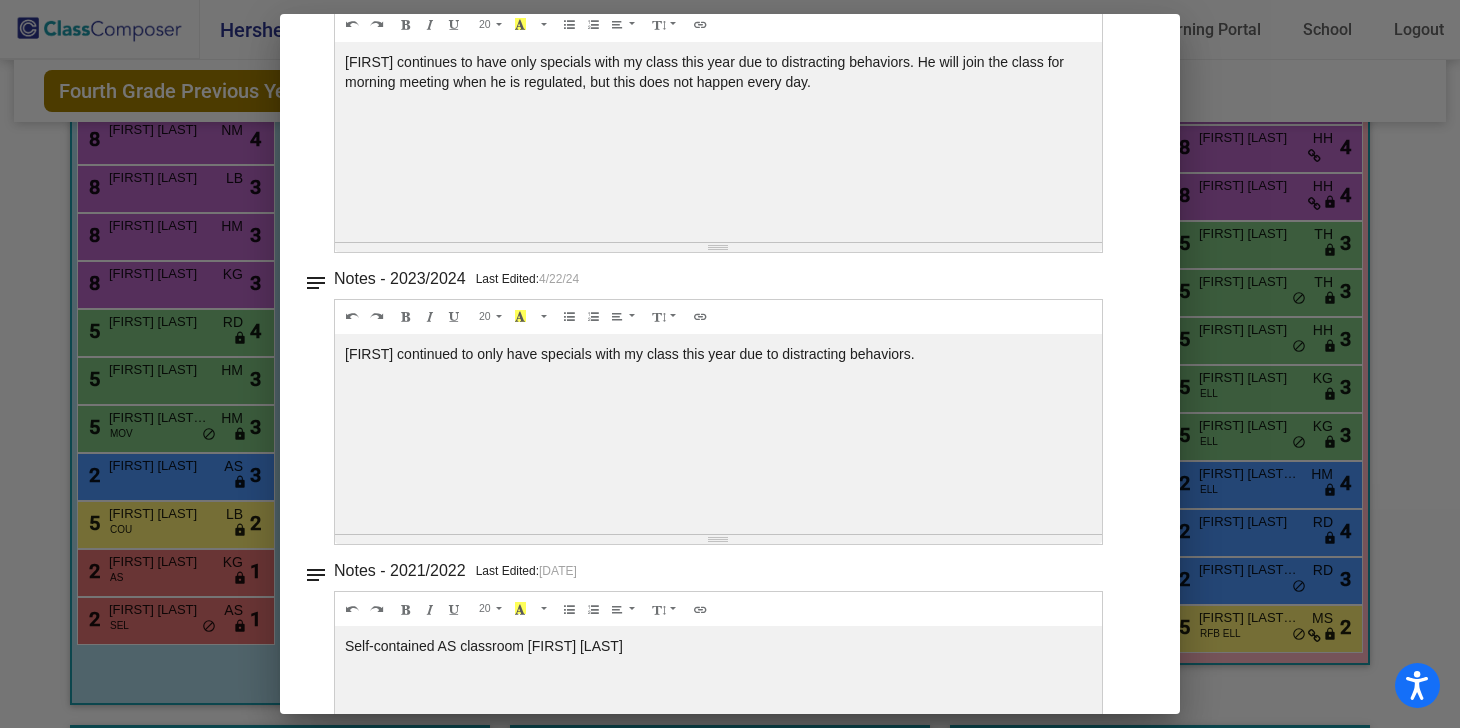 scroll, scrollTop: 337, scrollLeft: 0, axis: vertical 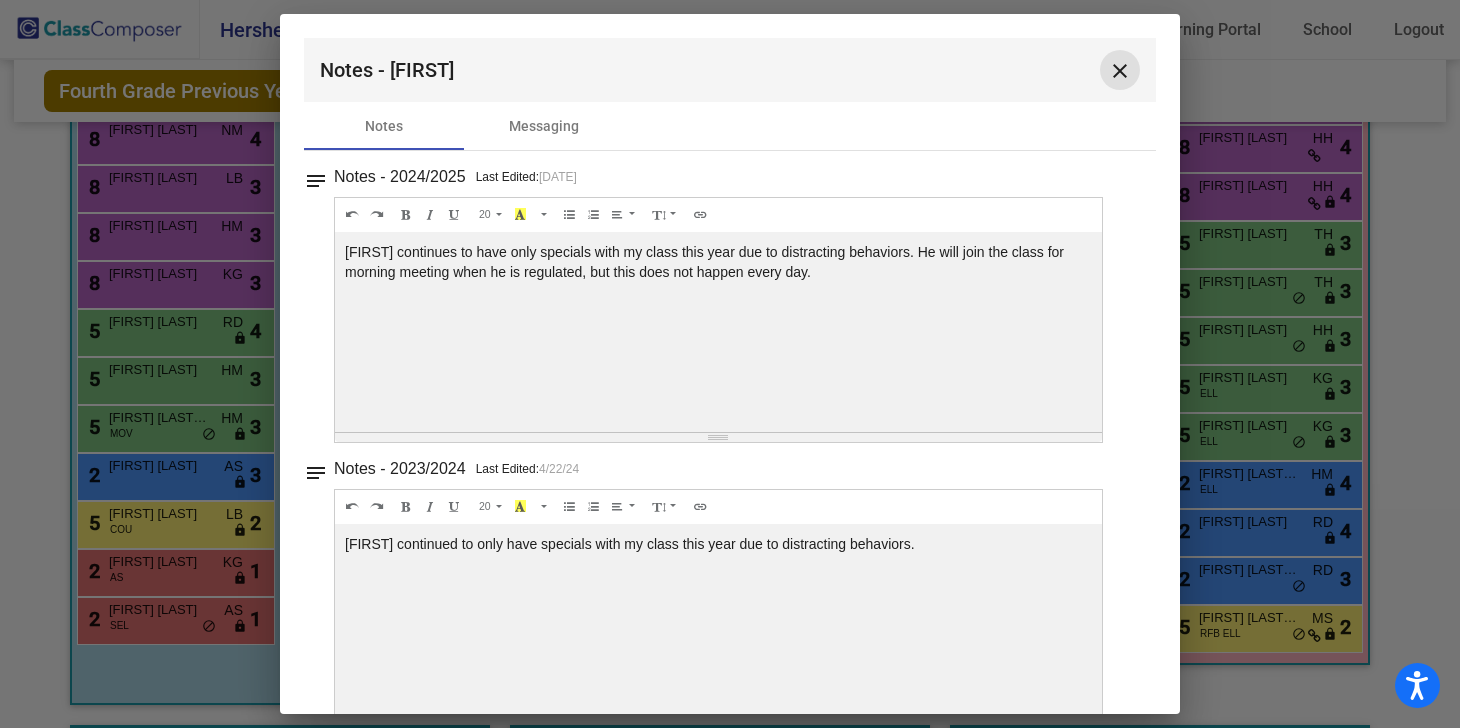 click on "close" at bounding box center [1120, 71] 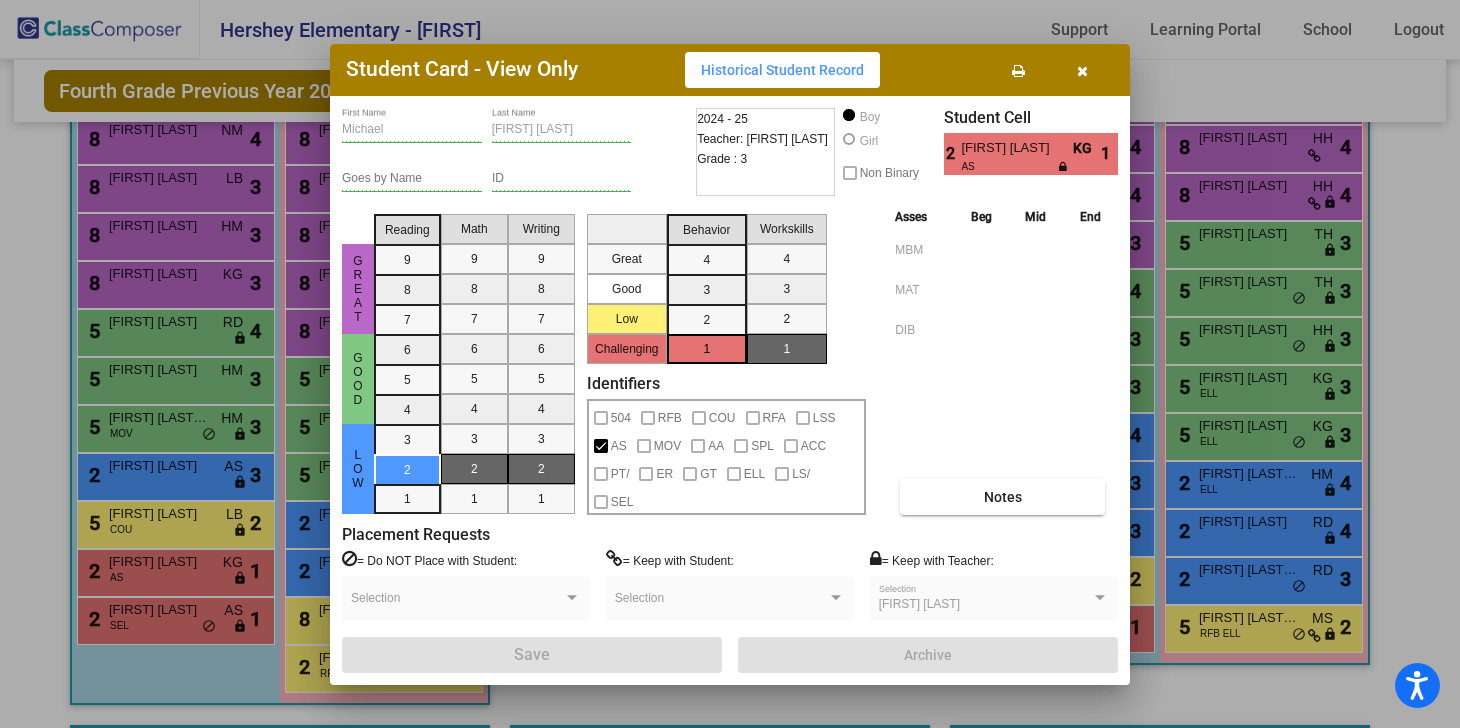 click at bounding box center [1082, 70] 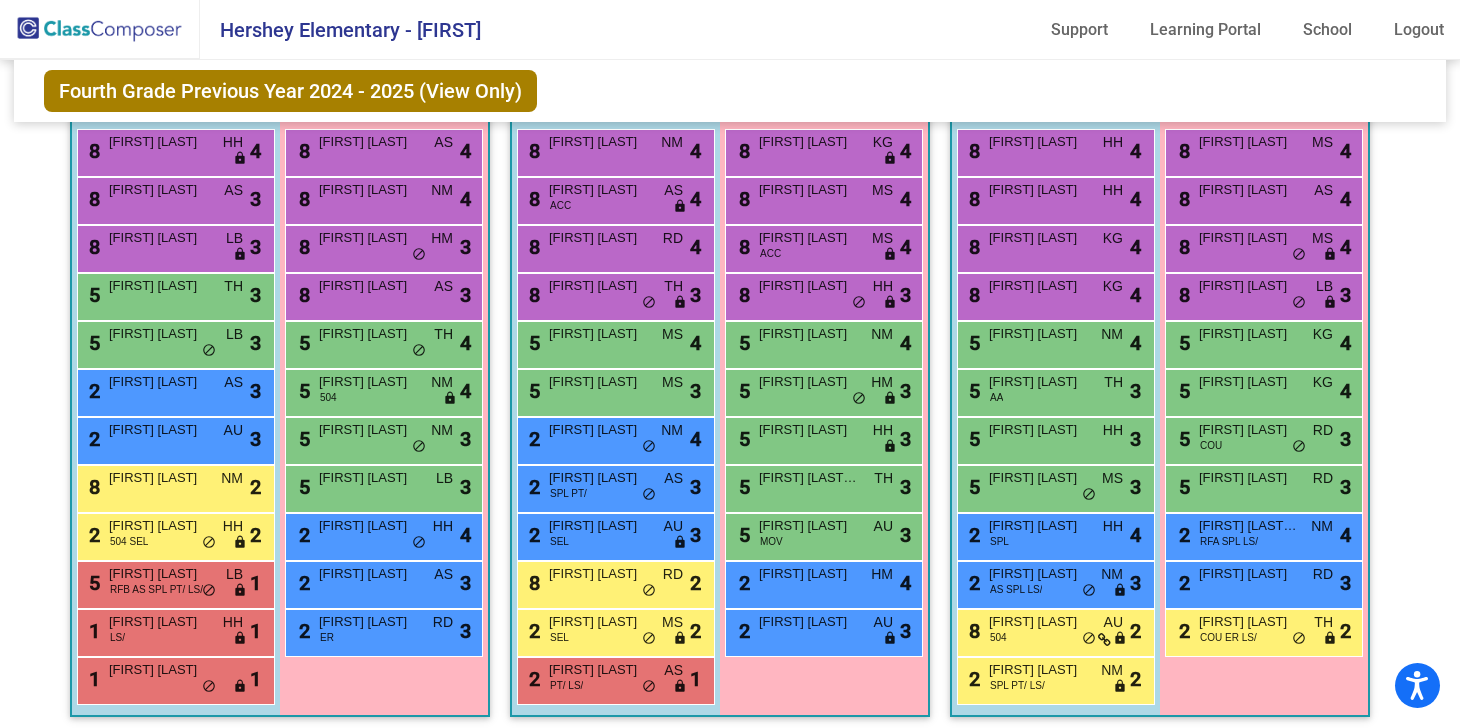 scroll, scrollTop: 2220, scrollLeft: 0, axis: vertical 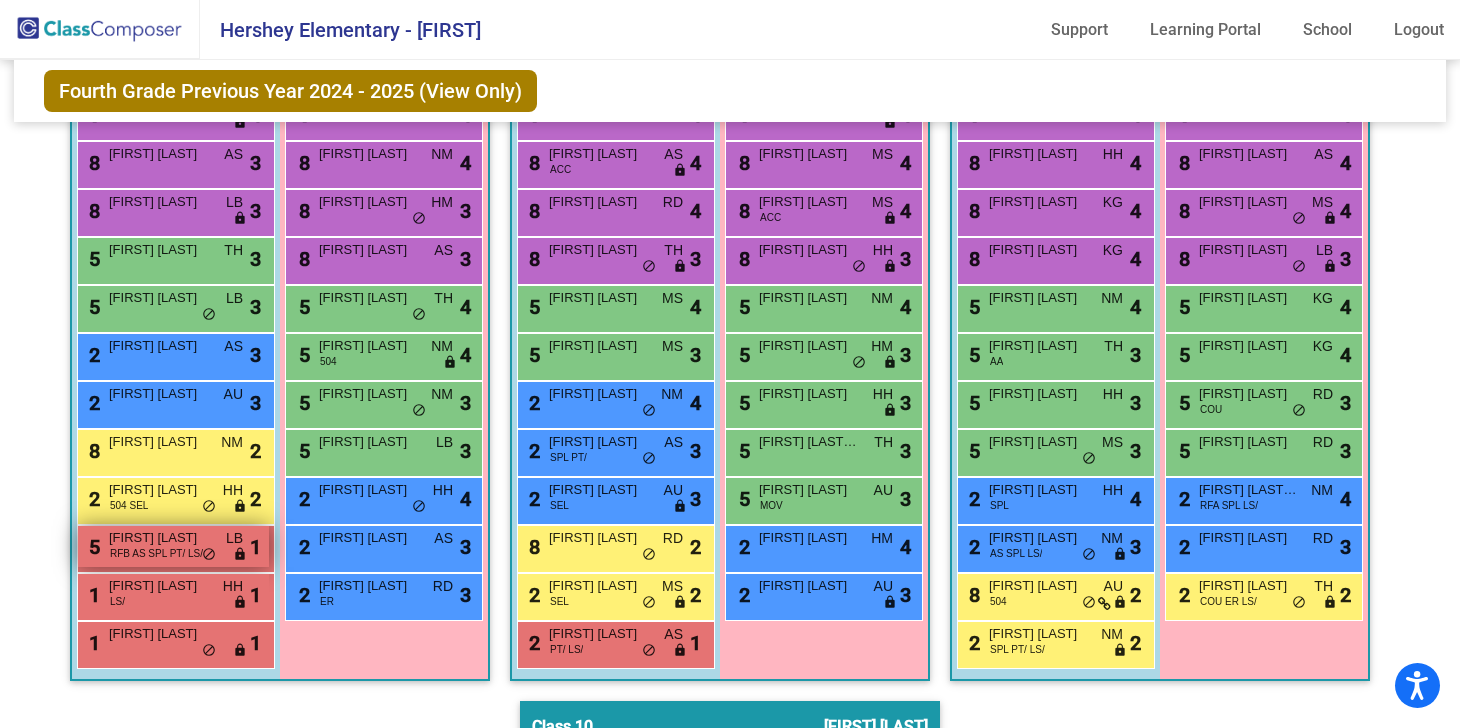 click on "[NUMBER] [FIRST] [LAST] [CODE] [CODE] [CODE] [CODE]" at bounding box center (173, 546) 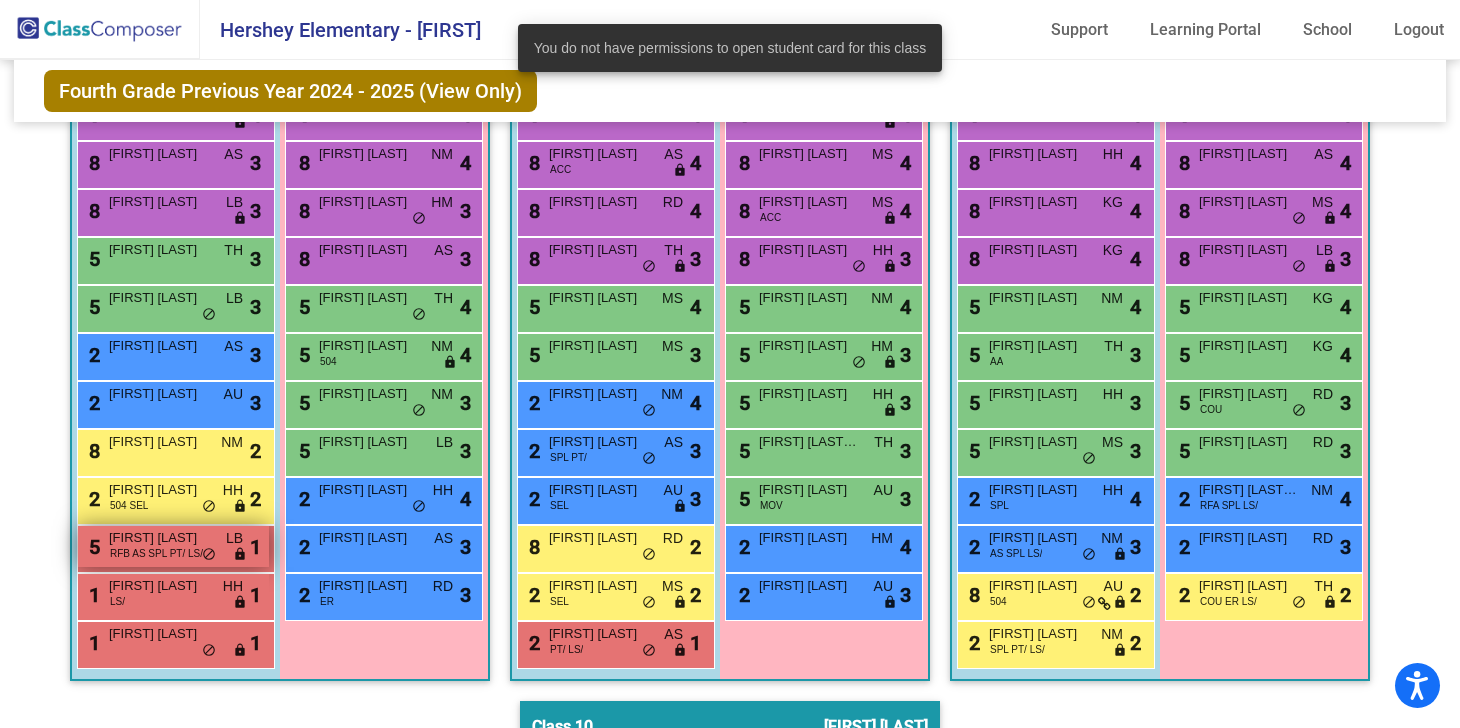 click on "[NUMBER] [FIRST] [LAST] [CODE] [CODE] [CODE] [CODE]" at bounding box center (173, 546) 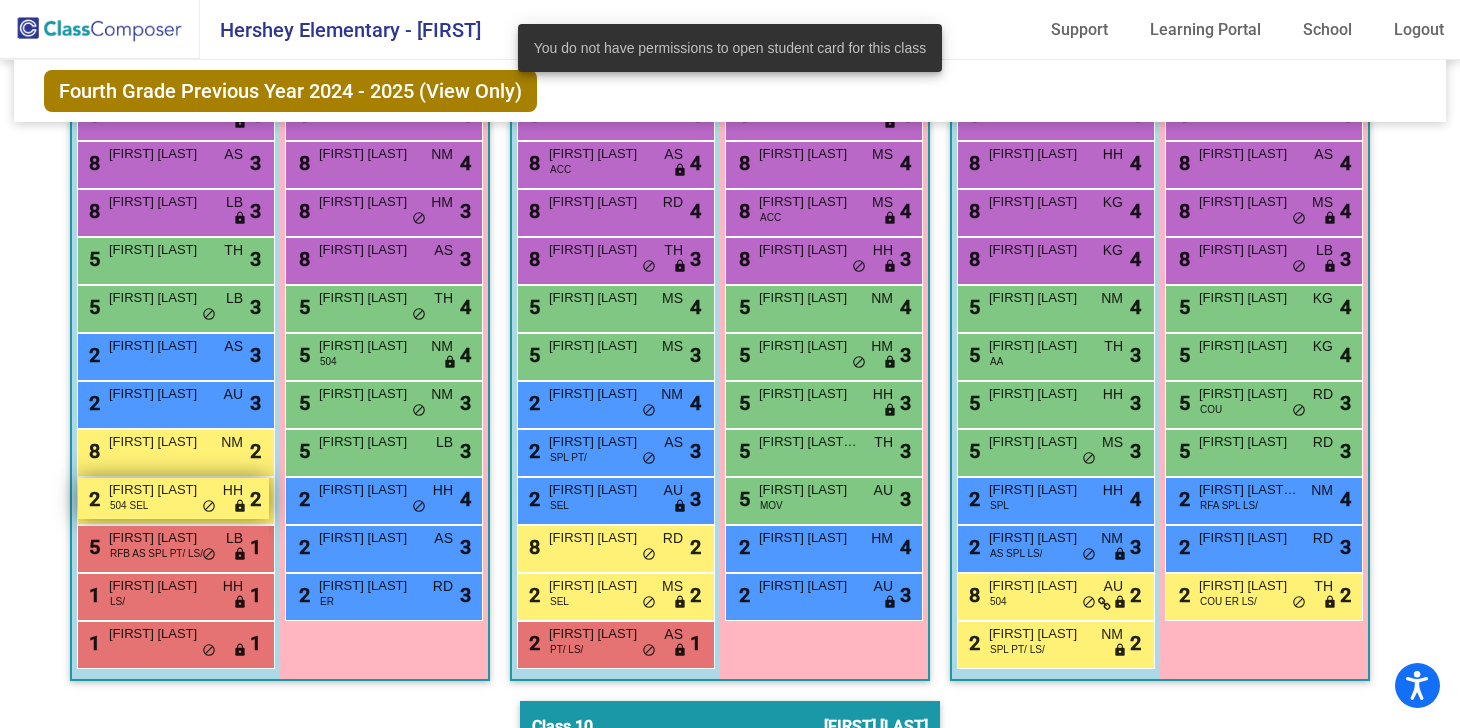 click on "2 [FIRST] [LAST] 504 SEL HH lock do_not_disturb_alt 2" at bounding box center (173, 498) 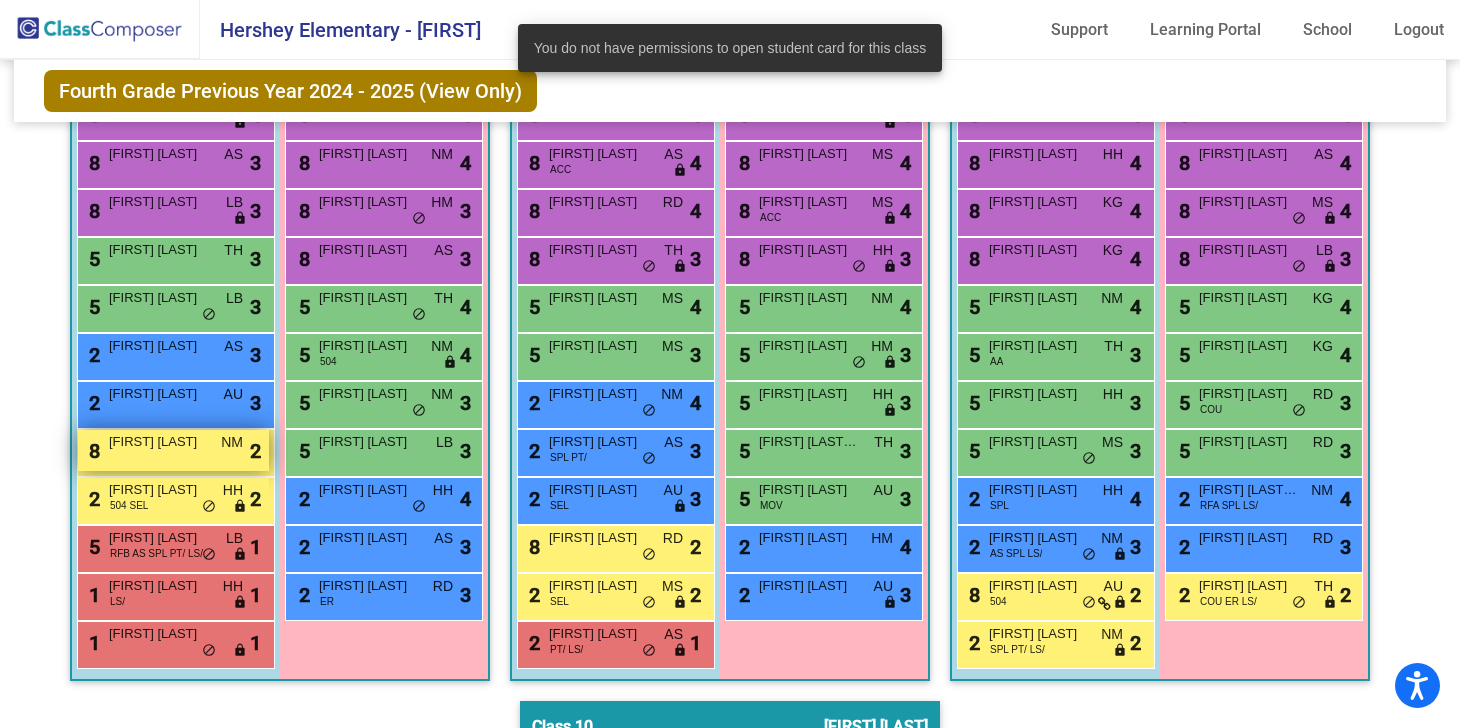 click on "[FIRST] [LAST]" at bounding box center (159, 442) 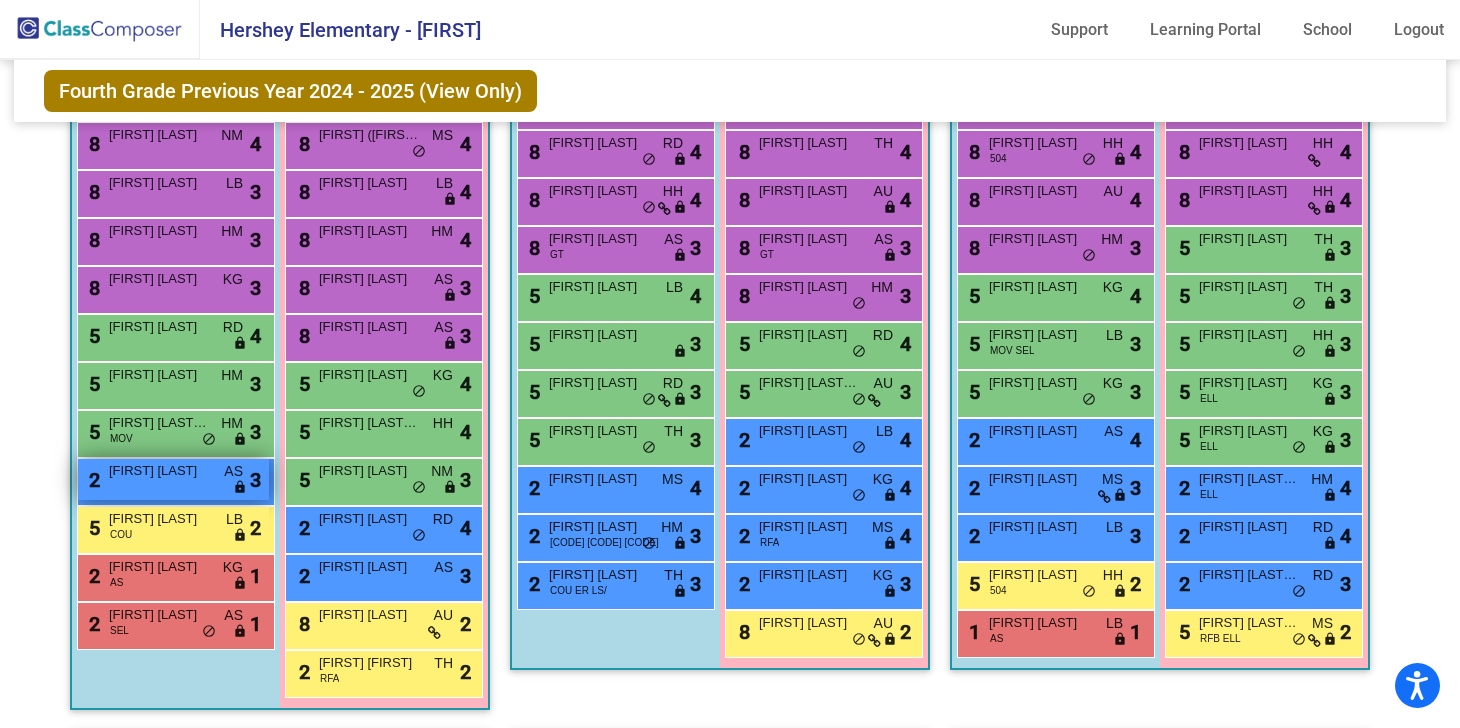 scroll, scrollTop: 1495, scrollLeft: 0, axis: vertical 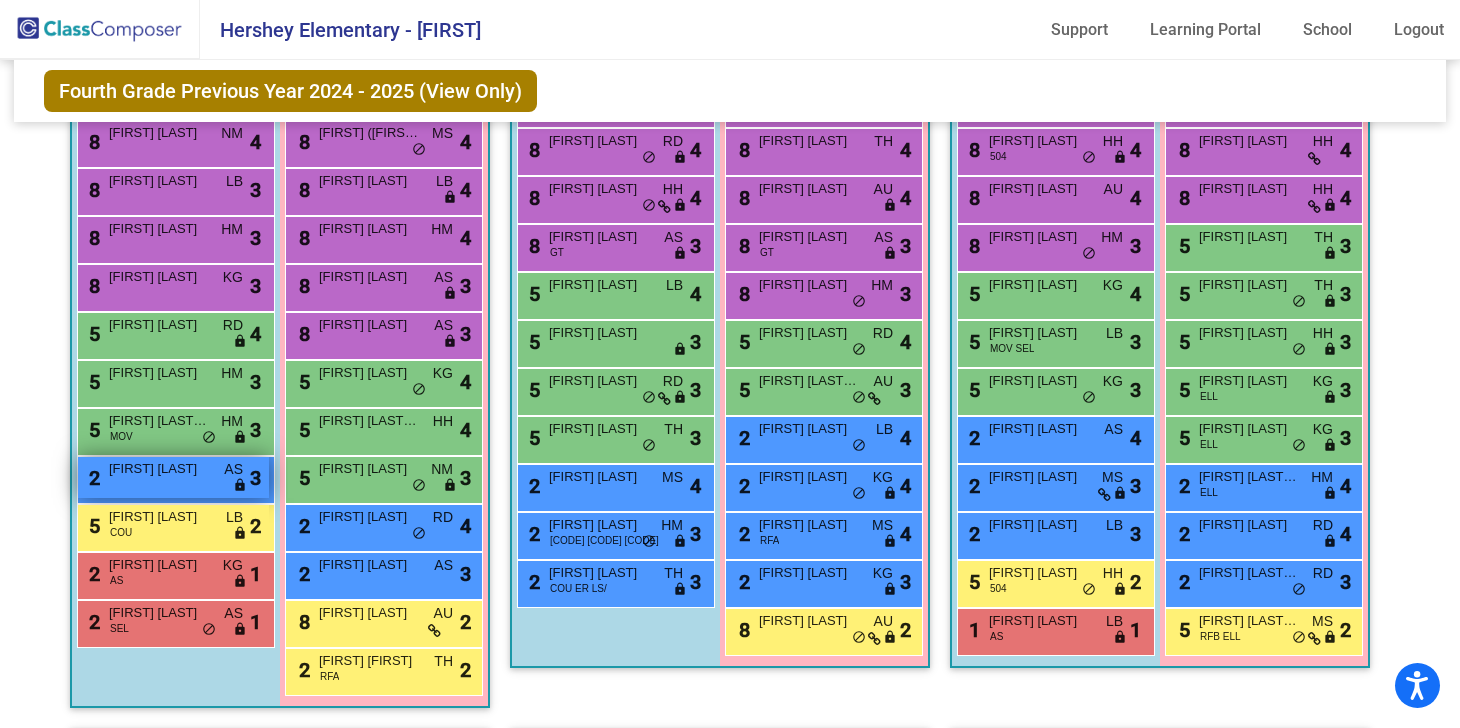 click on "2 [FIRST] [LAST] AS lock do_not_disturb_alt 3" at bounding box center (173, 477) 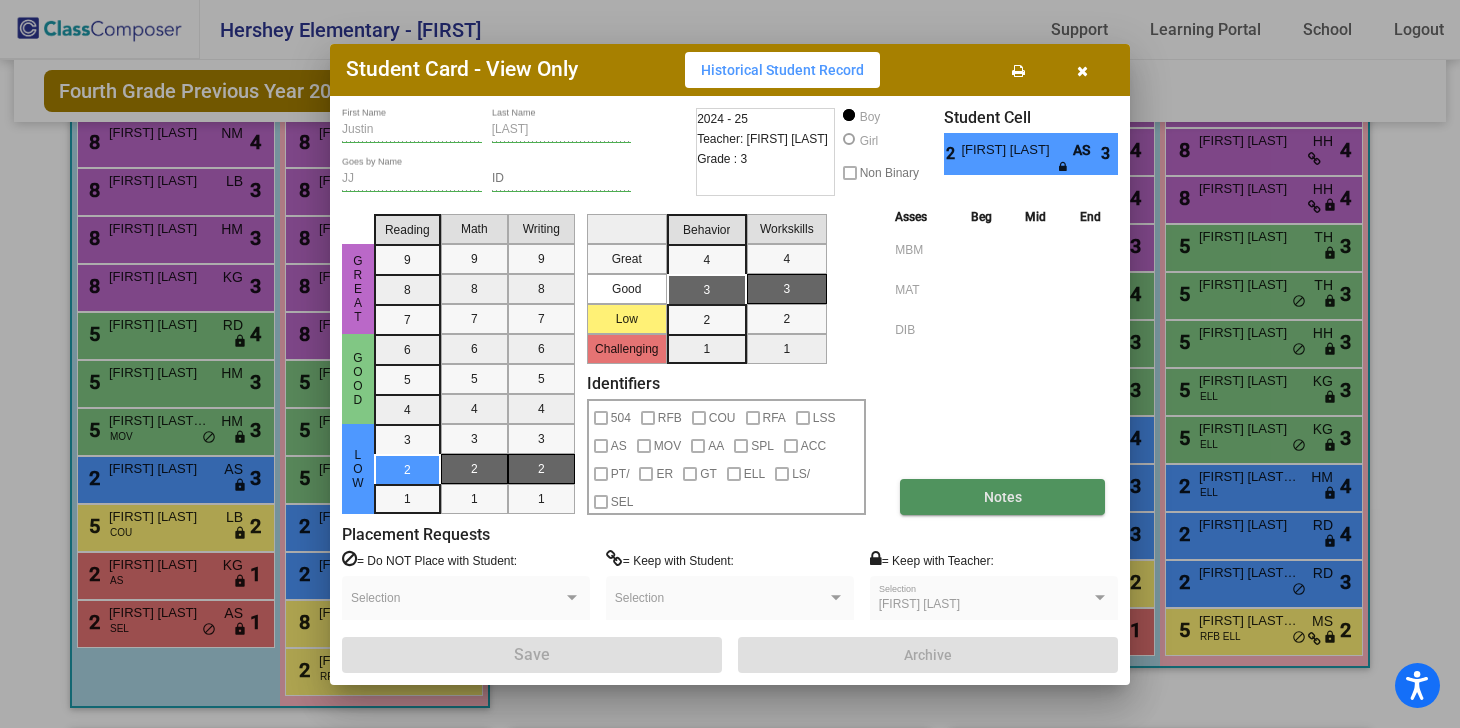 click on "Notes" at bounding box center (1002, 497) 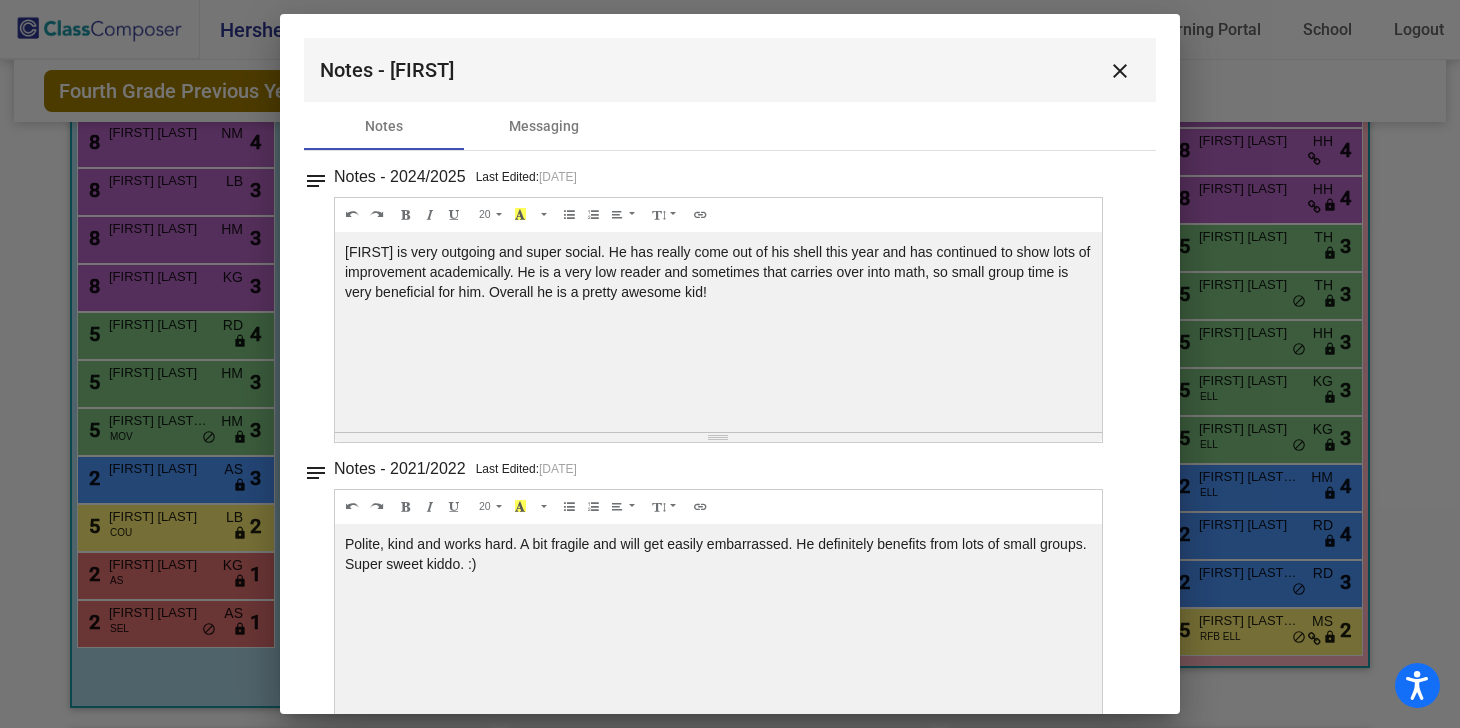 click on "close" at bounding box center [1120, 71] 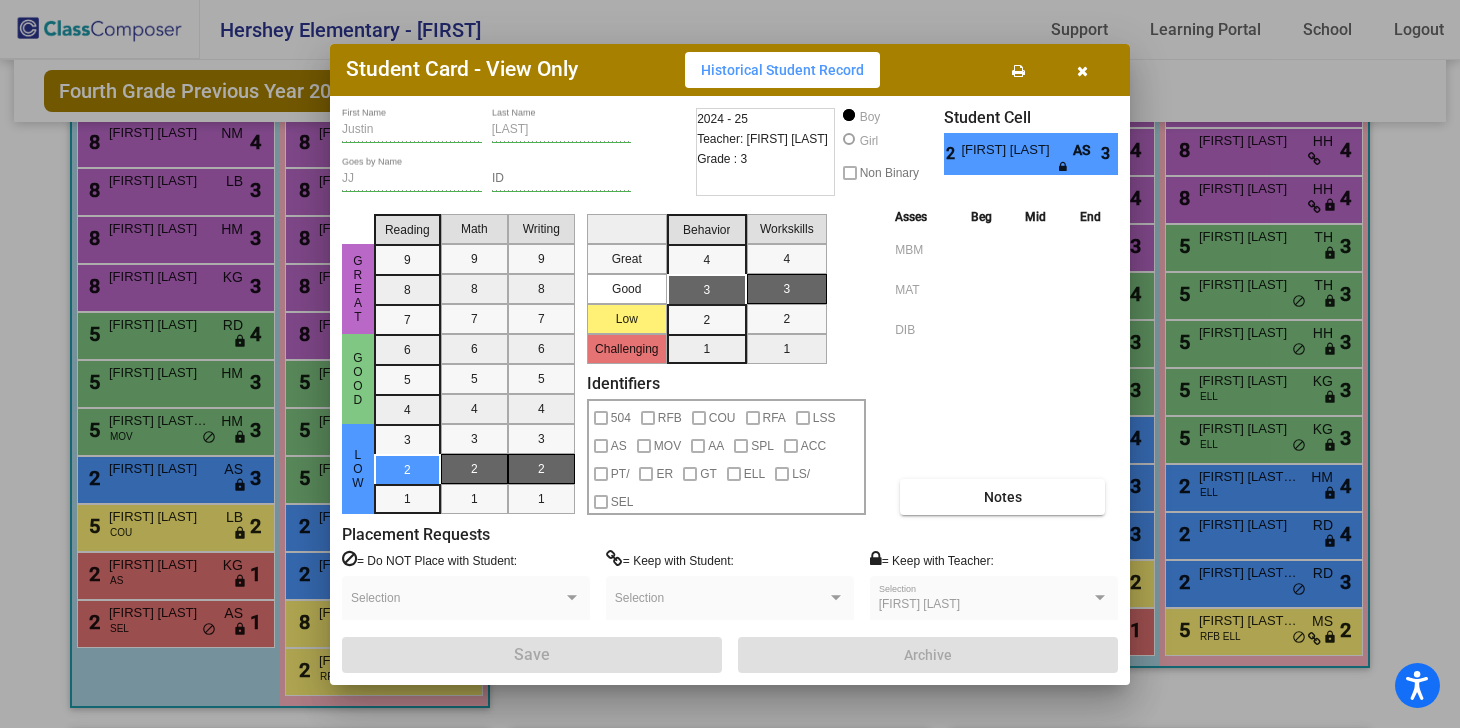 click at bounding box center (1082, 71) 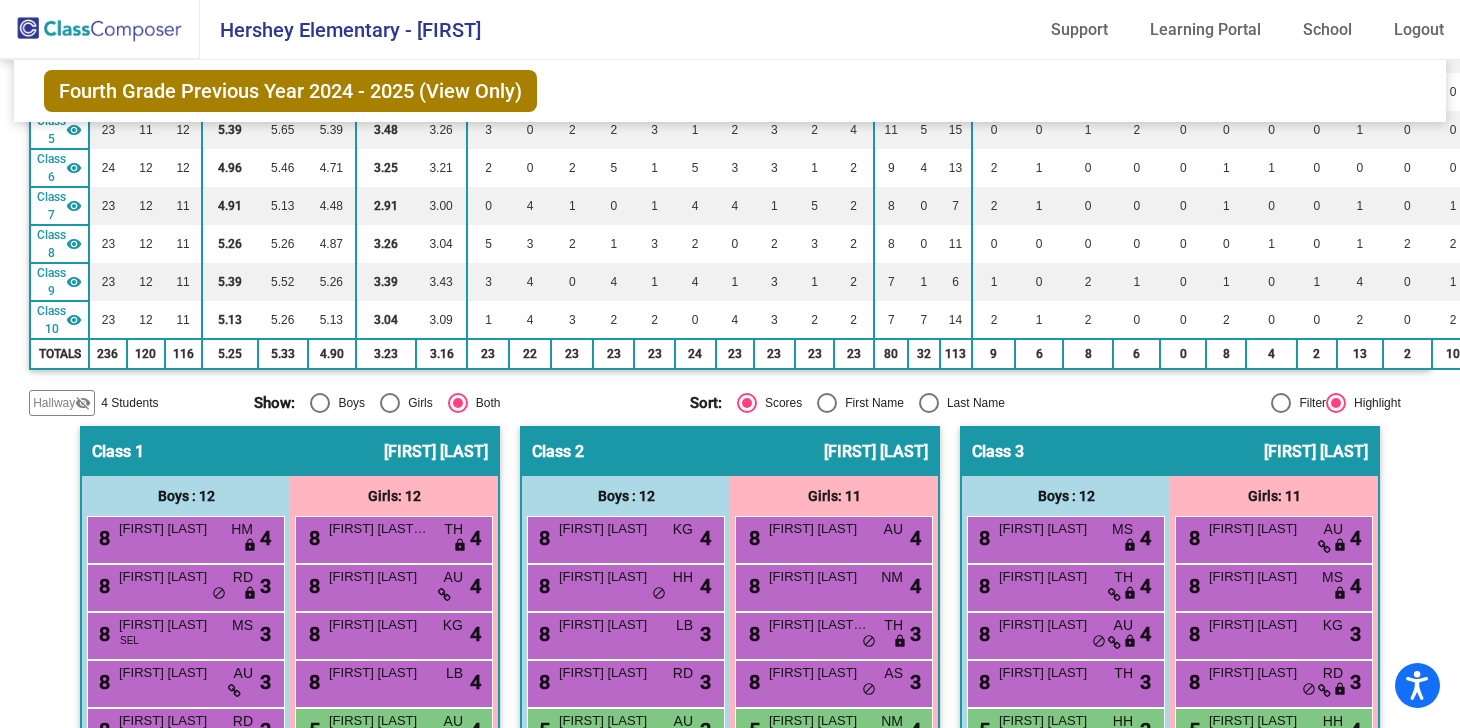 scroll, scrollTop: 0, scrollLeft: 0, axis: both 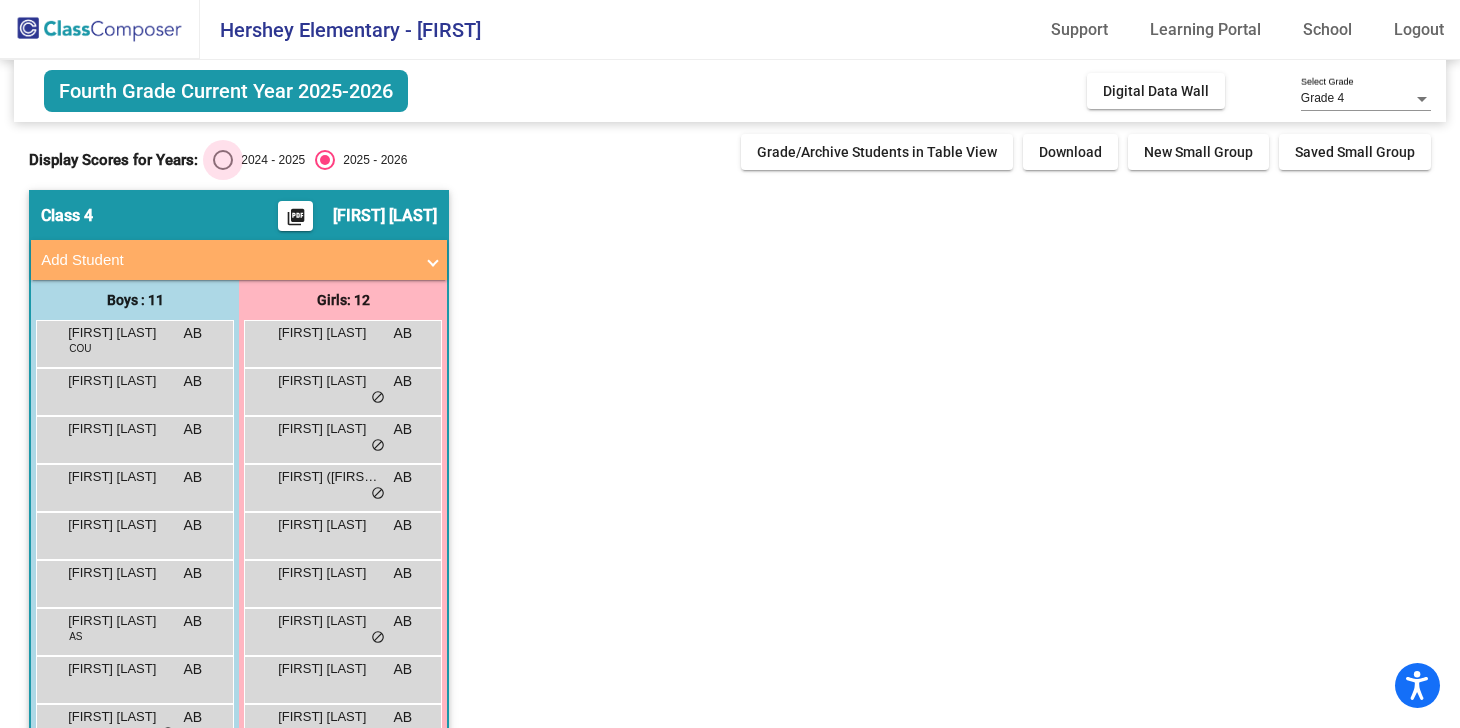 click on "2024 - 2025" at bounding box center (269, 160) 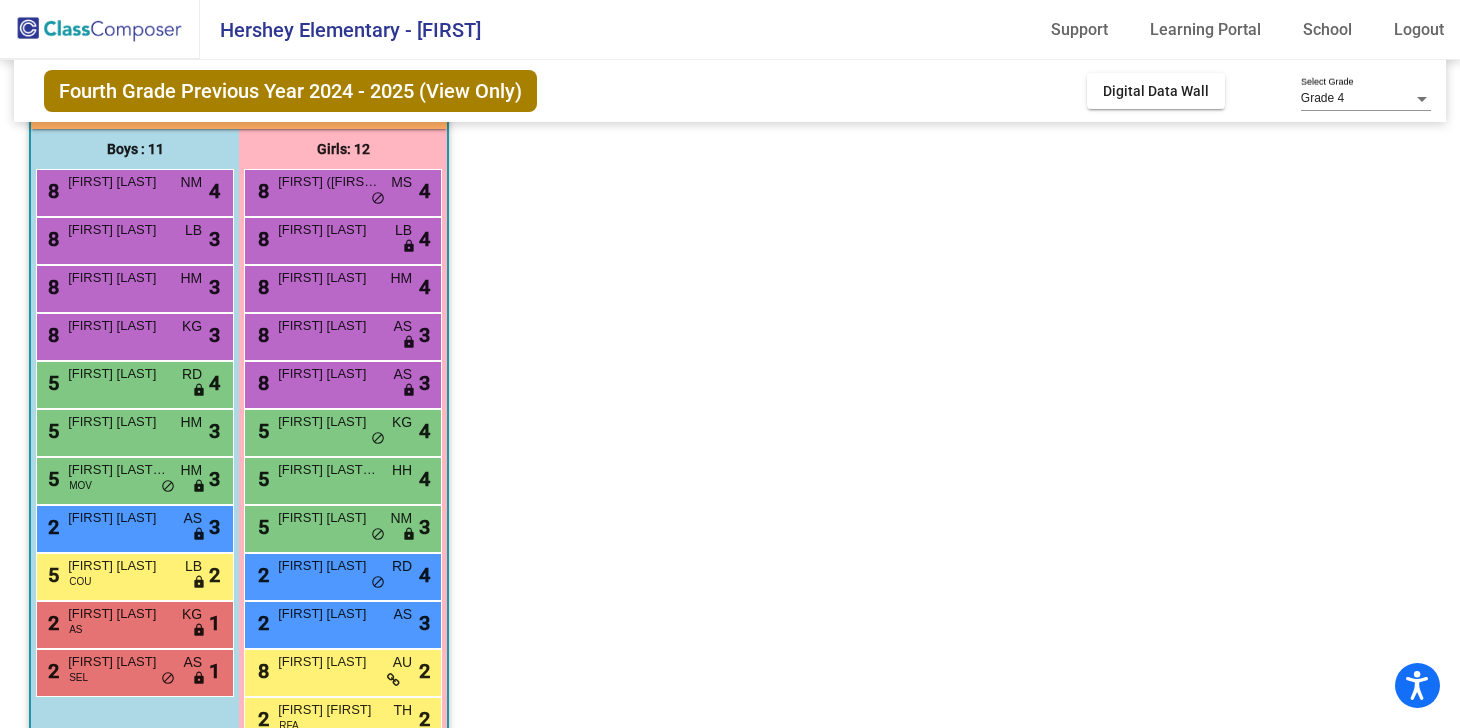 scroll, scrollTop: 153, scrollLeft: 0, axis: vertical 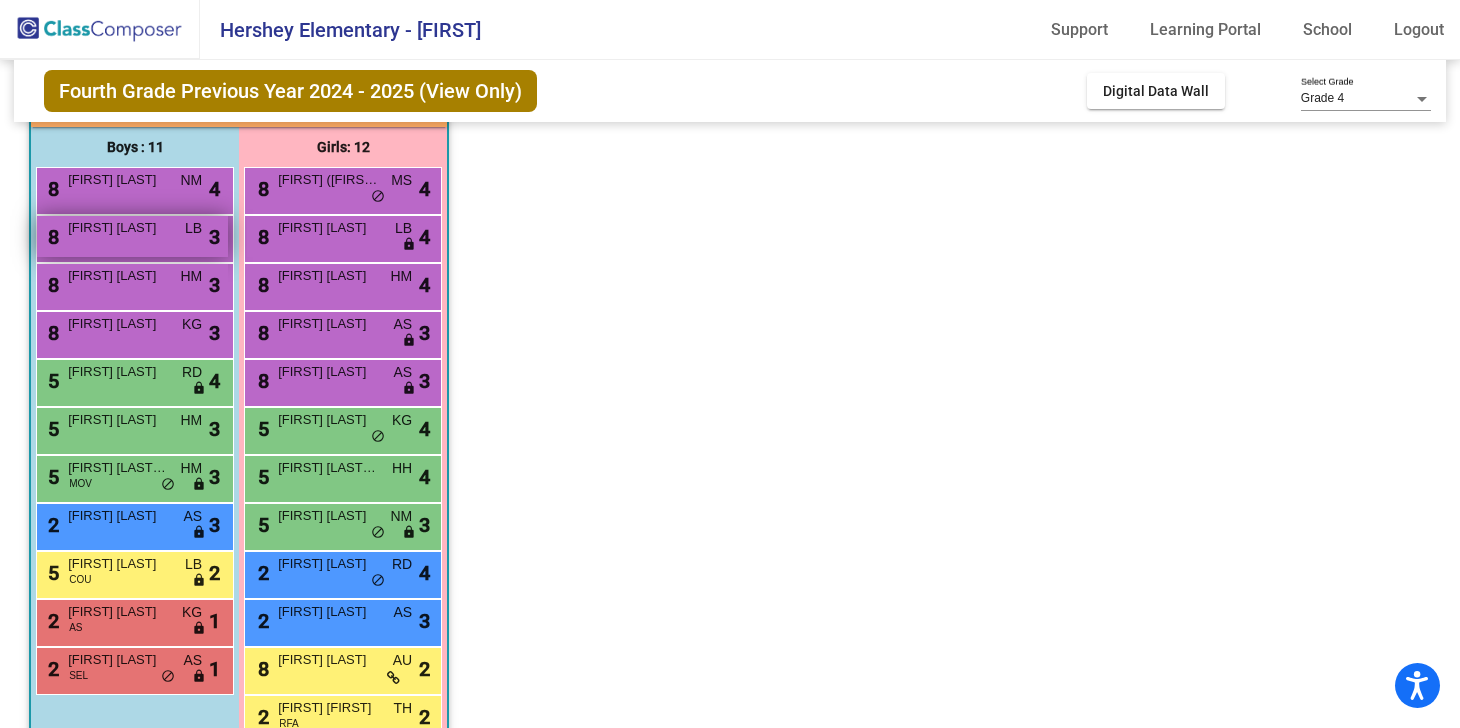 click on "[NUMBER] [FIRST] [LAST] [CODE] [CODE] [CODE]" at bounding box center (132, 236) 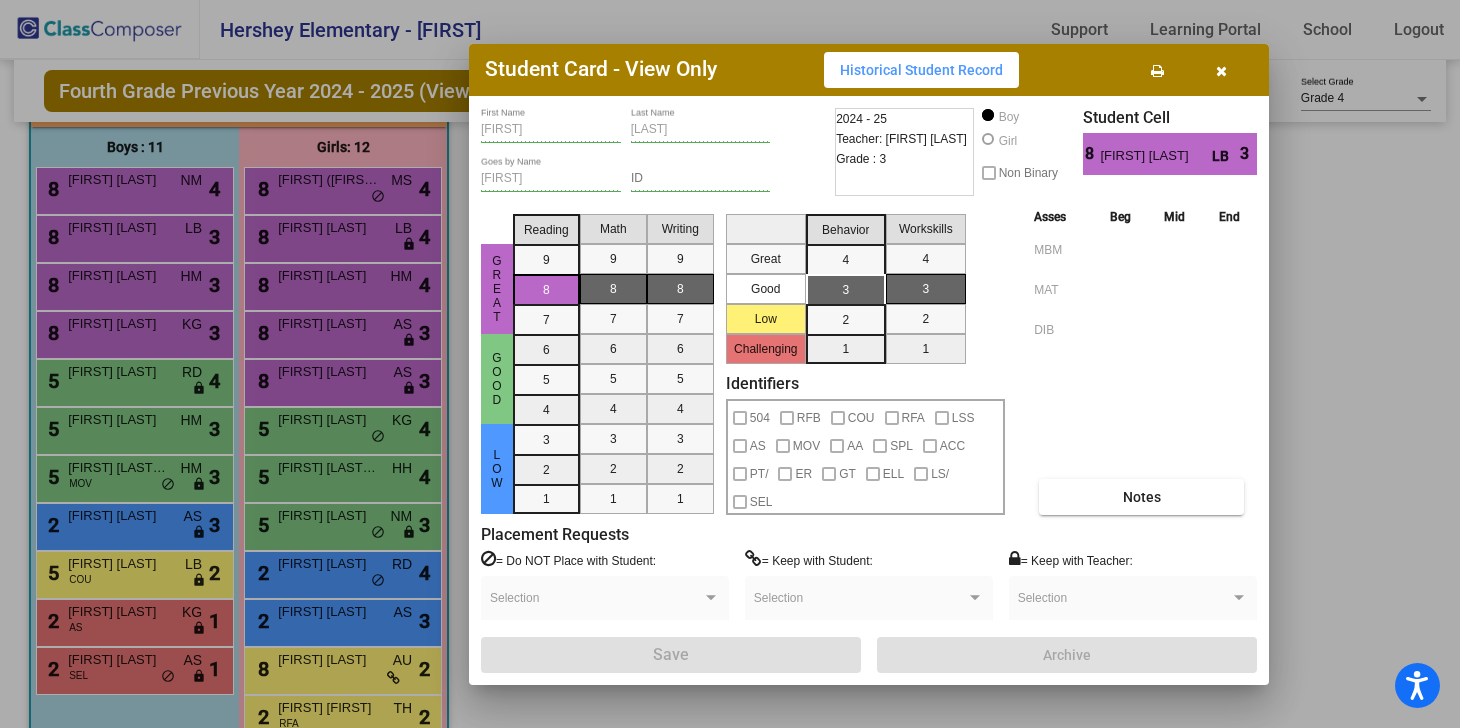 click at bounding box center [1221, 70] 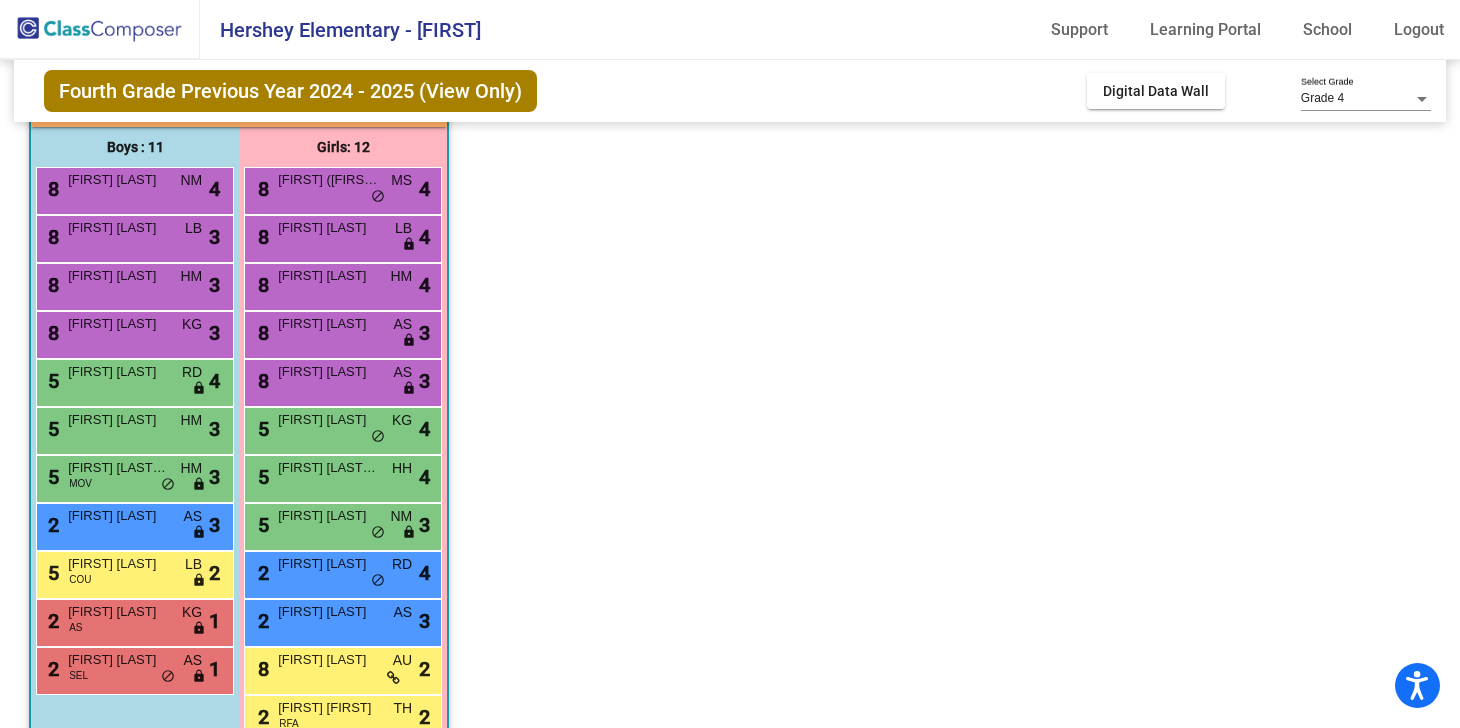 click on "Fourth Grade Previous Year 2024 - 2025 (View Only)  Add, Move, or Retain Students Off   On  Incoming   Digital Data Wall" 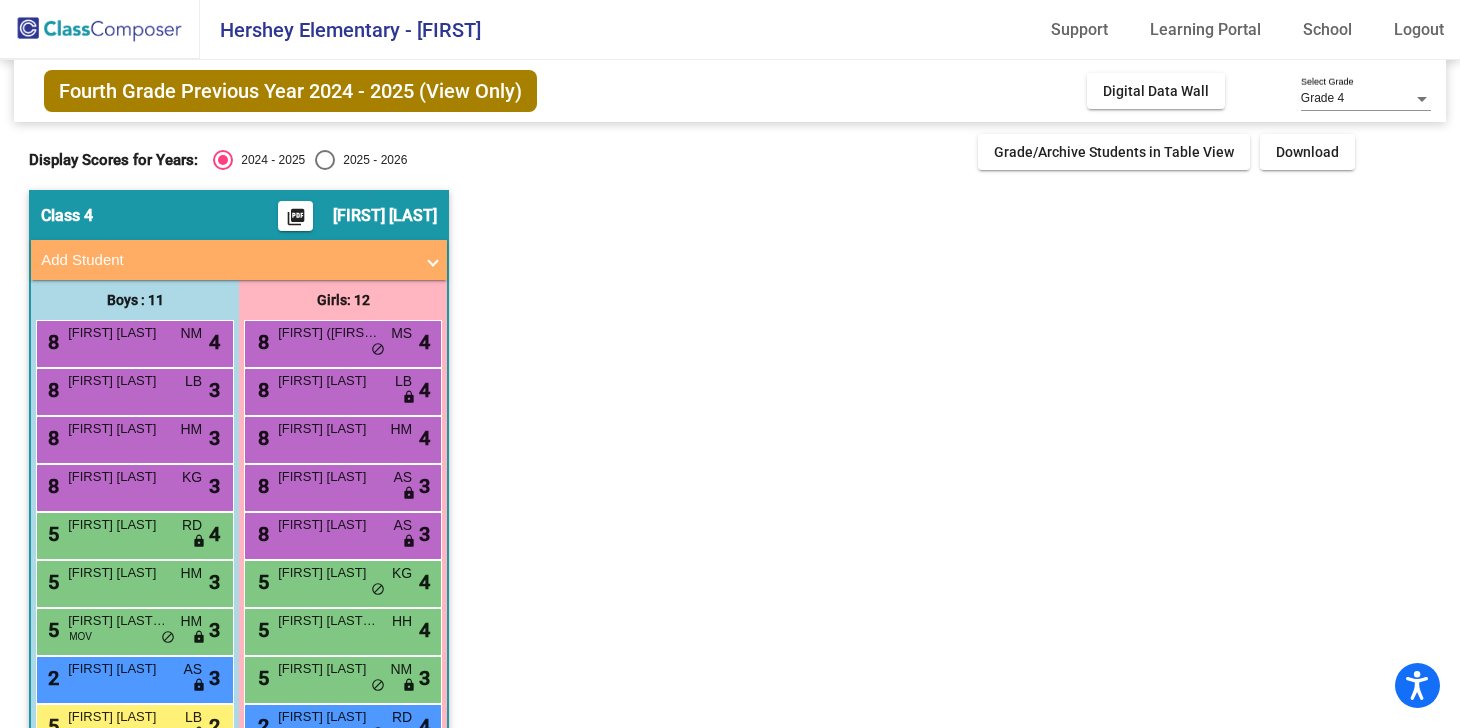 scroll, scrollTop: 200, scrollLeft: 0, axis: vertical 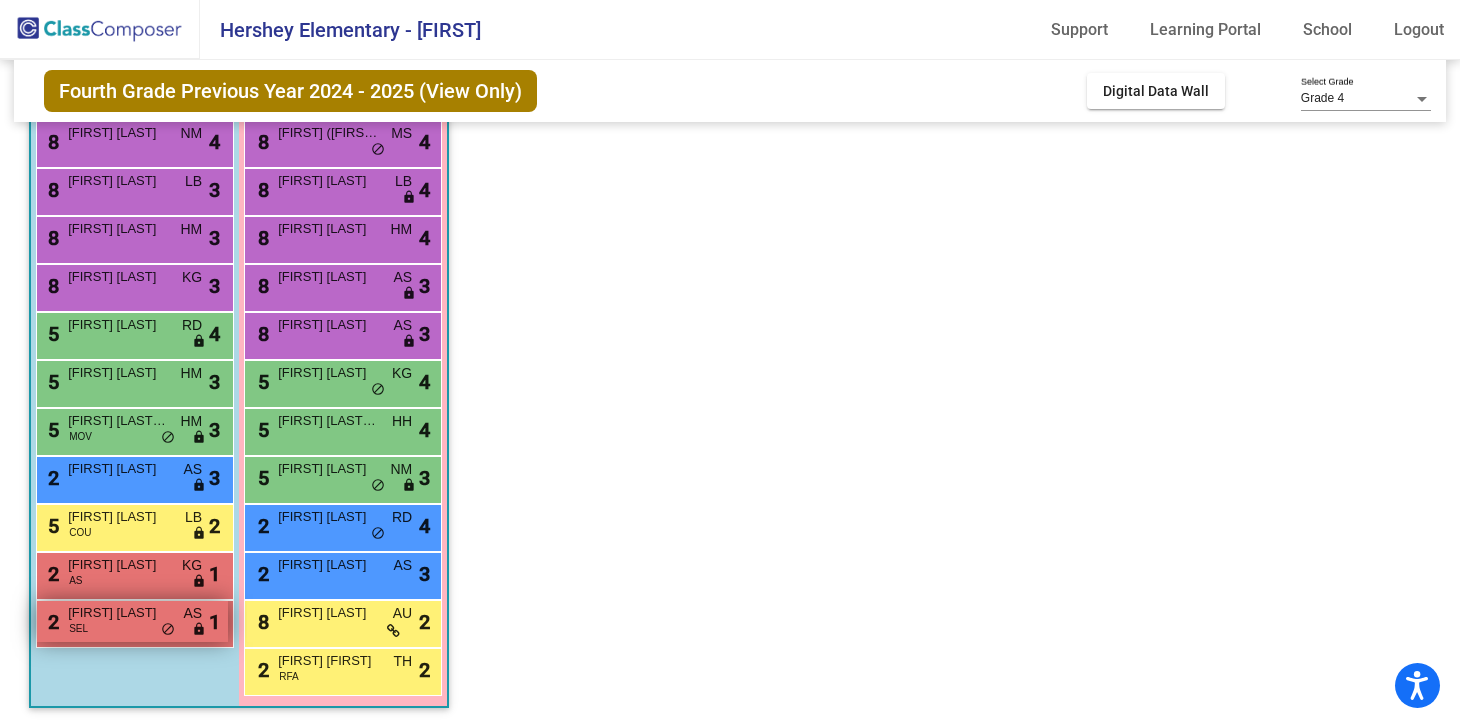 click on "[NUMBER] [FIRST] [LAST] [CODE] [CODE] [CODE]" at bounding box center [132, 621] 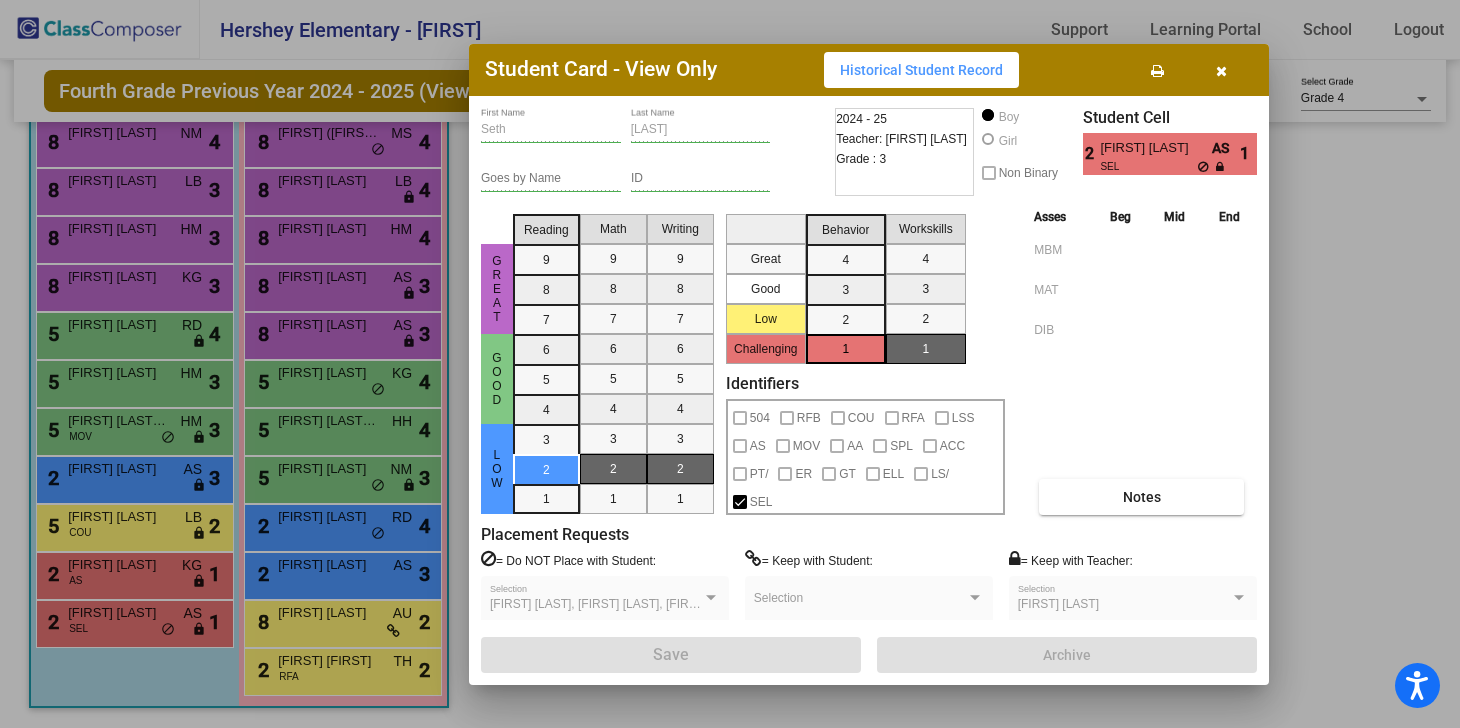 click at bounding box center [1221, 70] 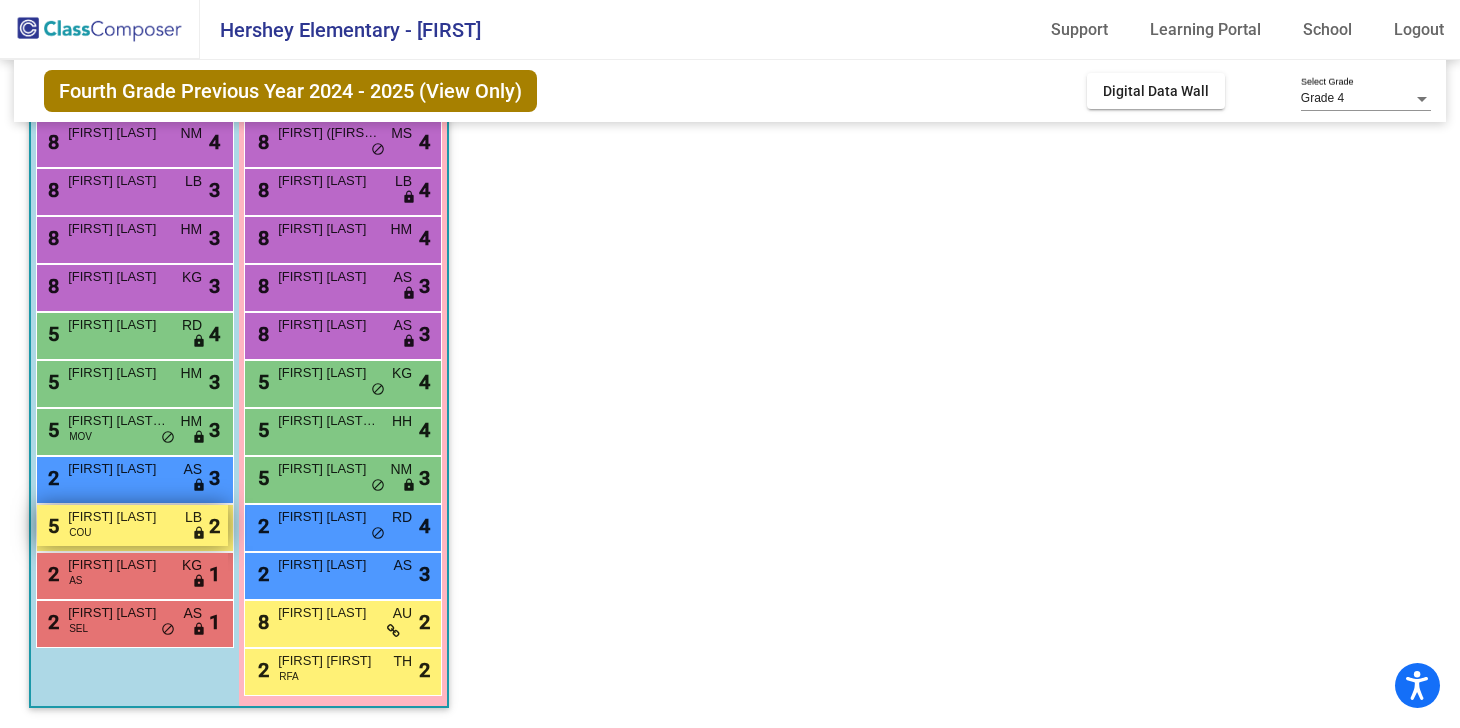 click on "5 [FIRST] [LAST] COU LB lock do_not_disturb_alt 2" at bounding box center [132, 525] 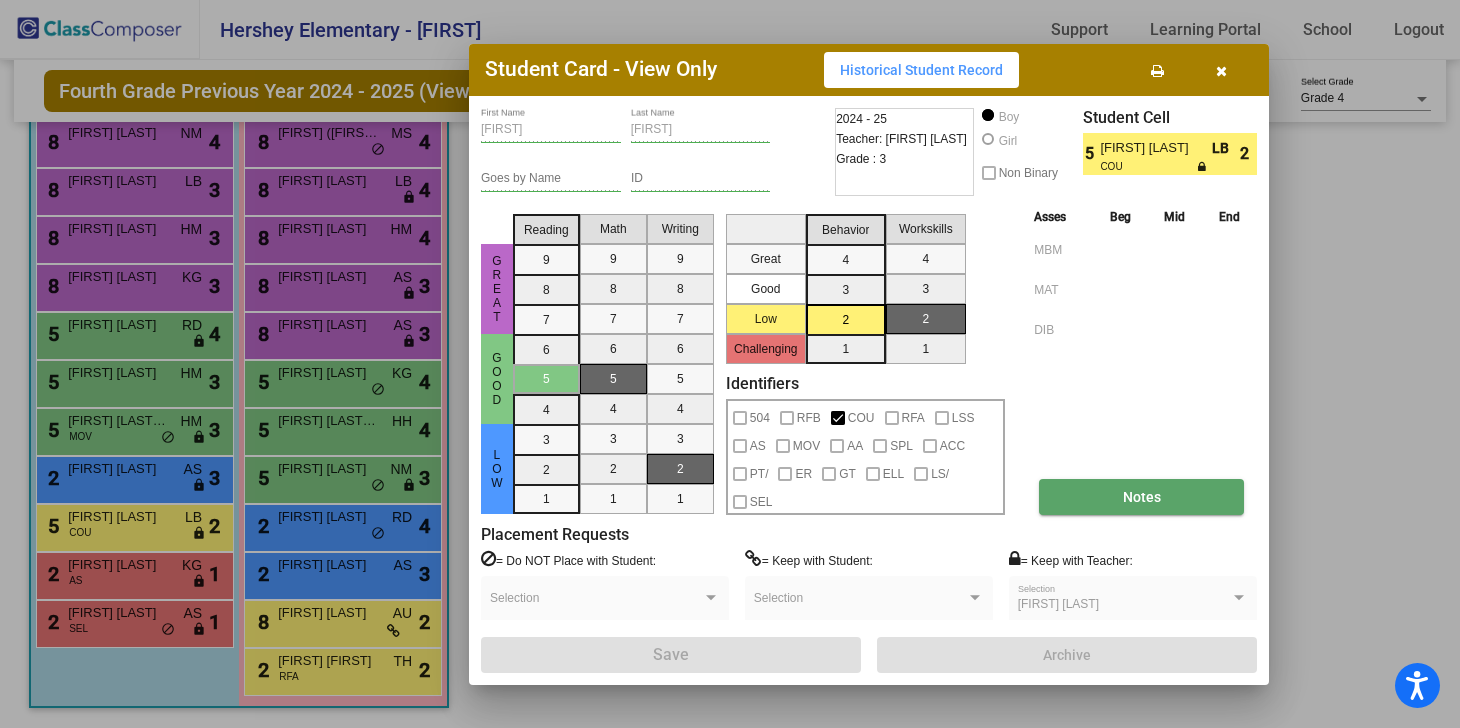 click on "Notes" at bounding box center [1141, 497] 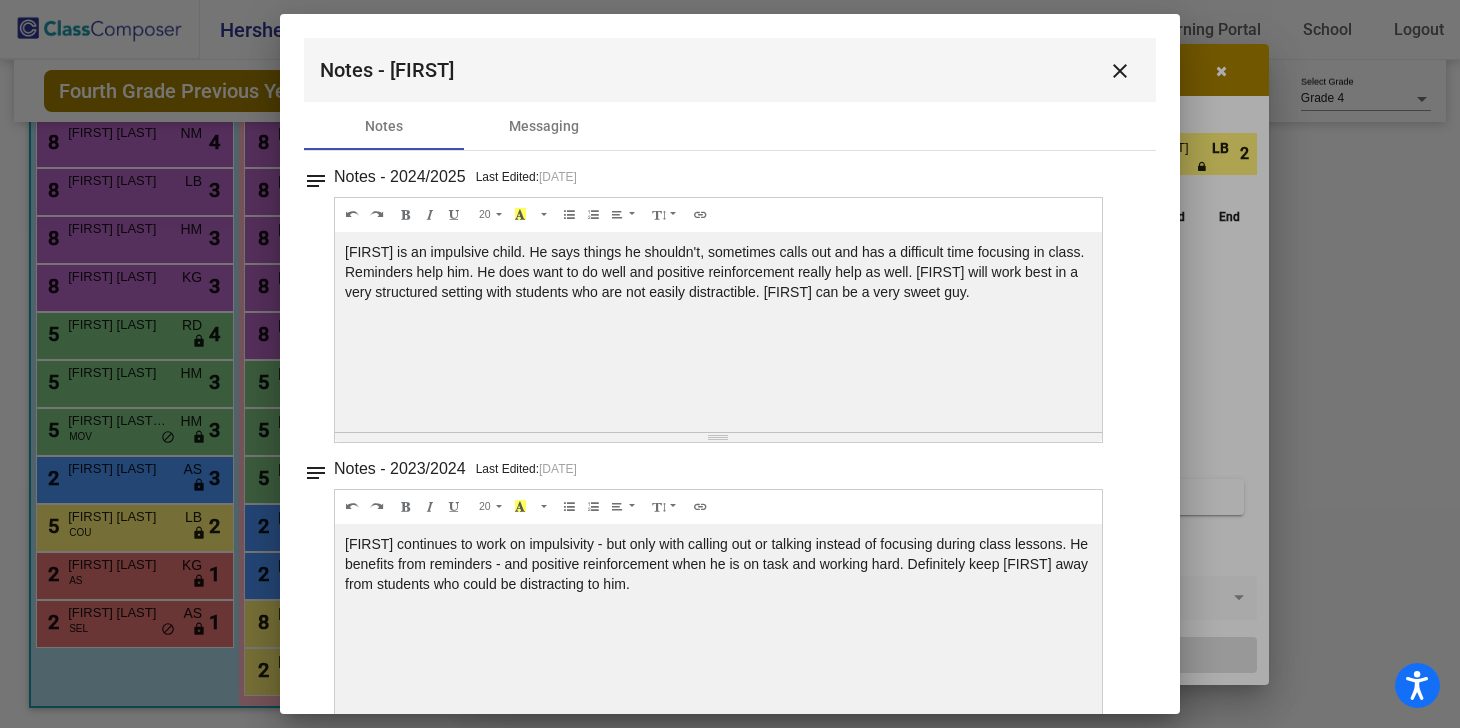 click on "close" at bounding box center (1120, 71) 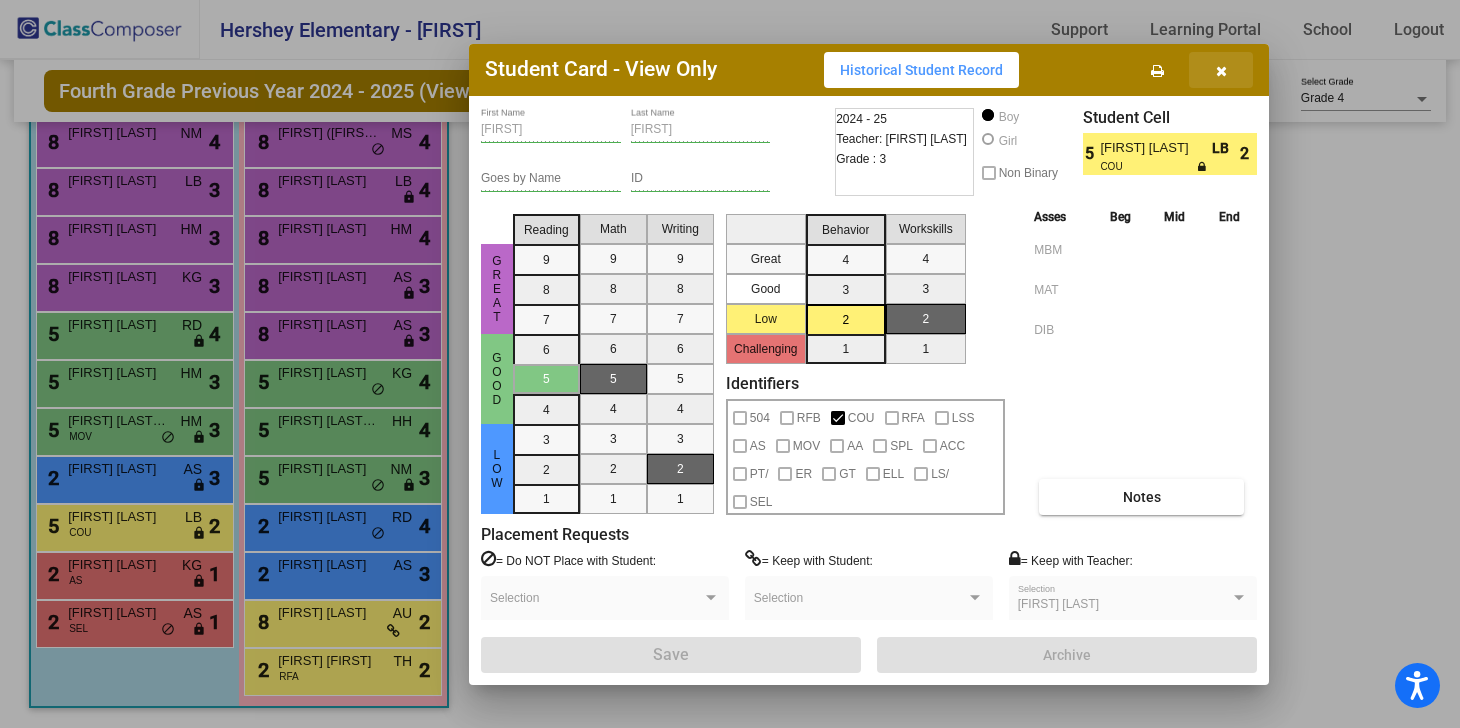 click at bounding box center [1221, 70] 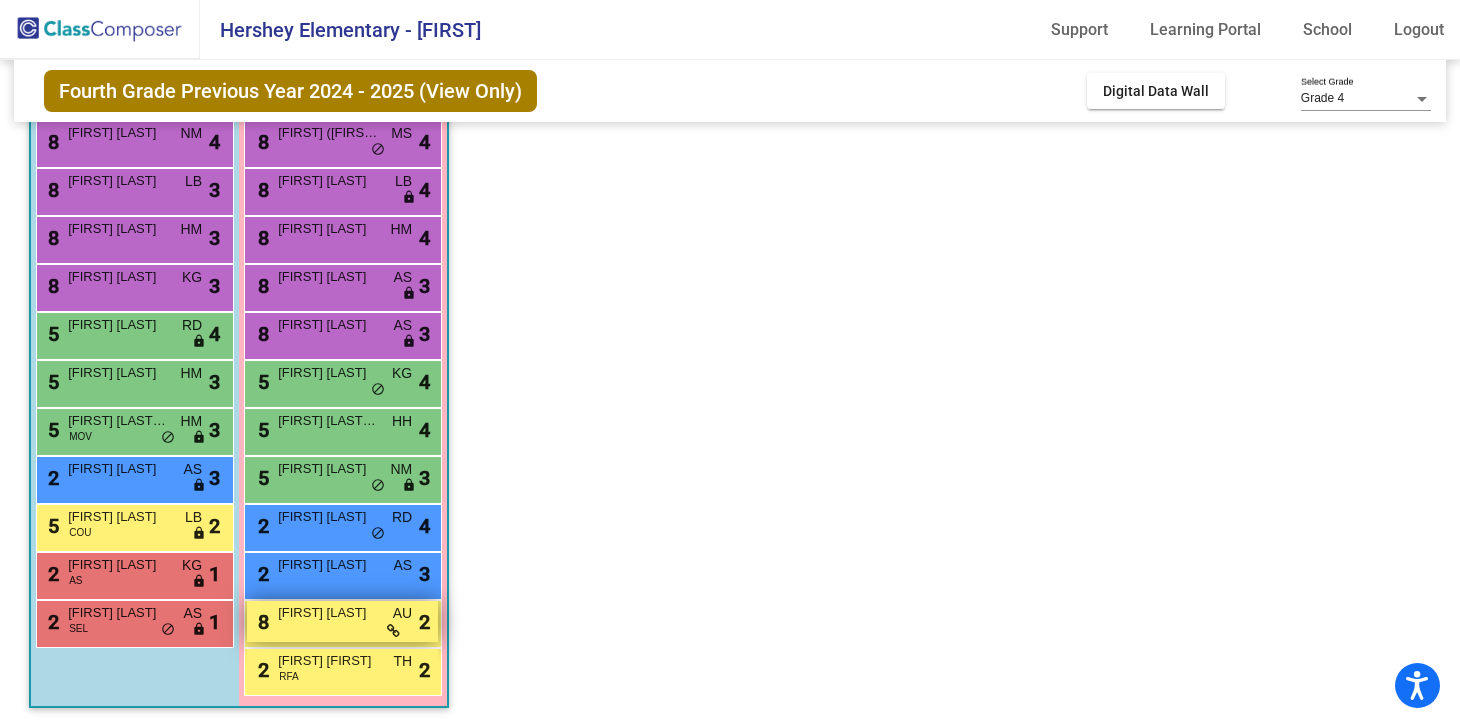 click on "[FIRST] [LAST]" at bounding box center [328, 613] 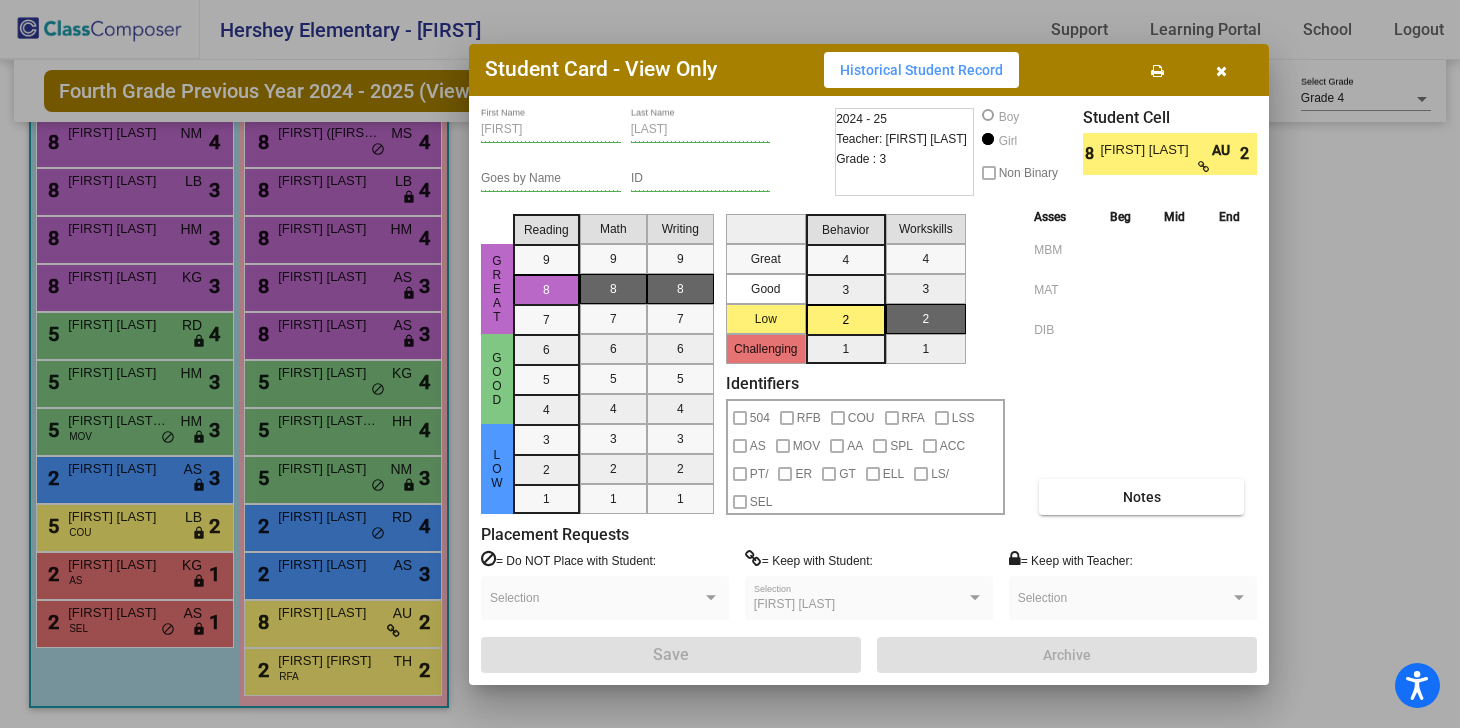click at bounding box center (1221, 70) 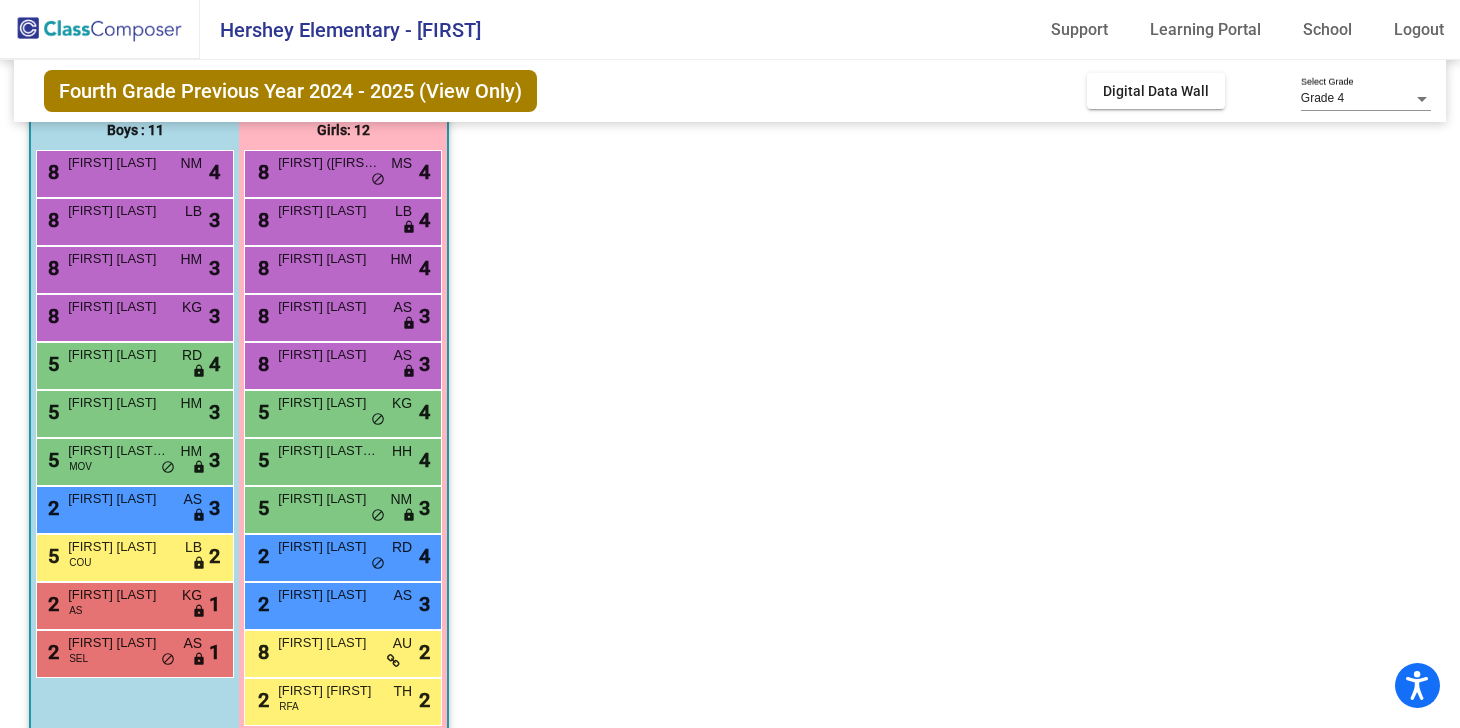 scroll, scrollTop: 178, scrollLeft: 0, axis: vertical 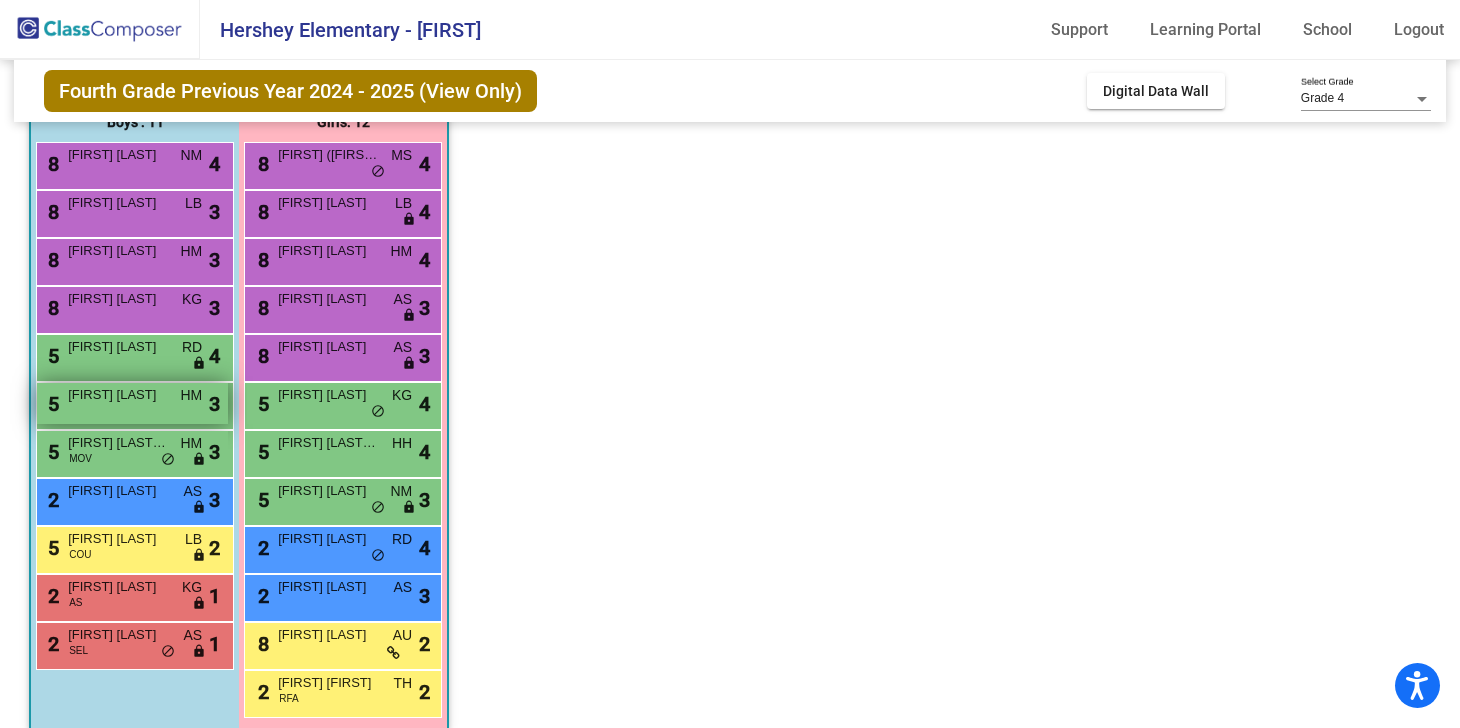 click on "5 [FIRST] [LAST] HM lock do_not_disturb_alt 3" at bounding box center [132, 403] 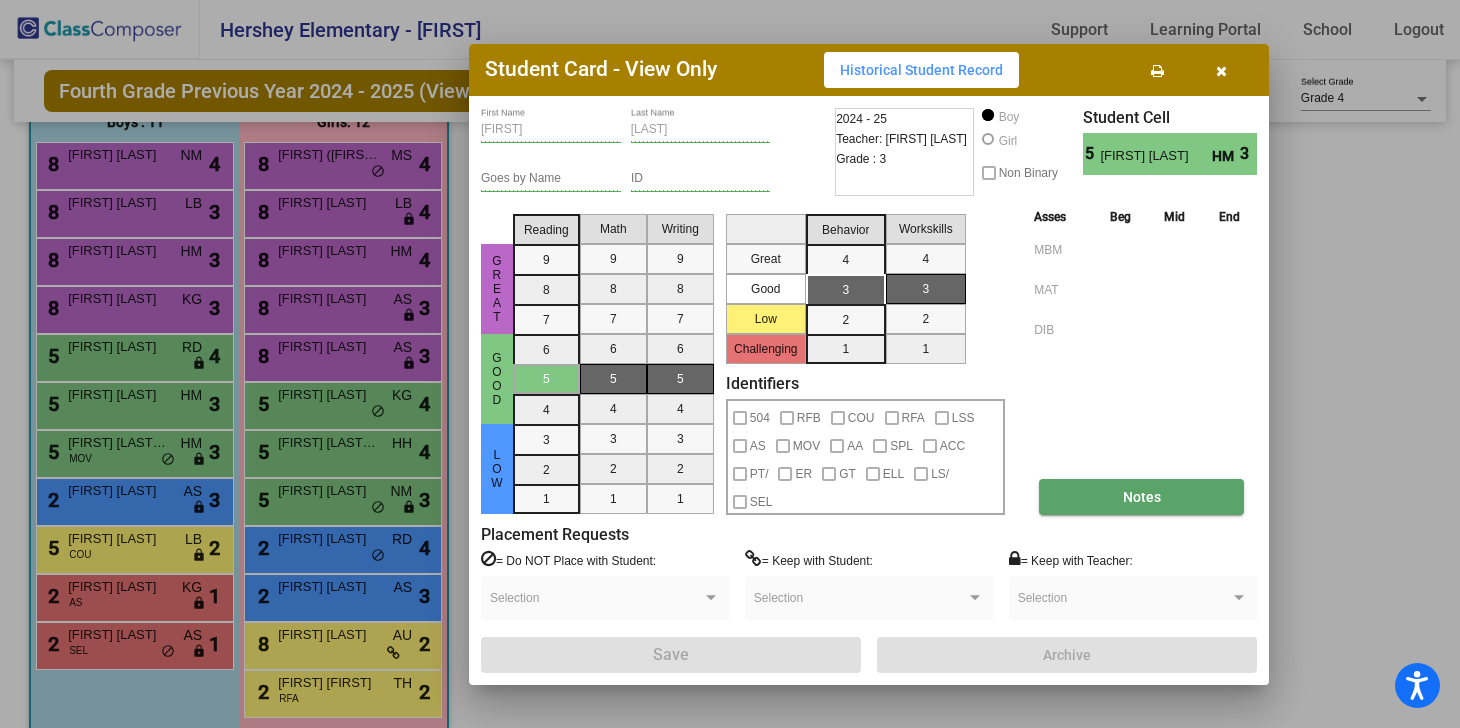 click on "Notes" at bounding box center [1142, 497] 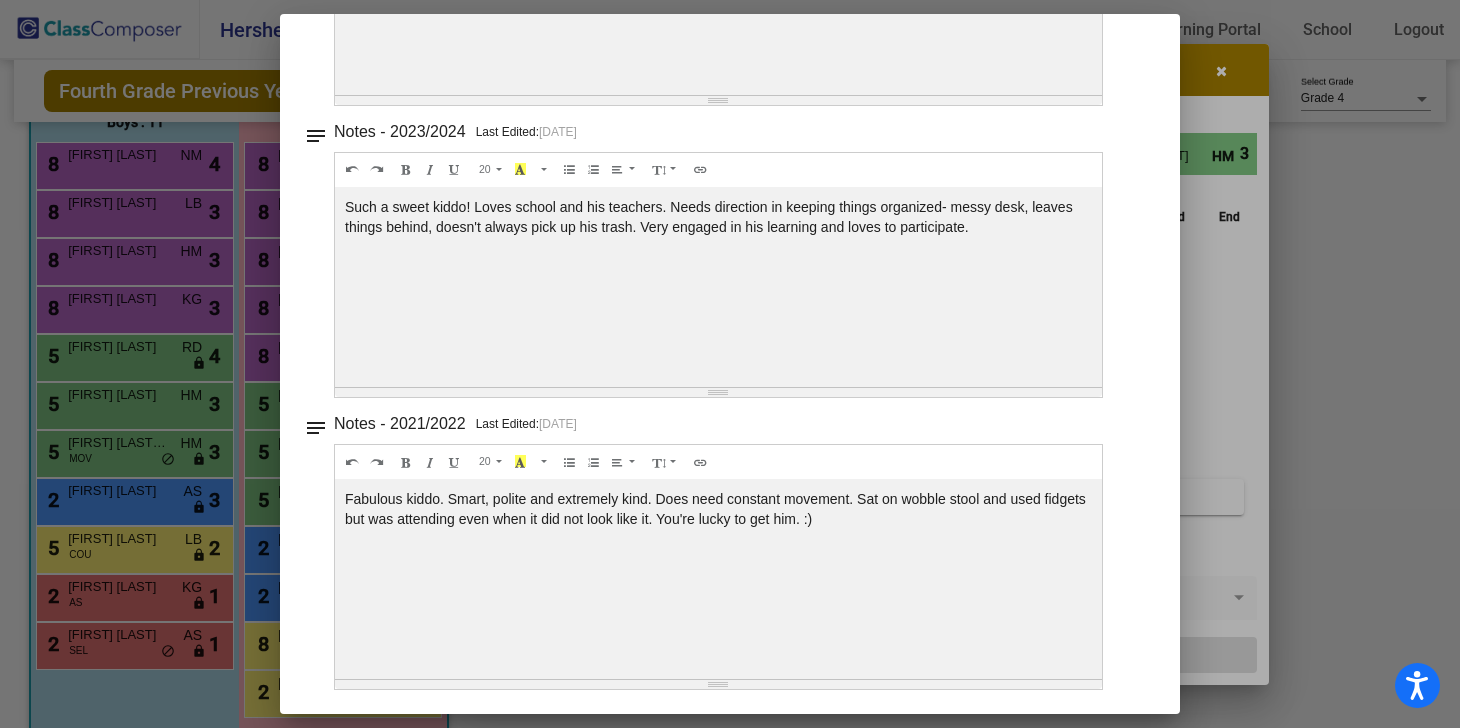 scroll, scrollTop: 0, scrollLeft: 0, axis: both 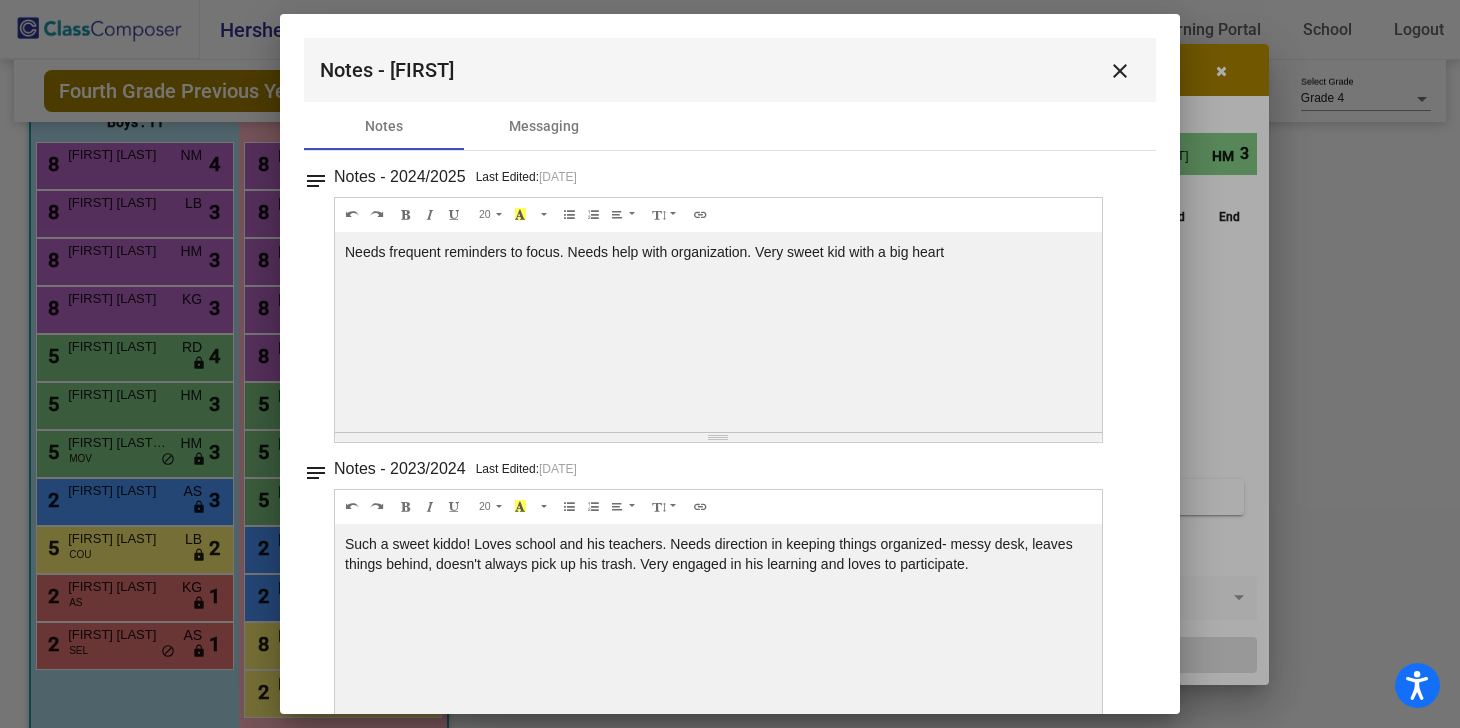 click on "close" at bounding box center [1120, 71] 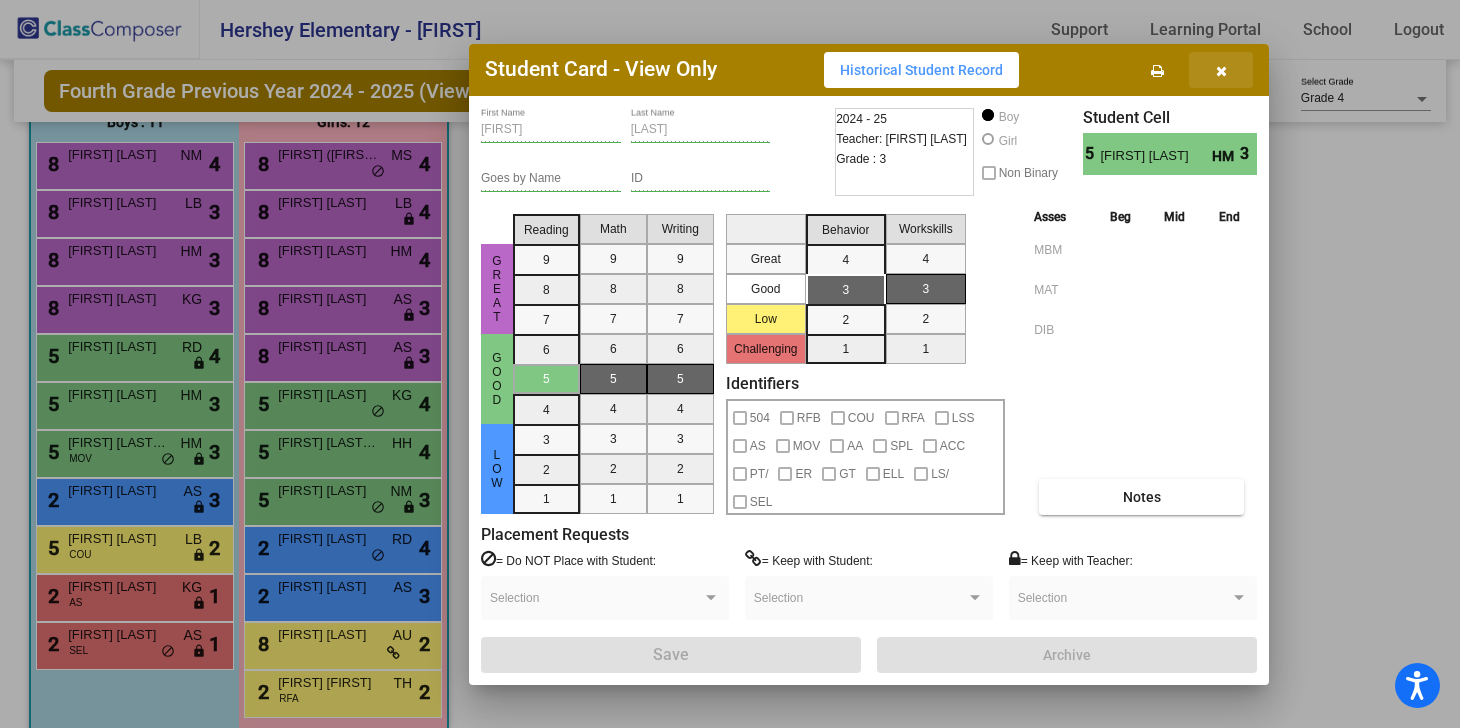 click at bounding box center (1221, 71) 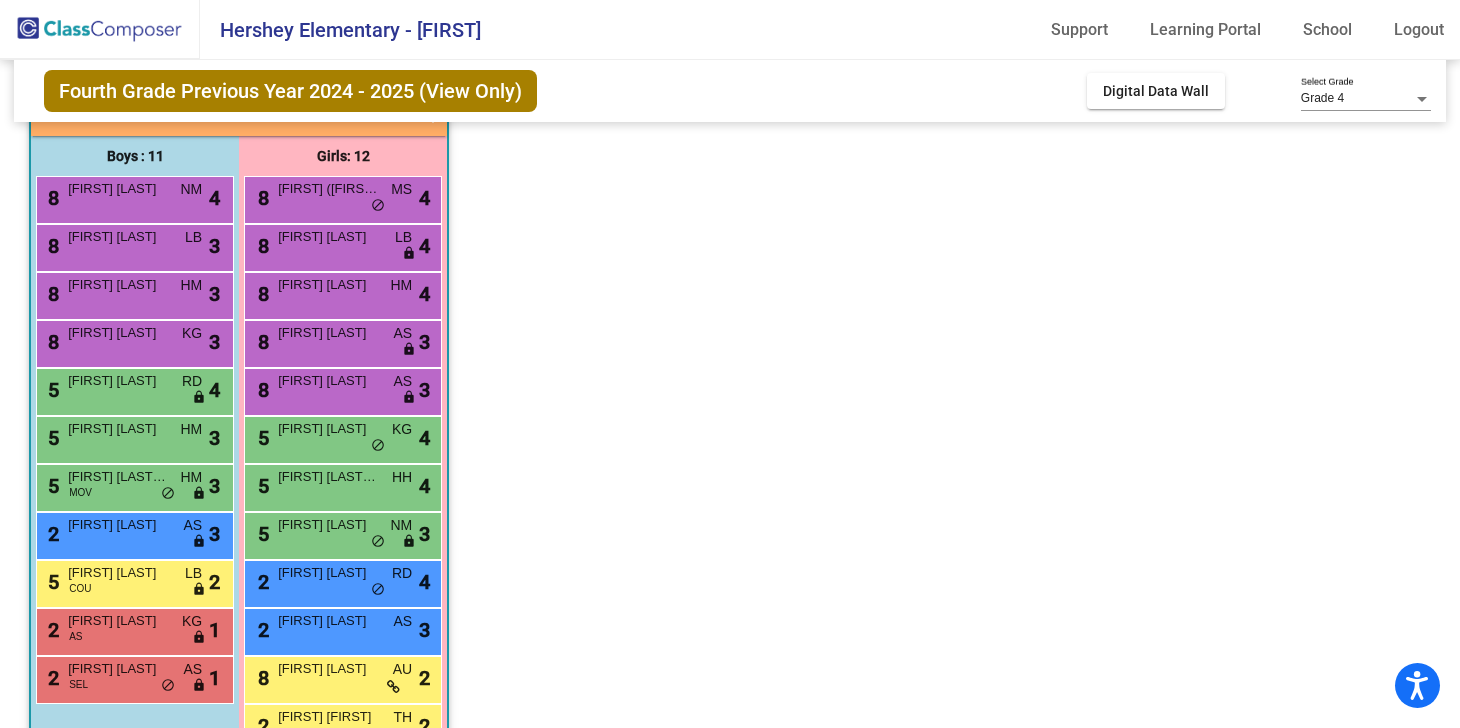 scroll, scrollTop: 147, scrollLeft: 0, axis: vertical 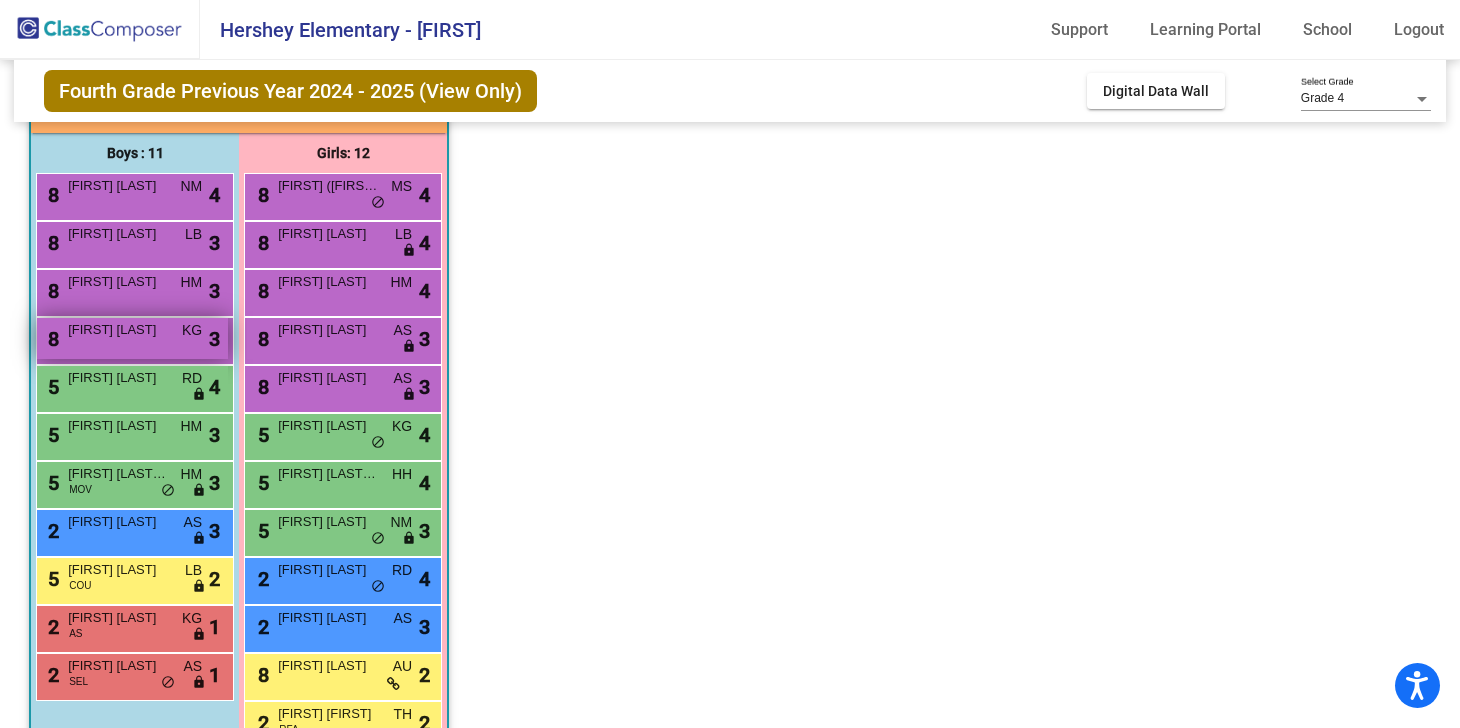 click on "[NUMBER] [FIRST] [LAST] [CODE] [CODE] [CODE]" at bounding box center [132, 338] 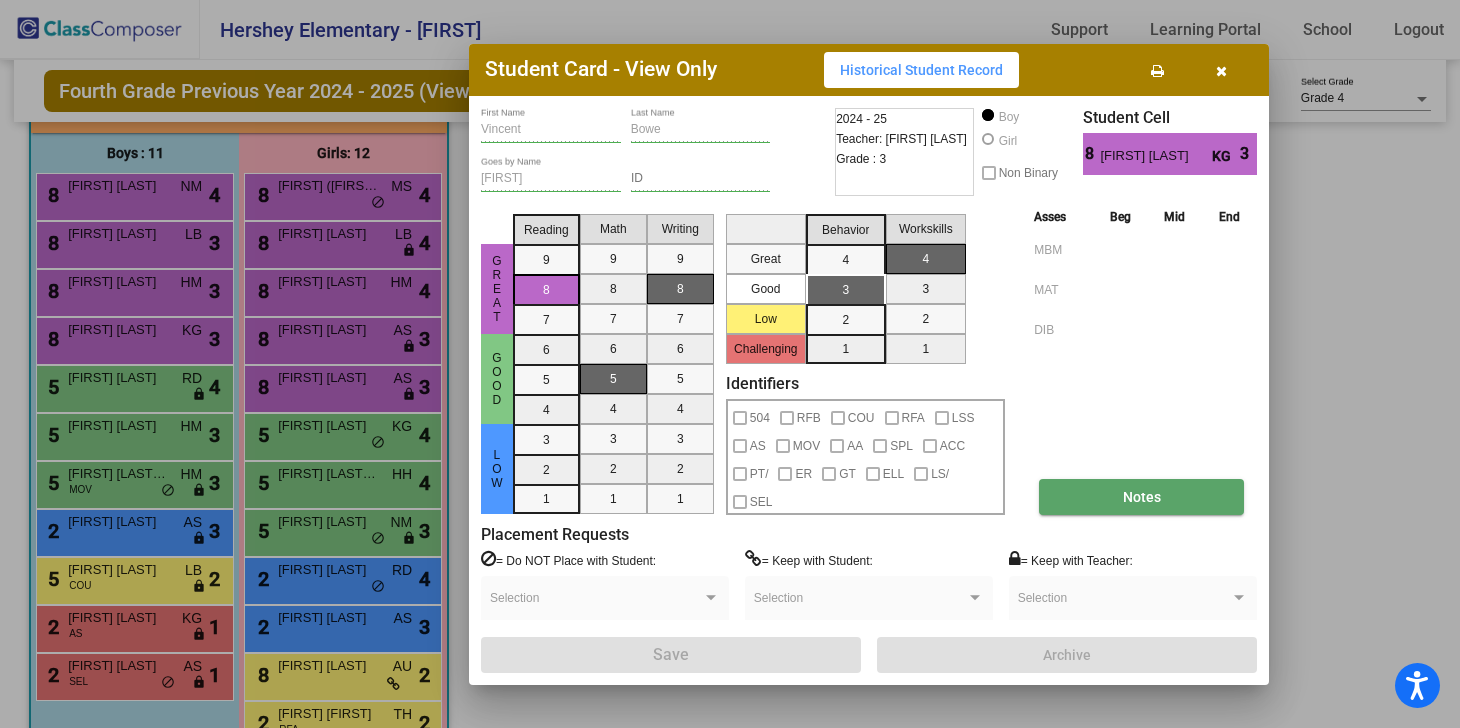 click on "Notes" at bounding box center [1141, 497] 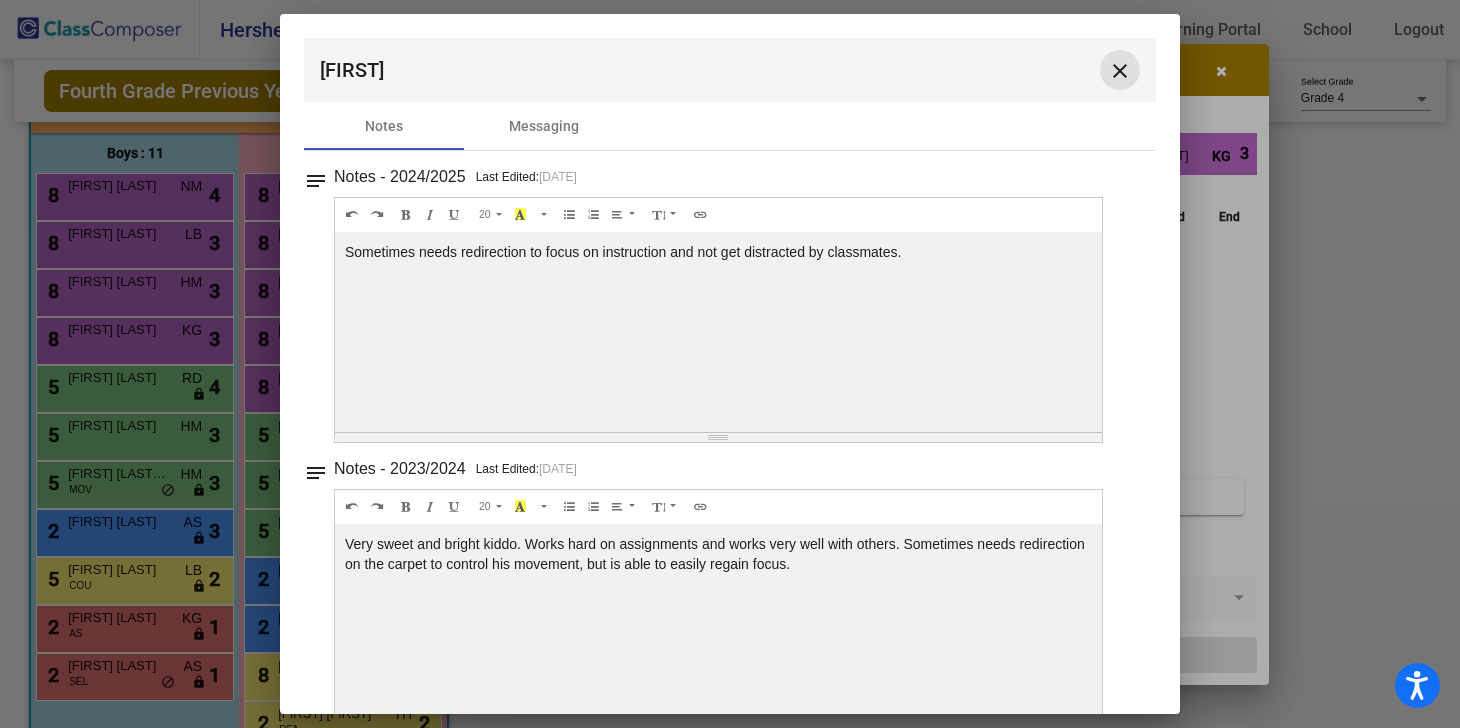 click on "close" at bounding box center [1120, 71] 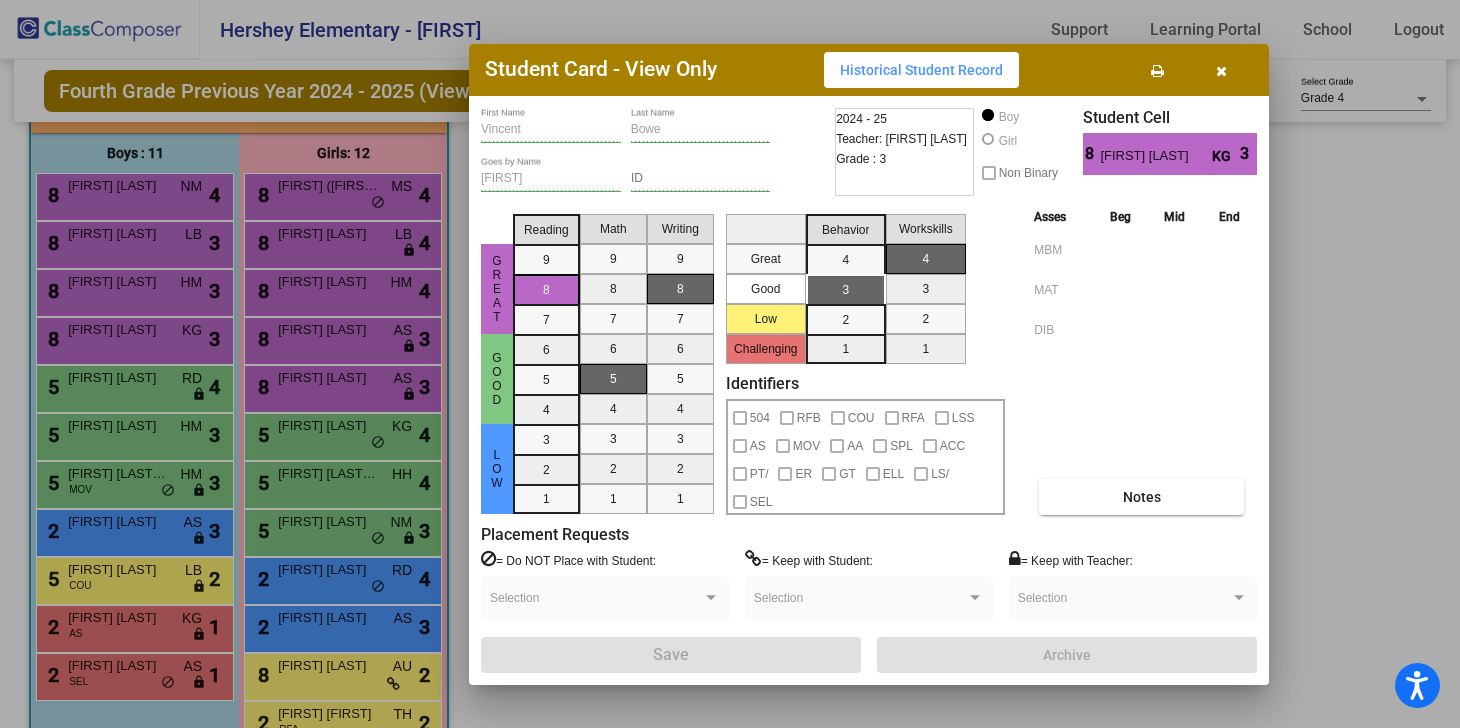 click at bounding box center (1221, 70) 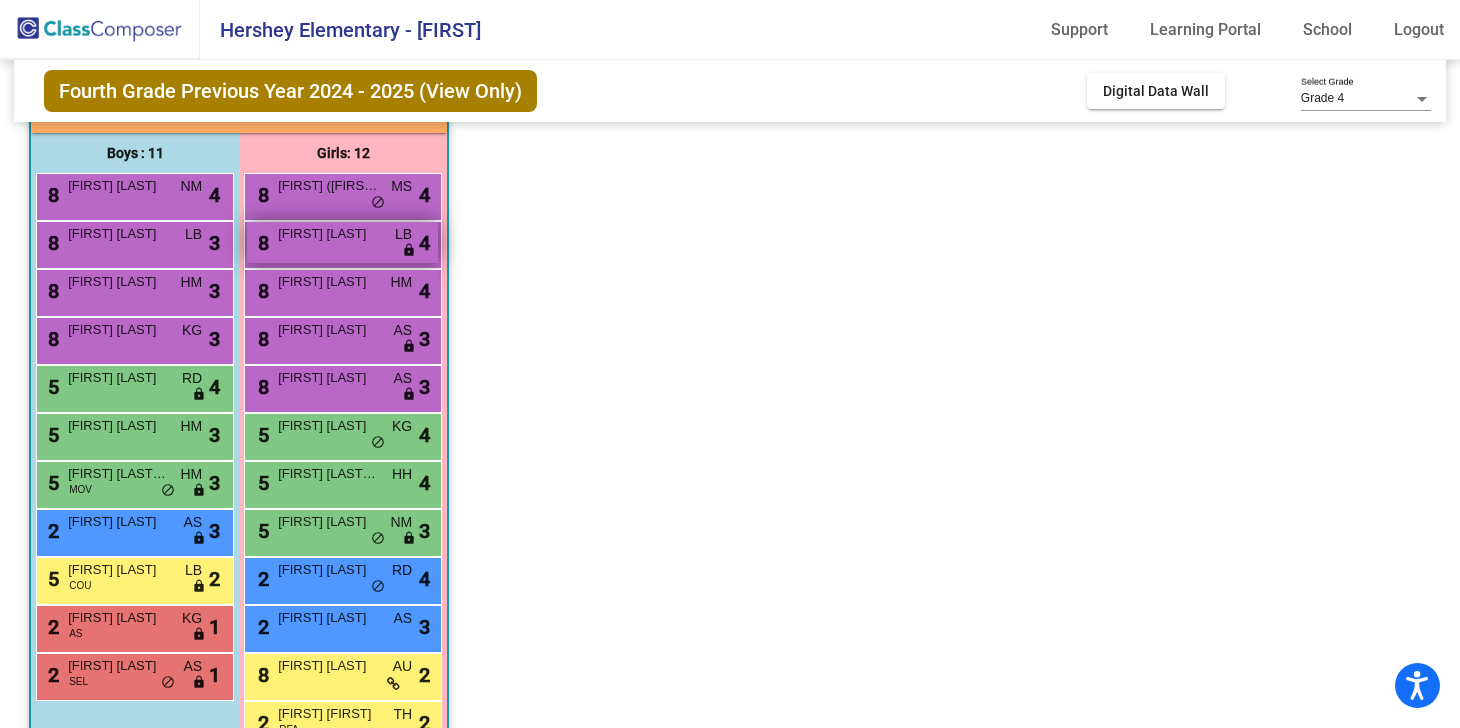 click on "[NUMBER] [FIRST] [LAST] [CODE] [CODE] [CODE]" at bounding box center (342, 242) 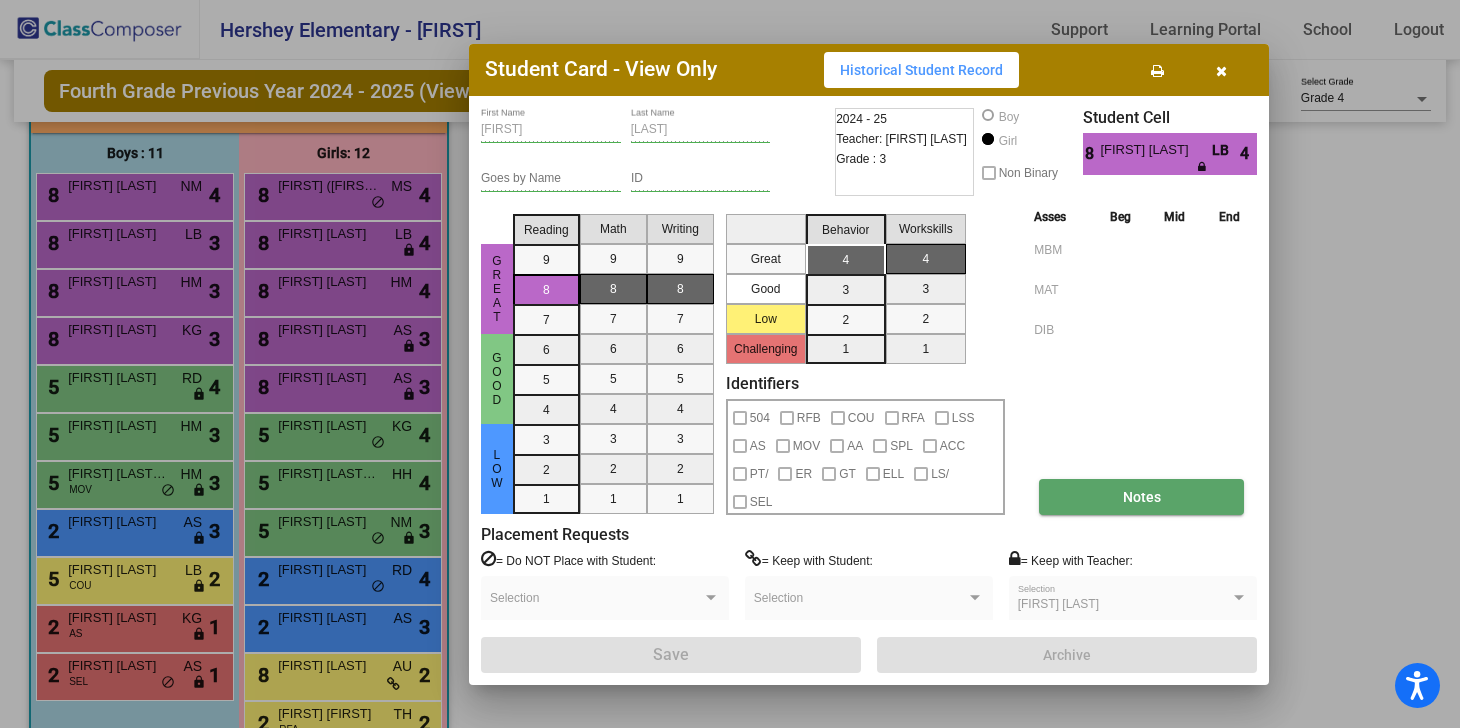 click on "Notes" at bounding box center (1142, 497) 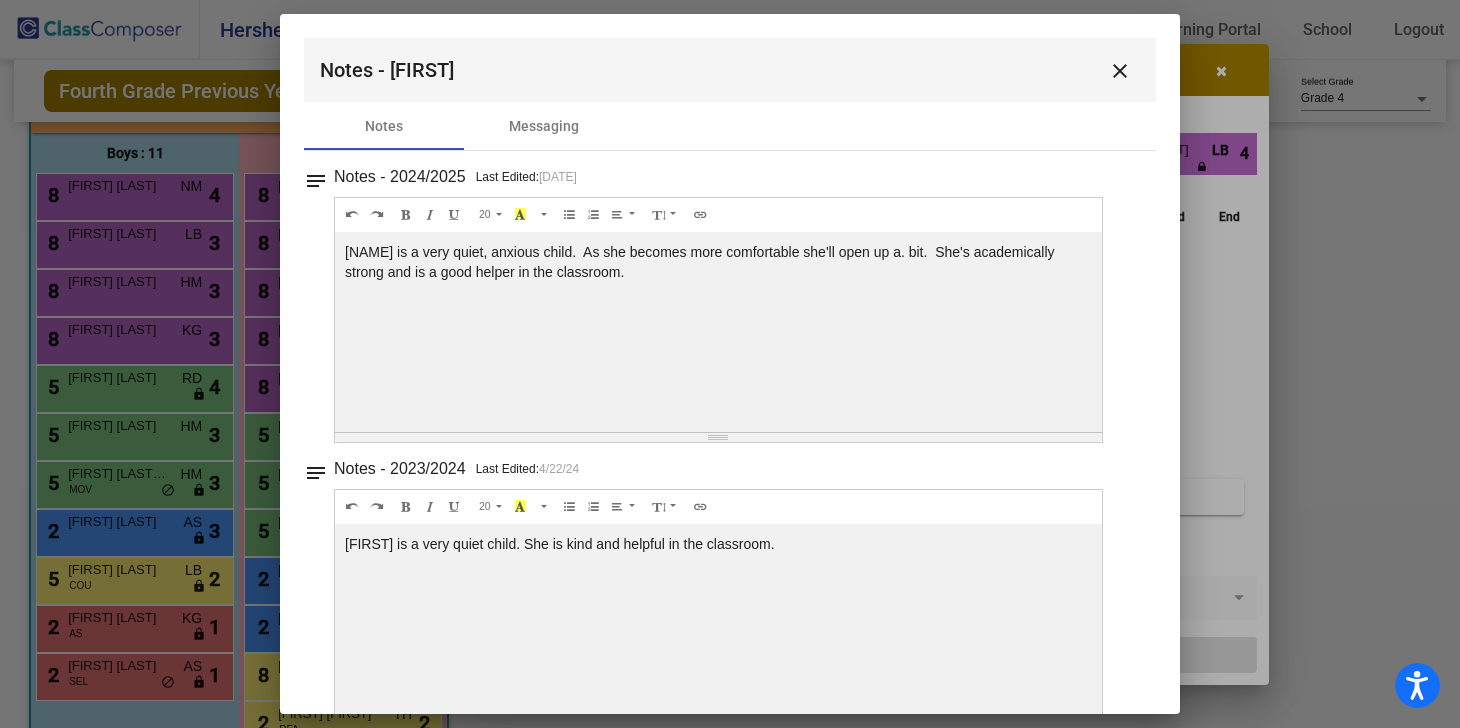 click on "close" at bounding box center [1120, 71] 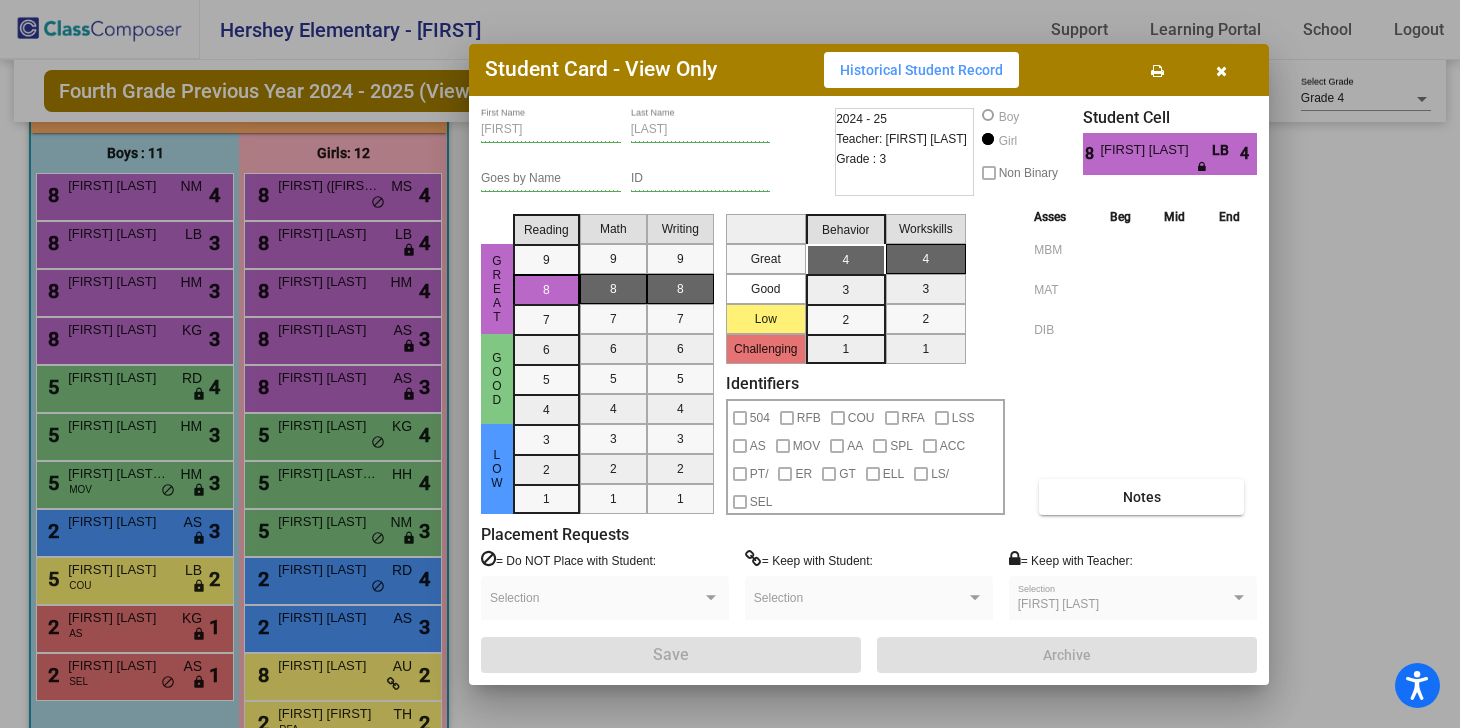 click at bounding box center (1221, 70) 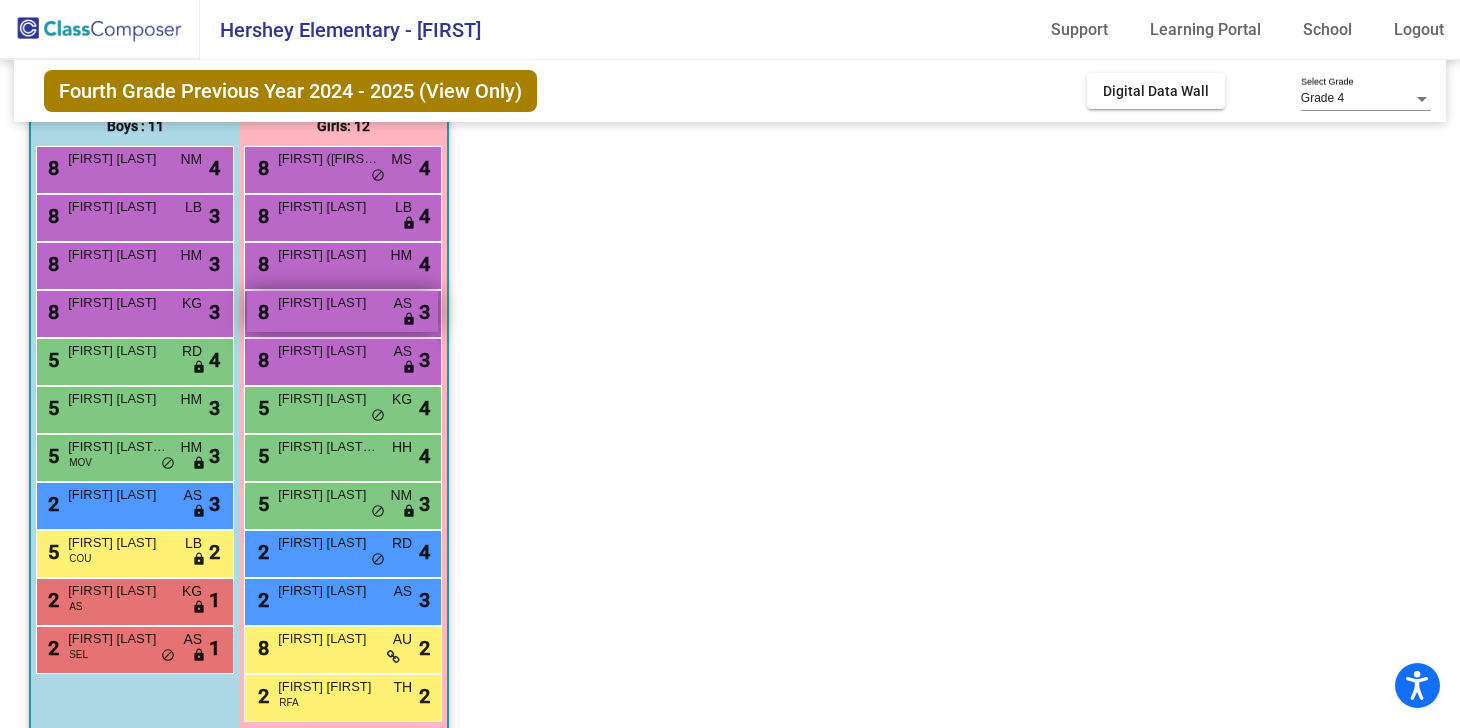 scroll, scrollTop: 200, scrollLeft: 0, axis: vertical 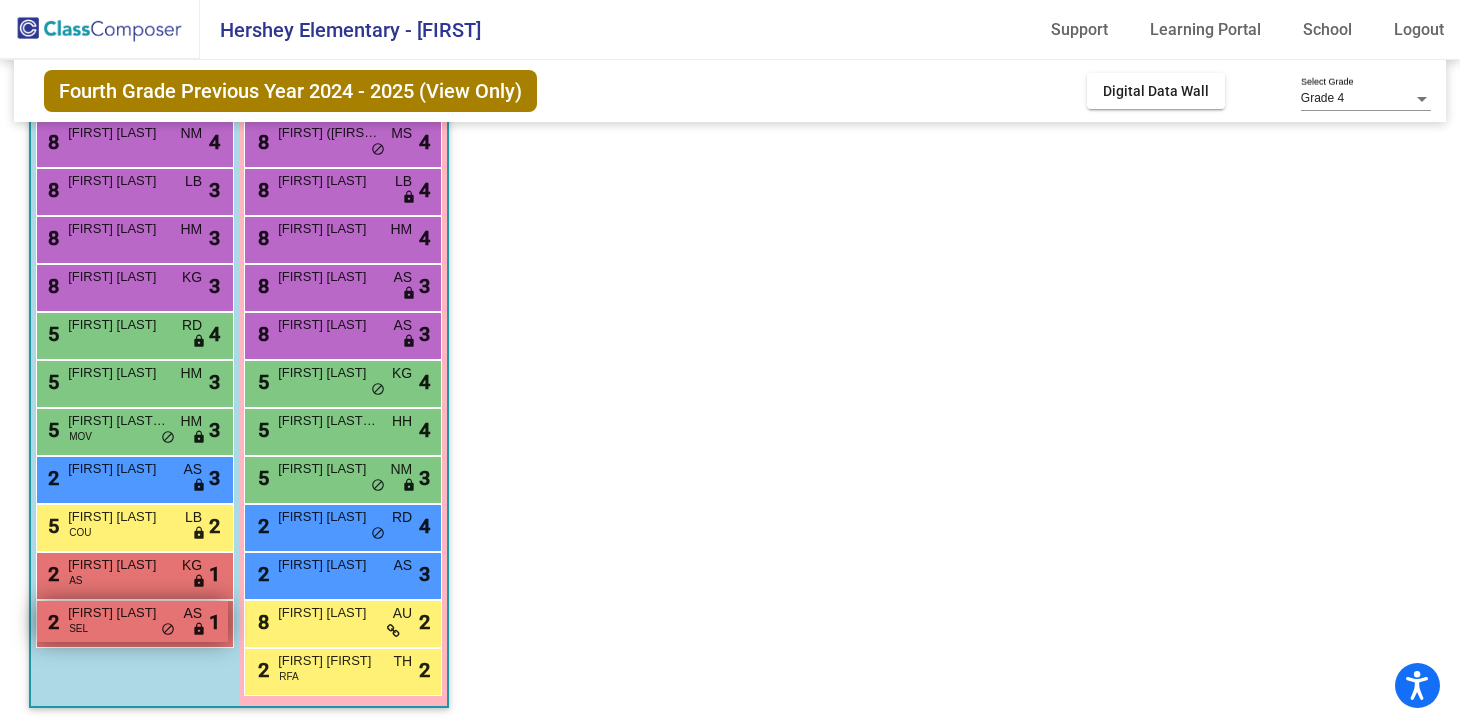 click on "[NUMBER] [FIRST] [LAST] [CODE] [CODE] [CODE]" at bounding box center (132, 621) 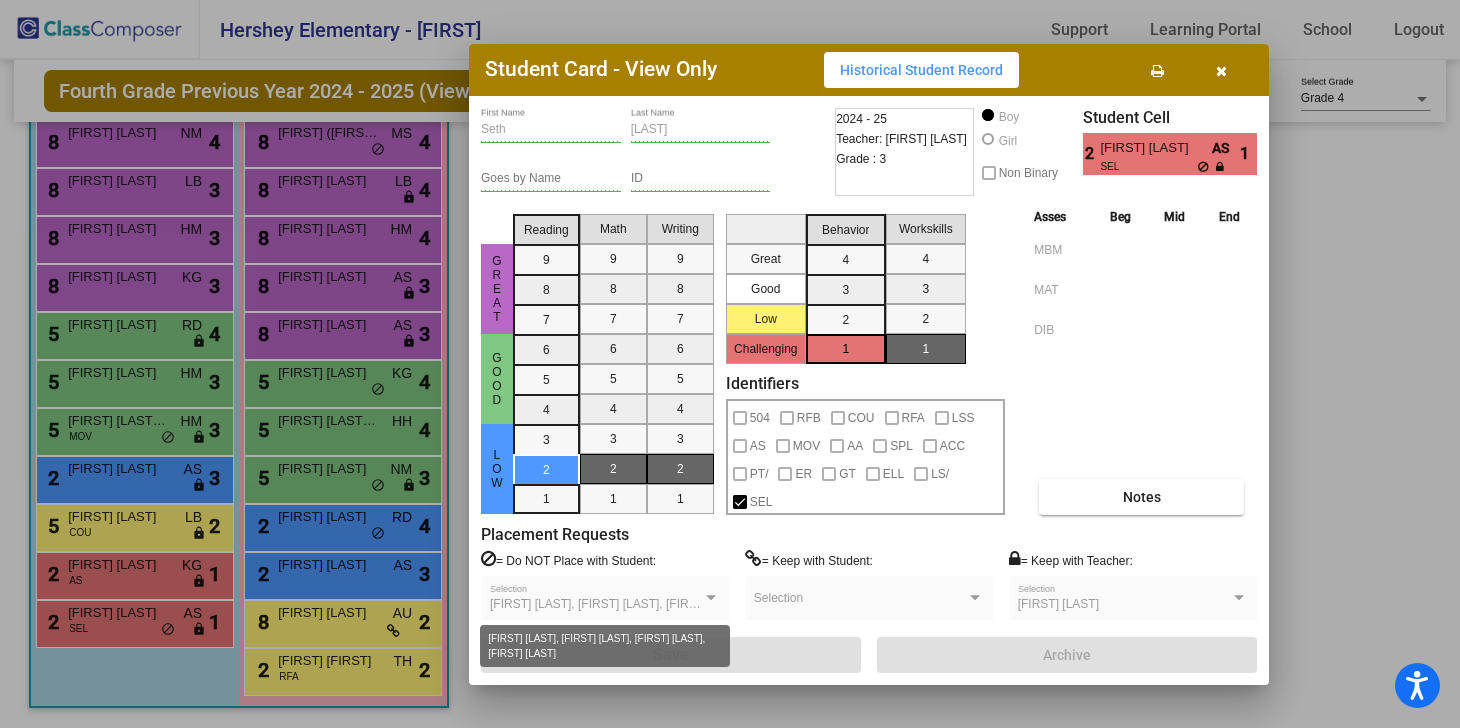 click at bounding box center (711, 598) 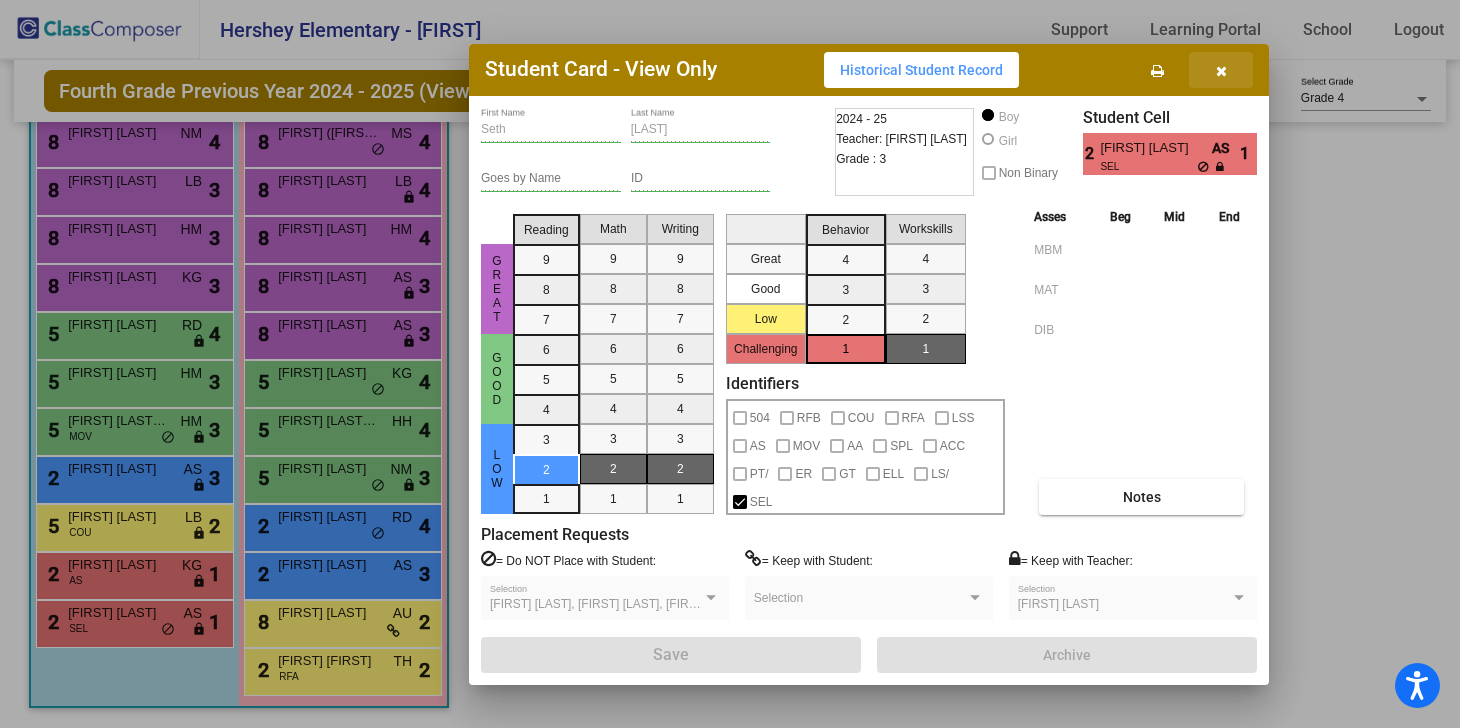 click at bounding box center (1221, 70) 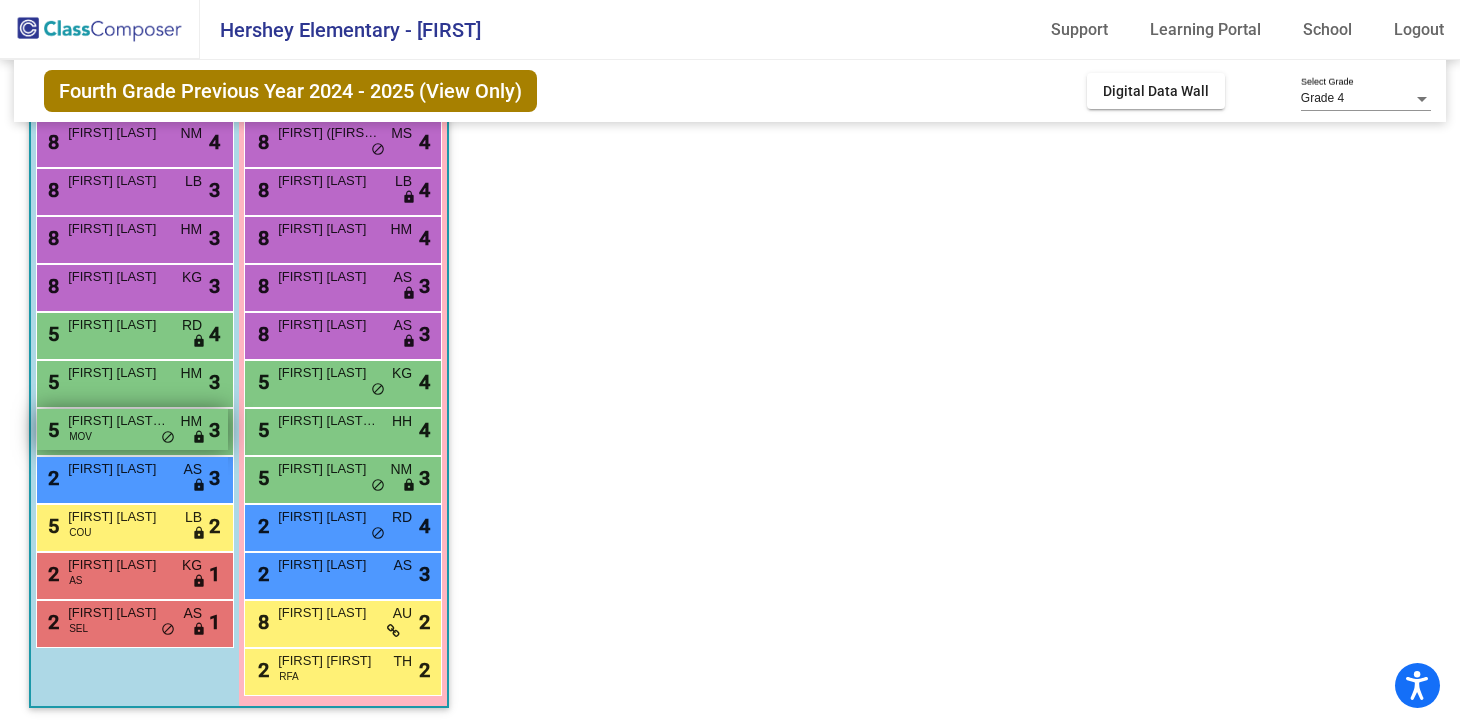 click on "MOV" at bounding box center (80, 436) 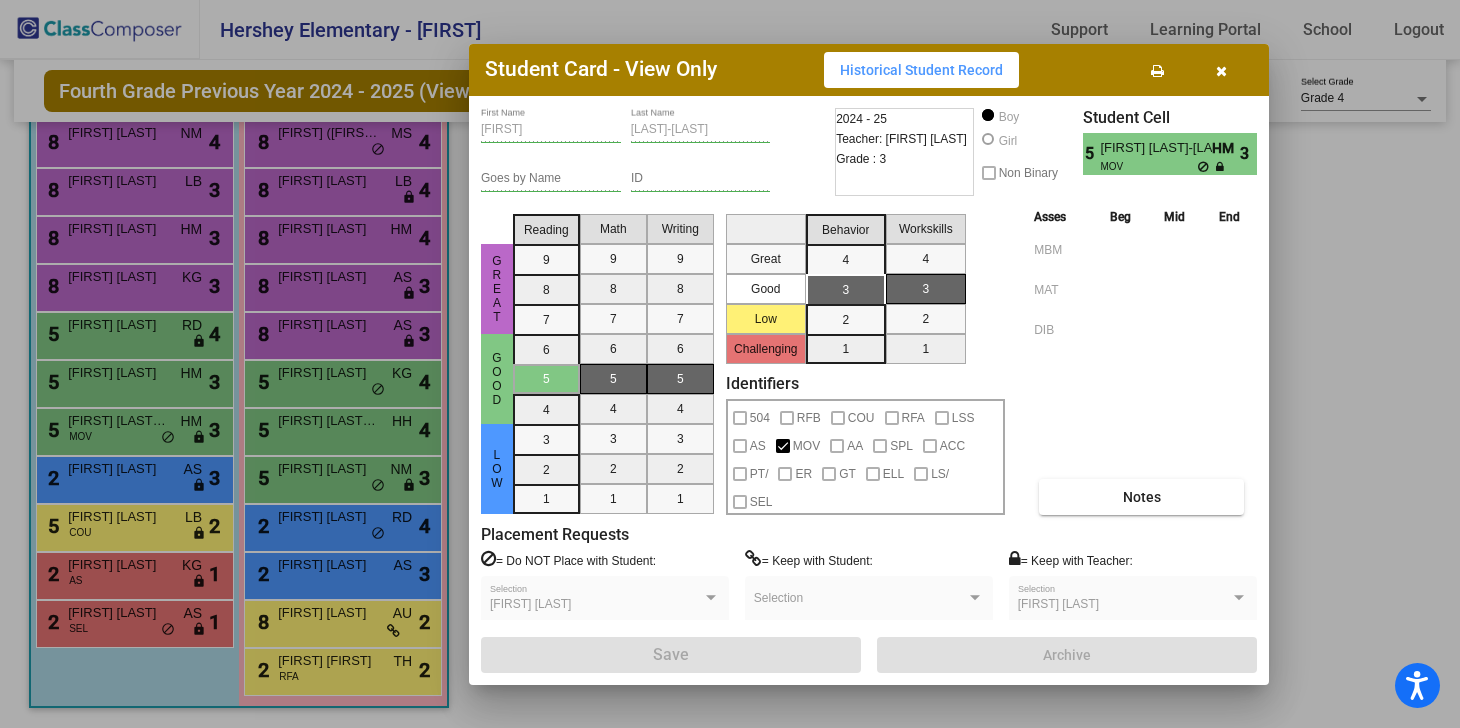 click at bounding box center [1221, 70] 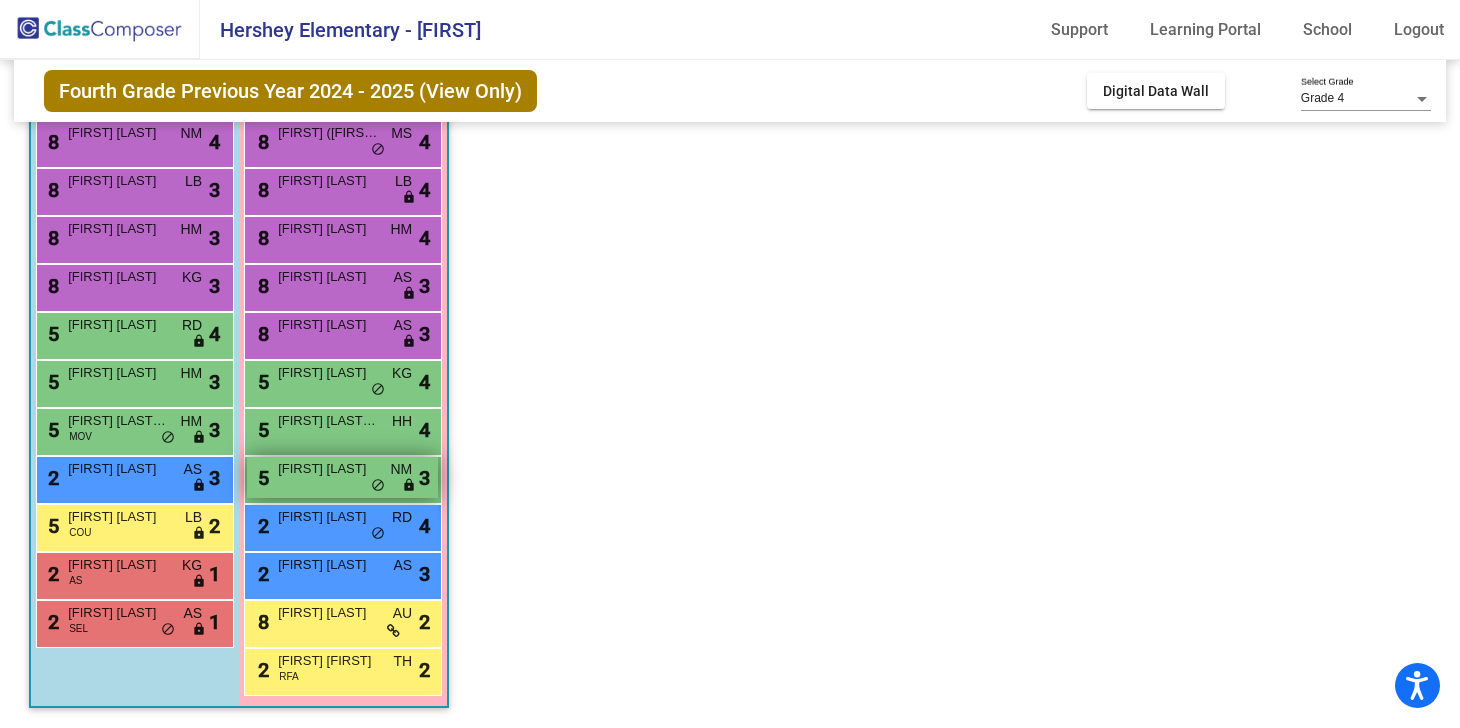 click on "[FIRST] [LAST]" at bounding box center (328, 469) 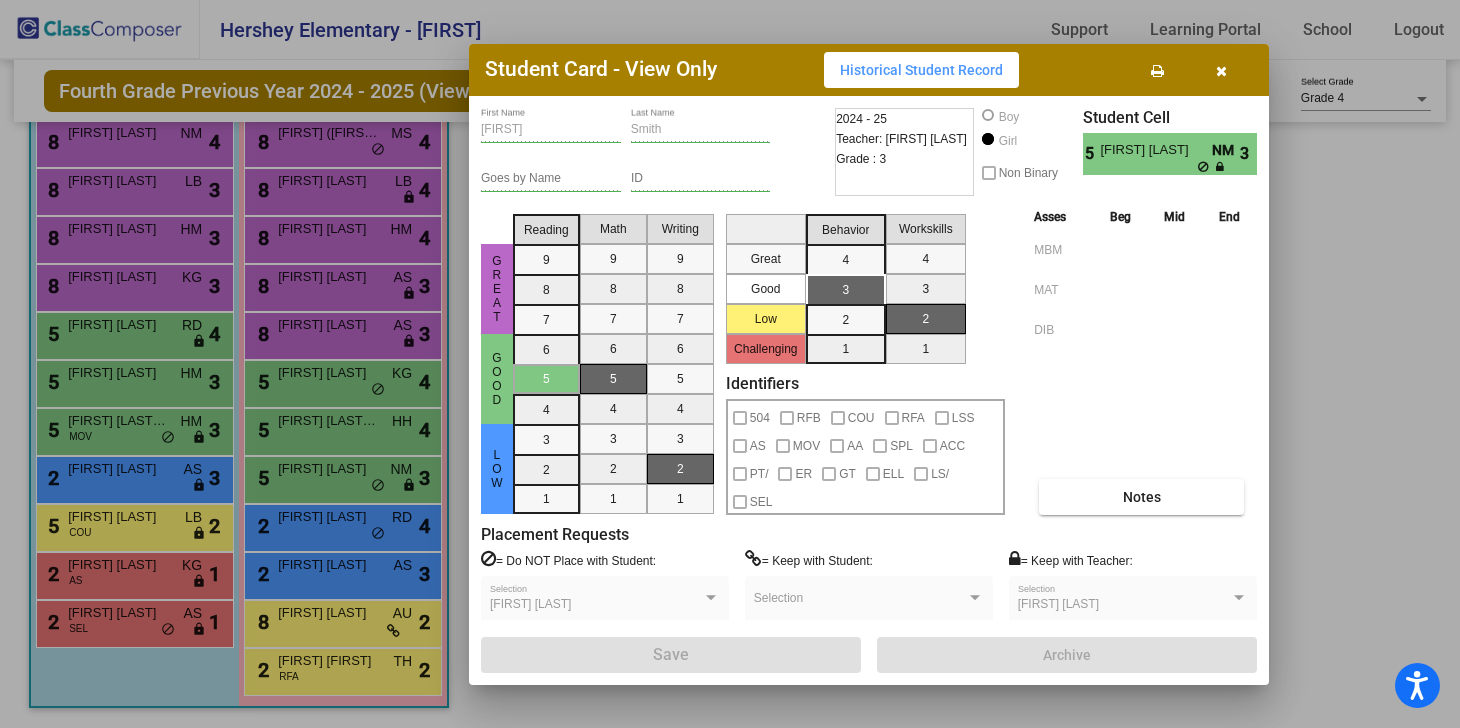 click at bounding box center [1221, 70] 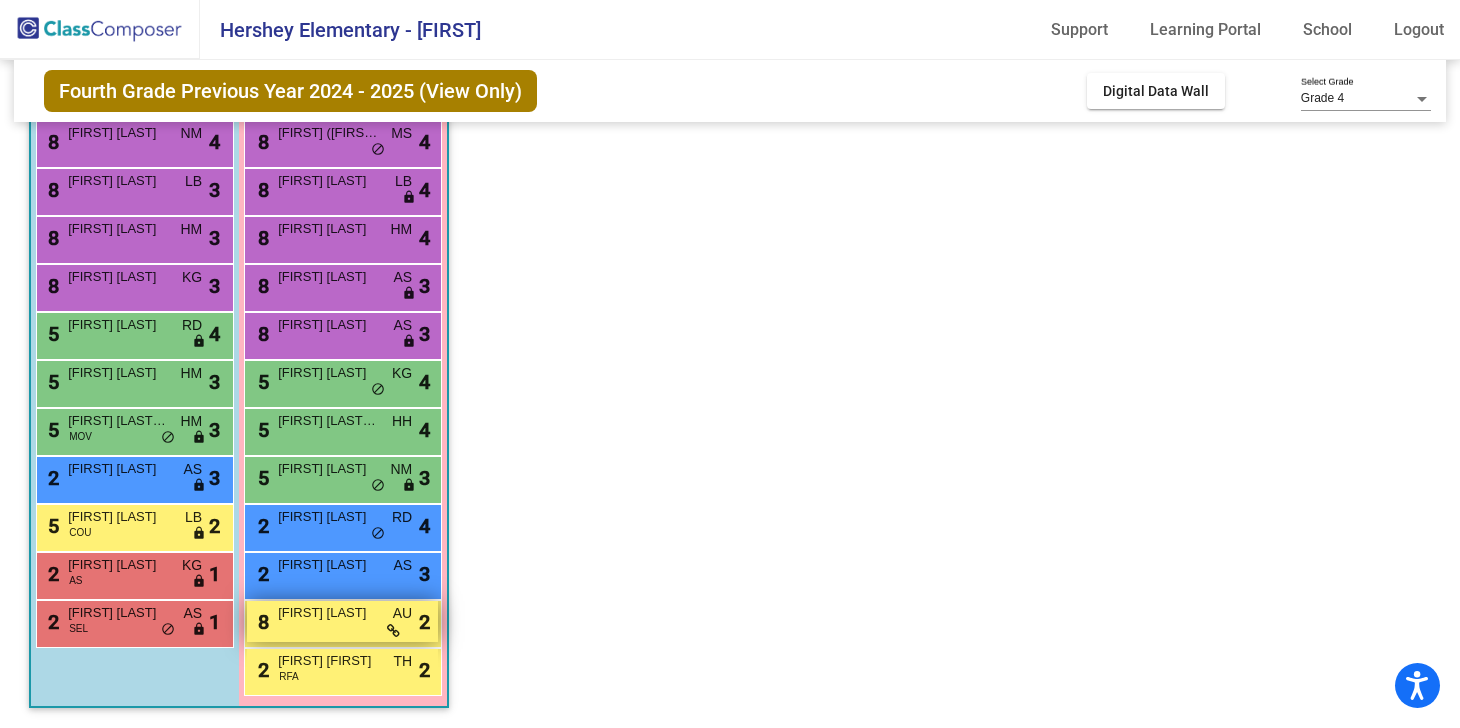 click on "[FIRST] [LAST]" at bounding box center (328, 613) 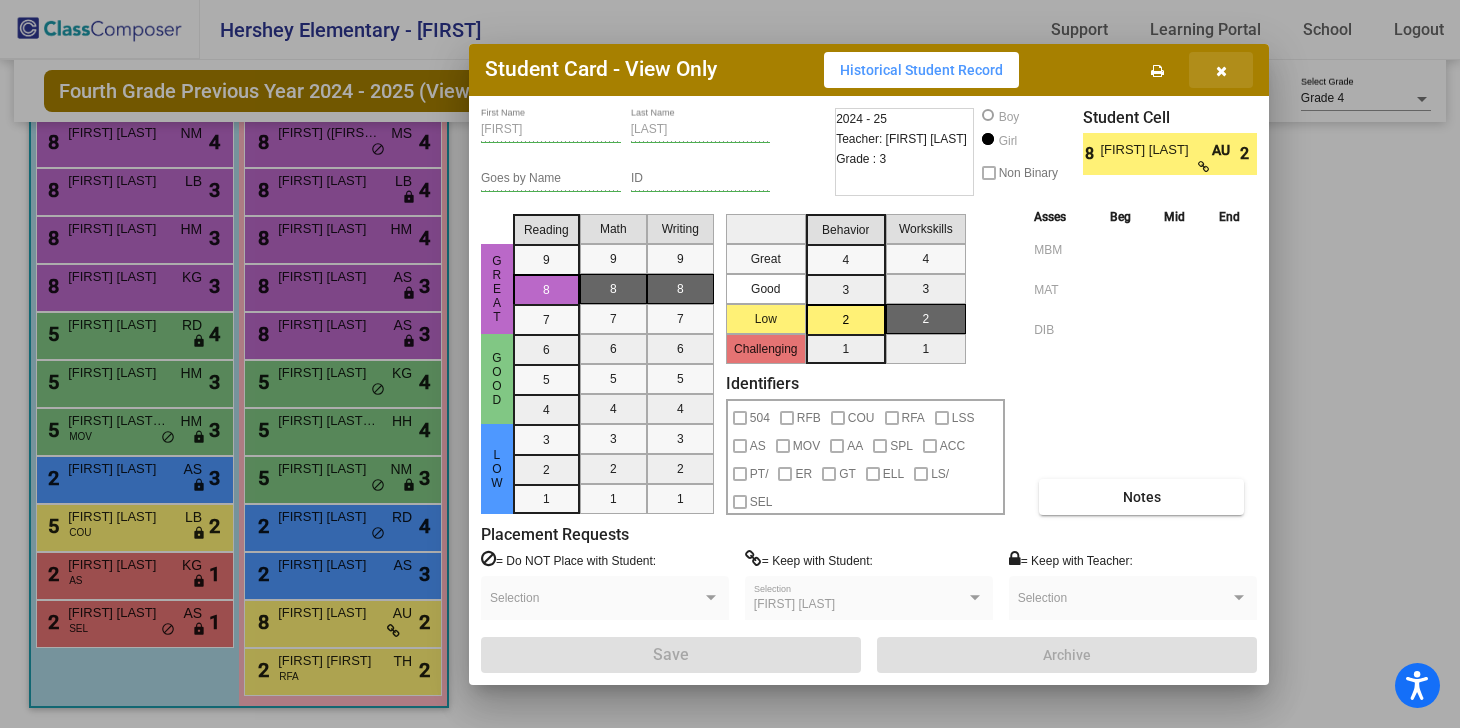 click at bounding box center [1221, 71] 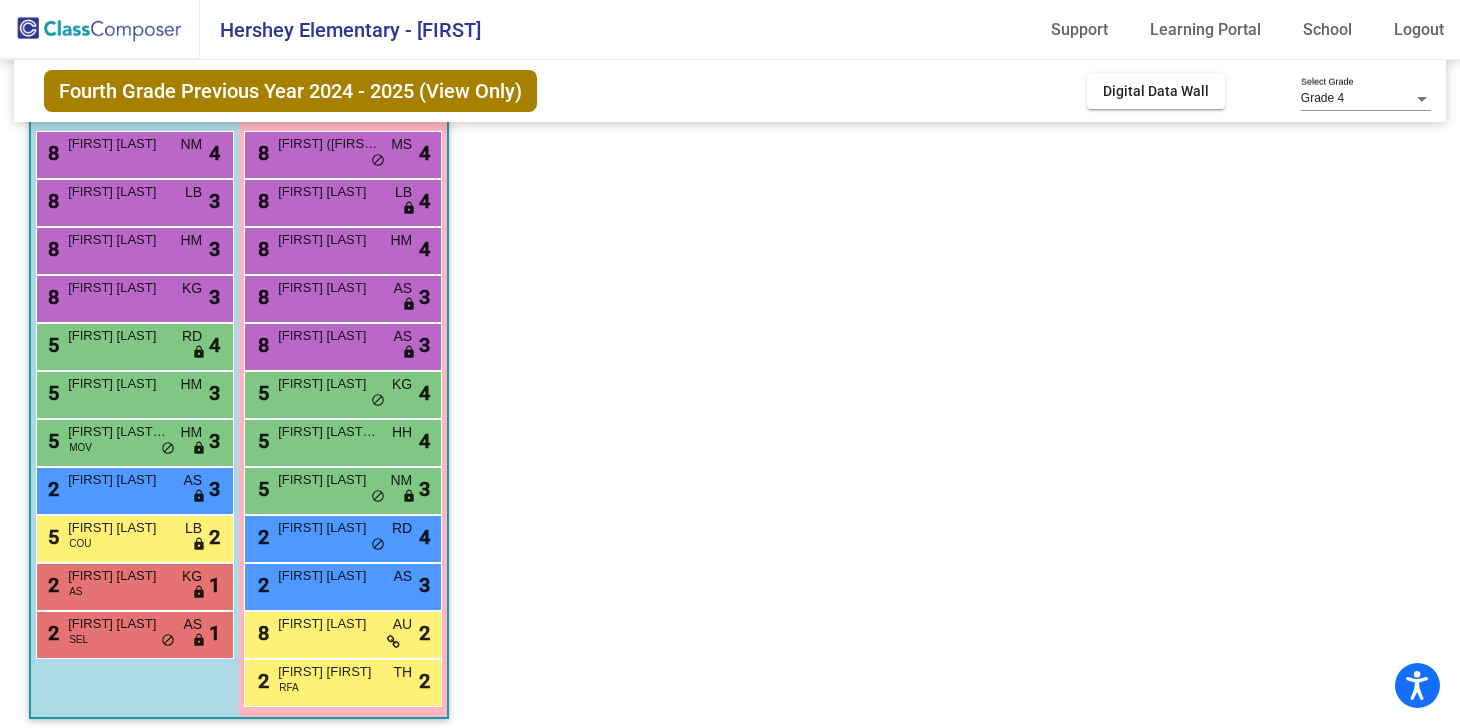 scroll, scrollTop: 200, scrollLeft: 0, axis: vertical 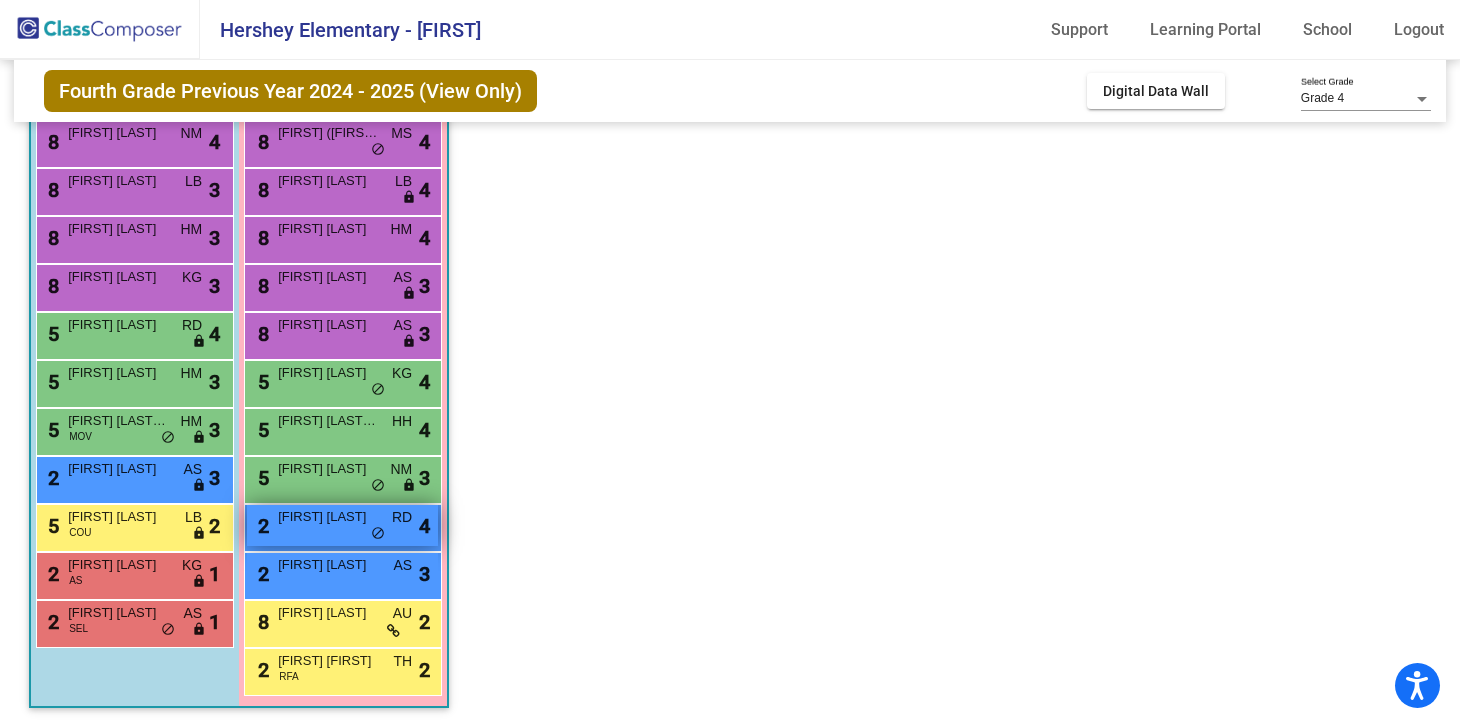 click on "[NUMBER] [FIRST] [LAST] [CODE] [CODE] [CODE]" at bounding box center (342, 525) 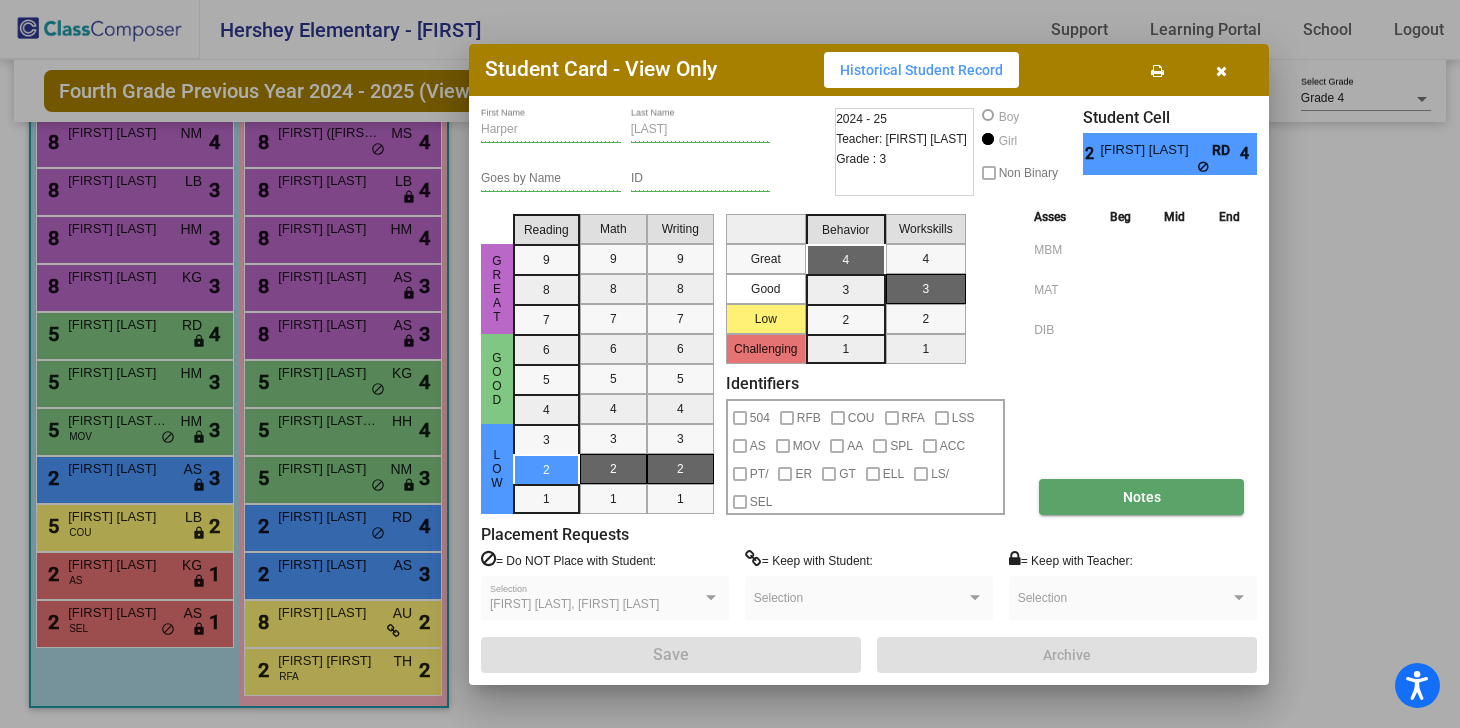 click on "Notes" at bounding box center (1142, 497) 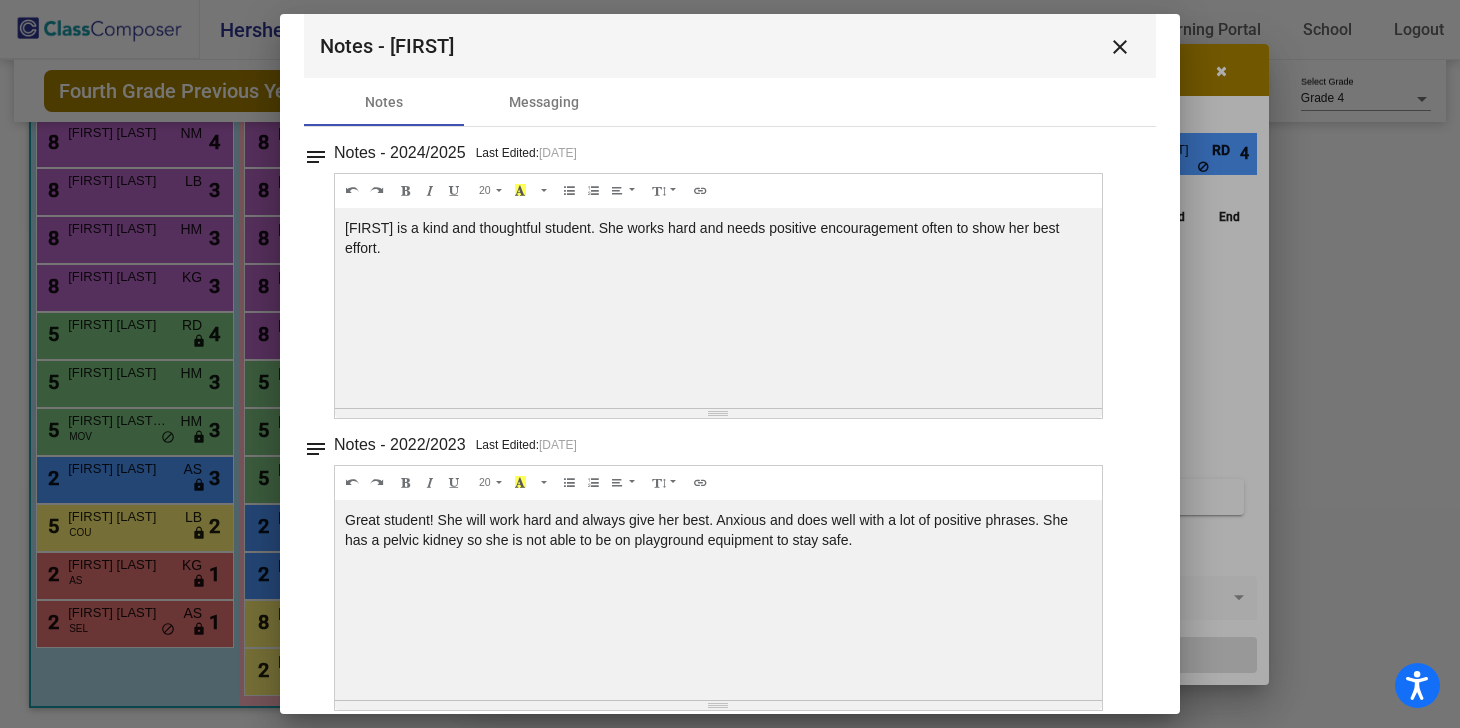 scroll, scrollTop: 0, scrollLeft: 0, axis: both 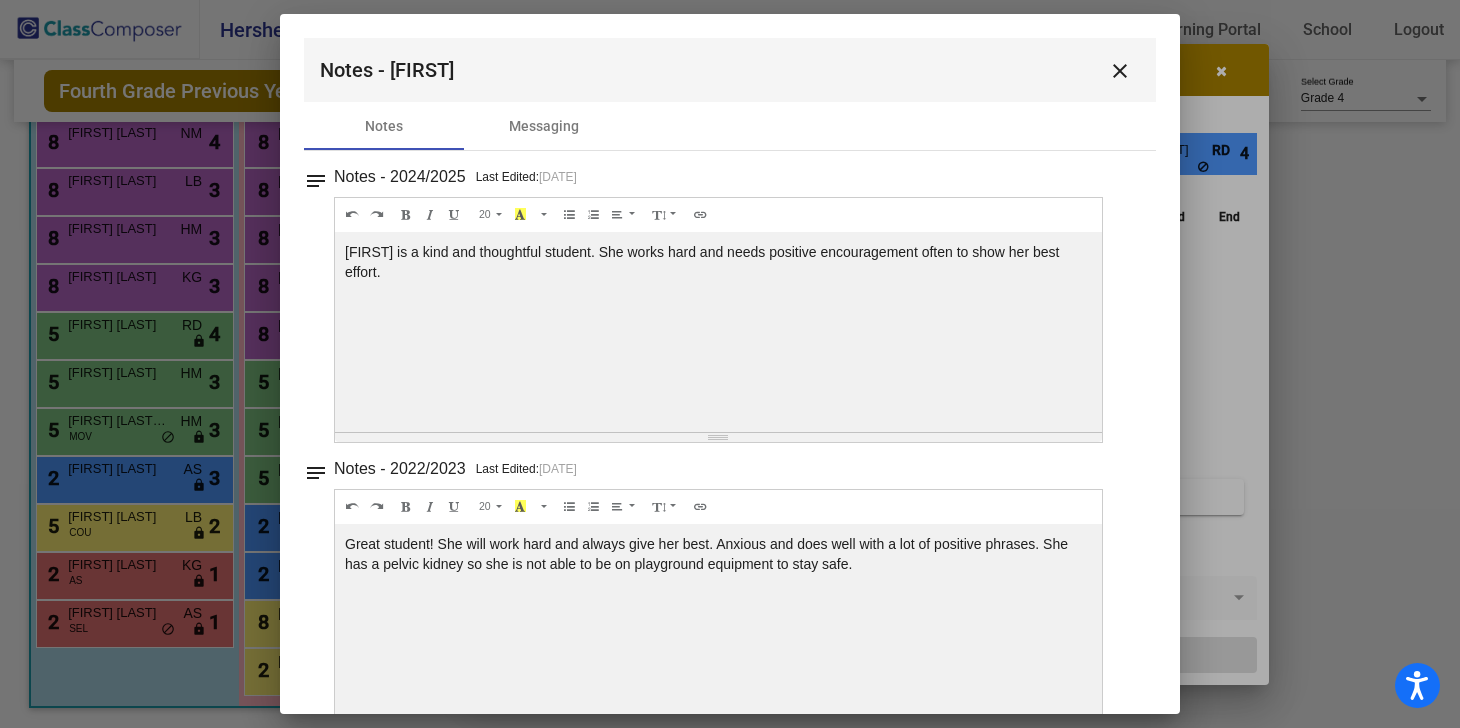 click on "Notes - [FIRST] close" at bounding box center (730, 70) 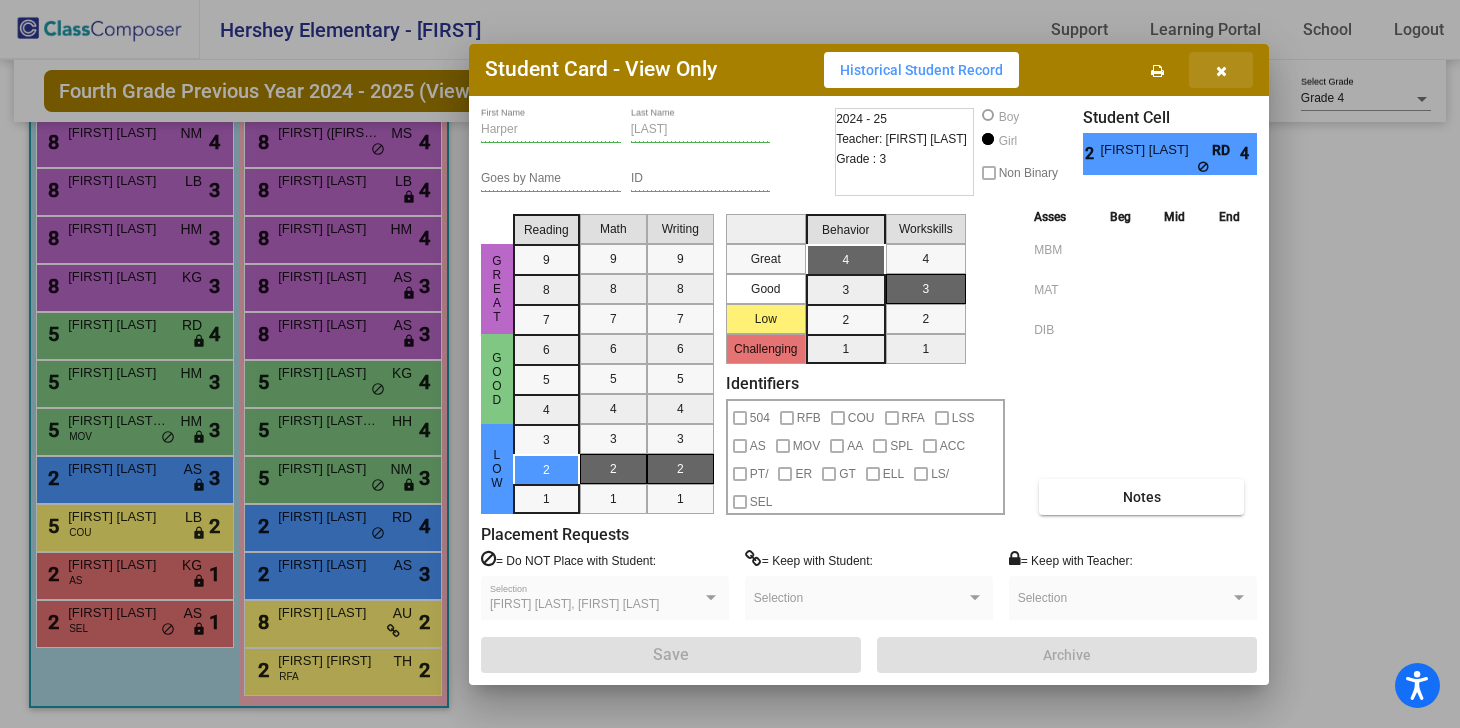 click at bounding box center [1221, 70] 